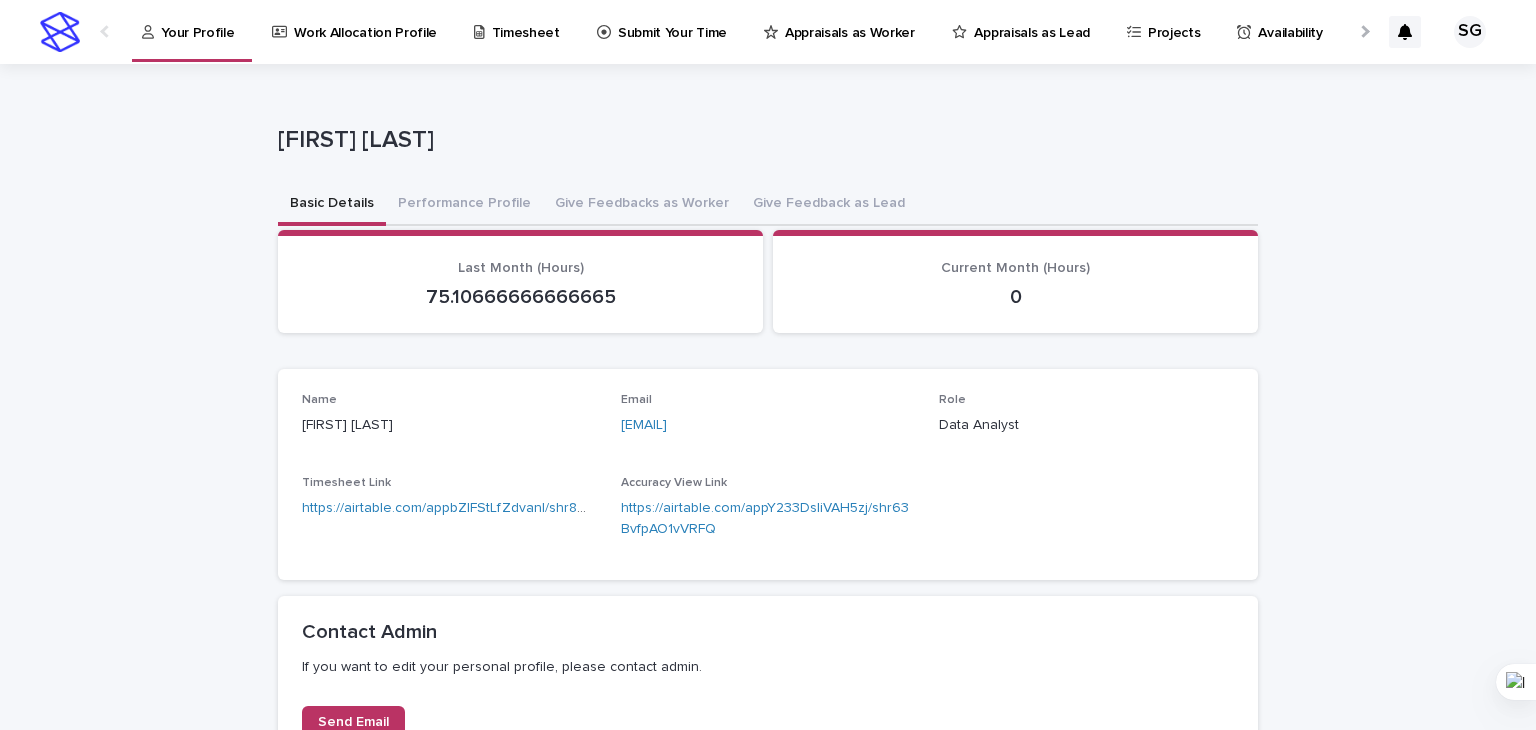 scroll, scrollTop: 0, scrollLeft: 0, axis: both 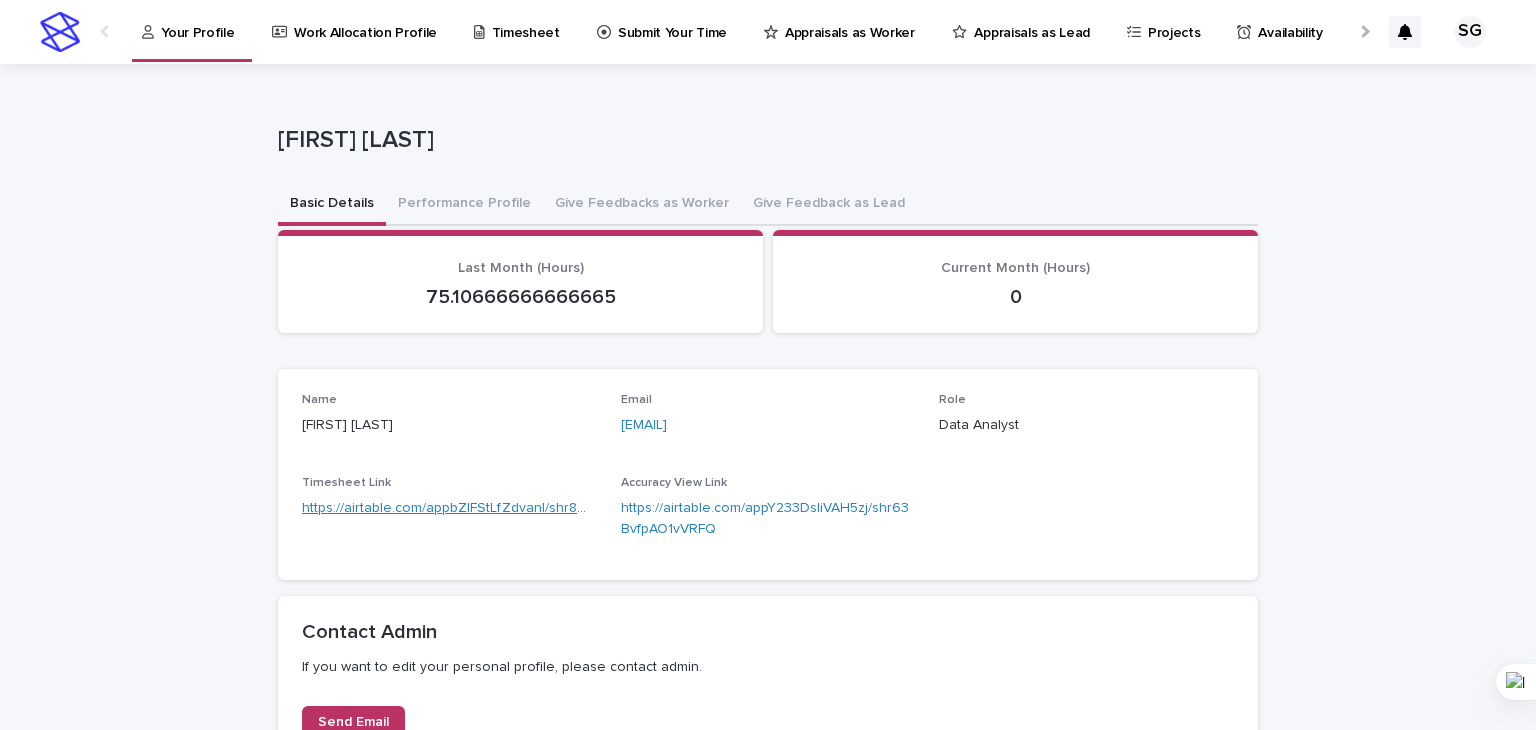 click on "https://airtable.com/appbZlFStLfZdvanI/shr8OiisdV0DU5y8D" at bounding box center [490, 508] 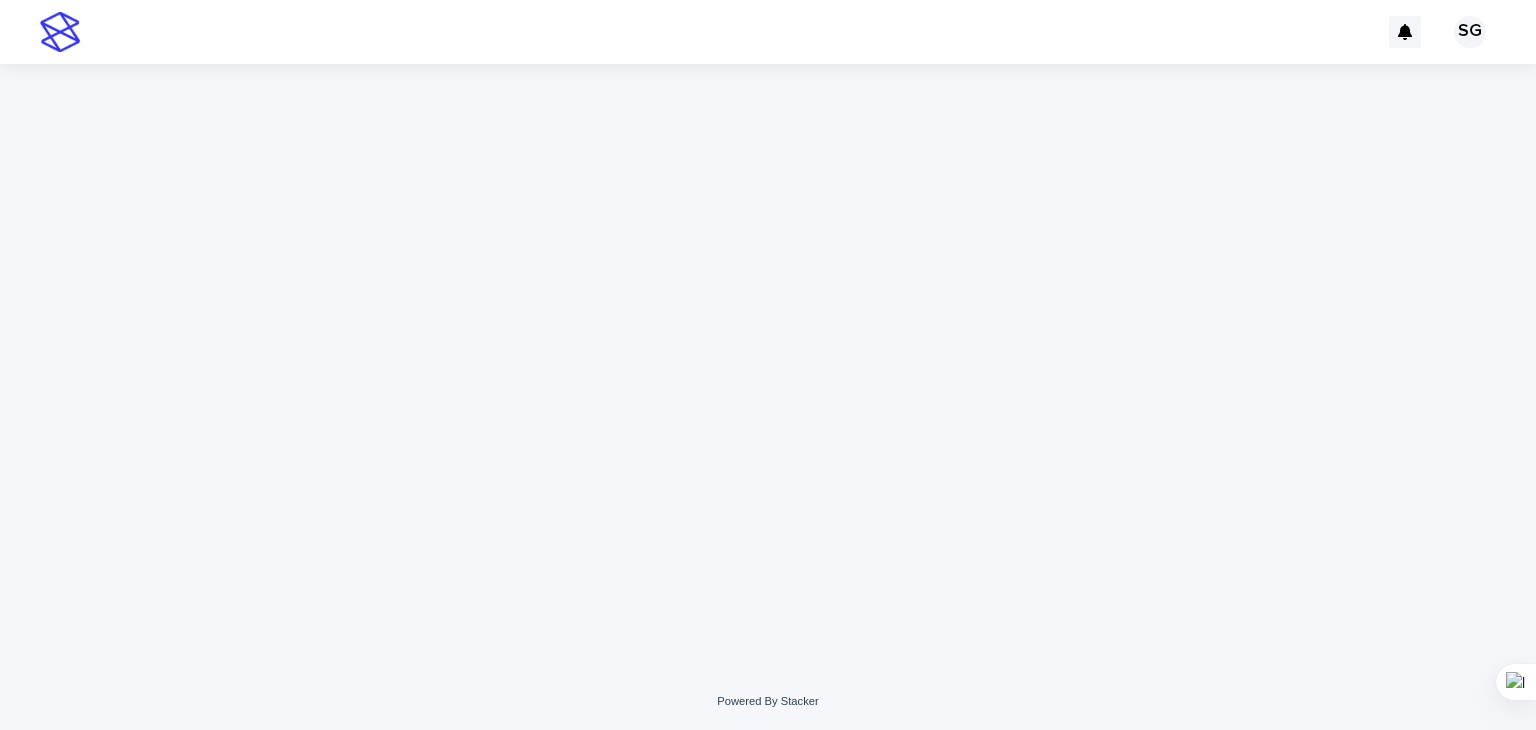 scroll, scrollTop: 0, scrollLeft: 0, axis: both 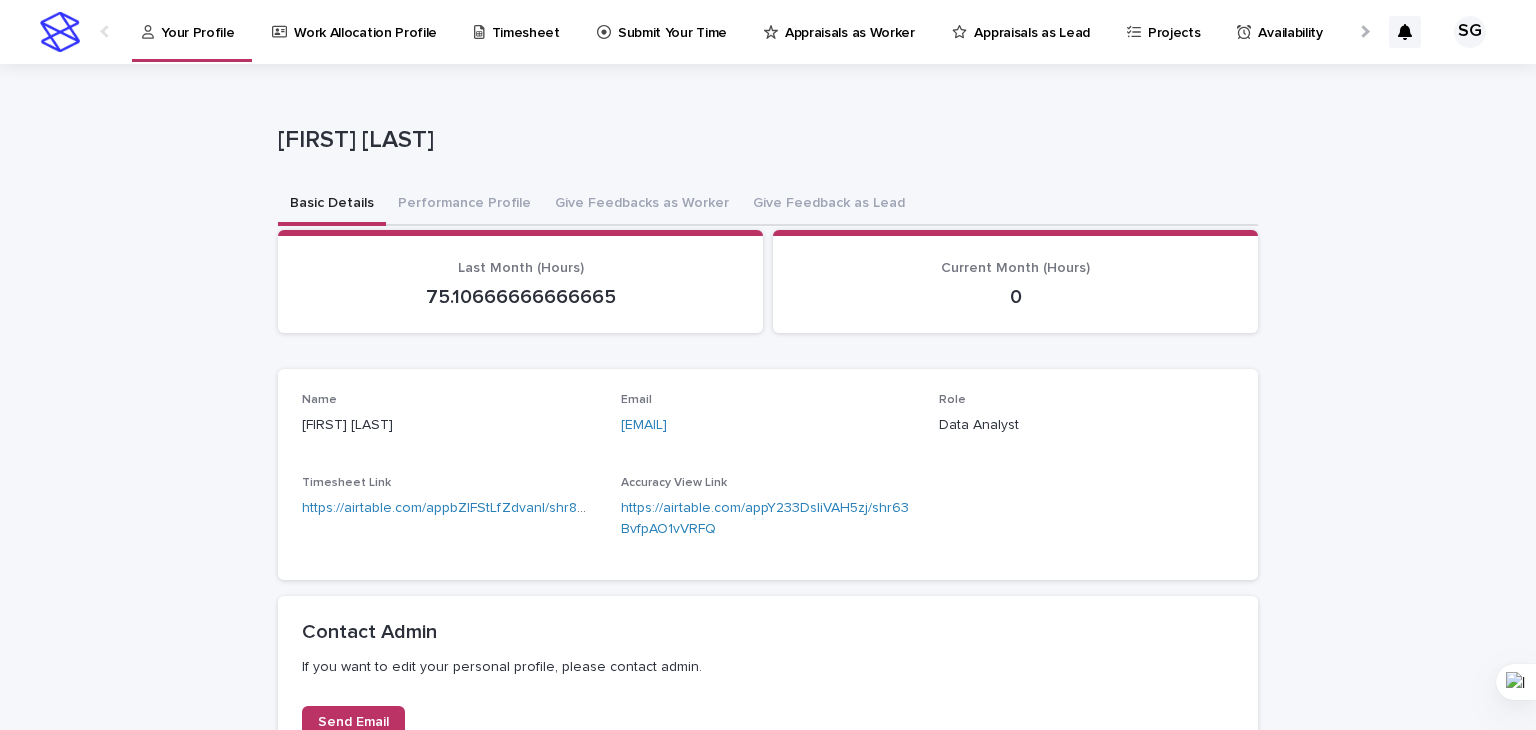 click on "Appraisals as Worker" at bounding box center [850, 21] 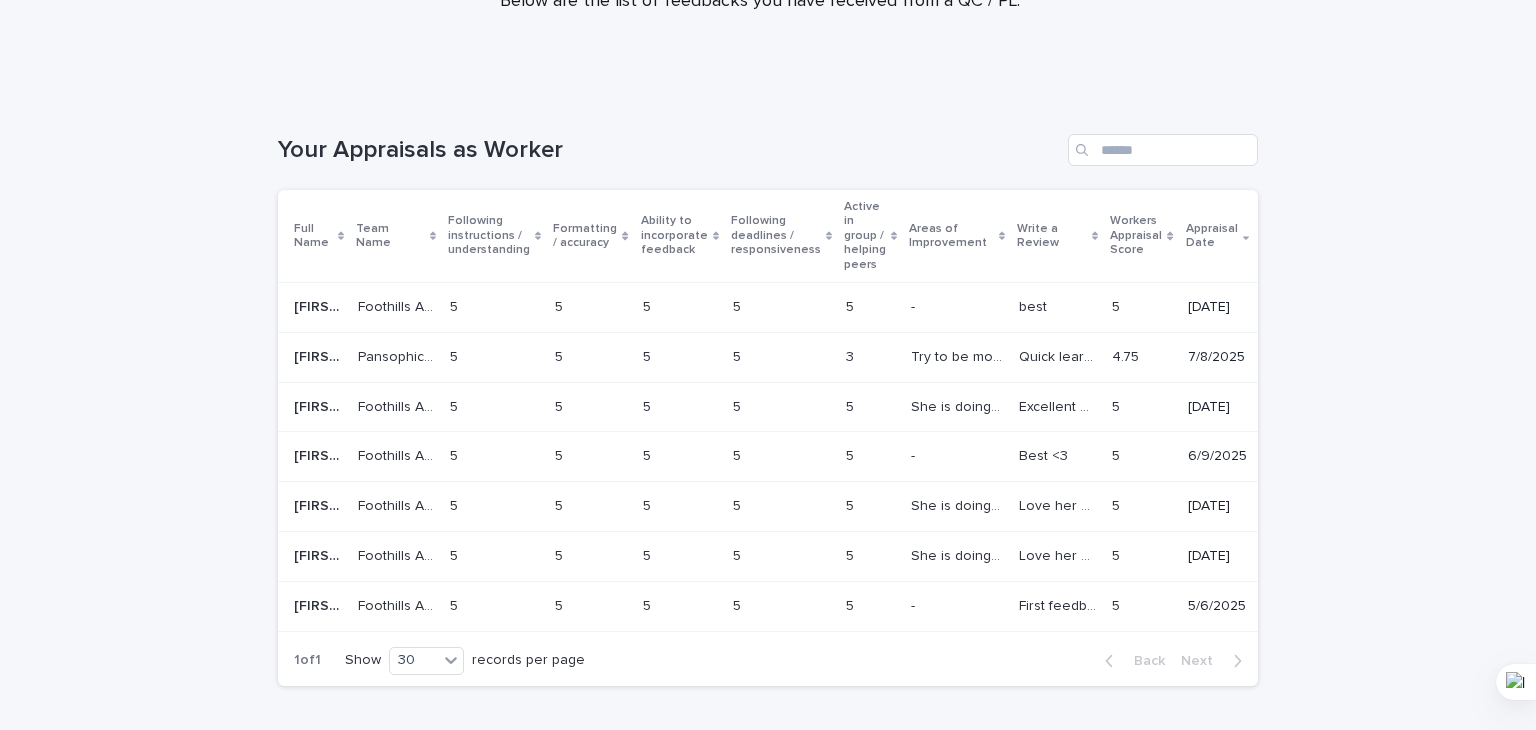 scroll, scrollTop: 200, scrollLeft: 0, axis: vertical 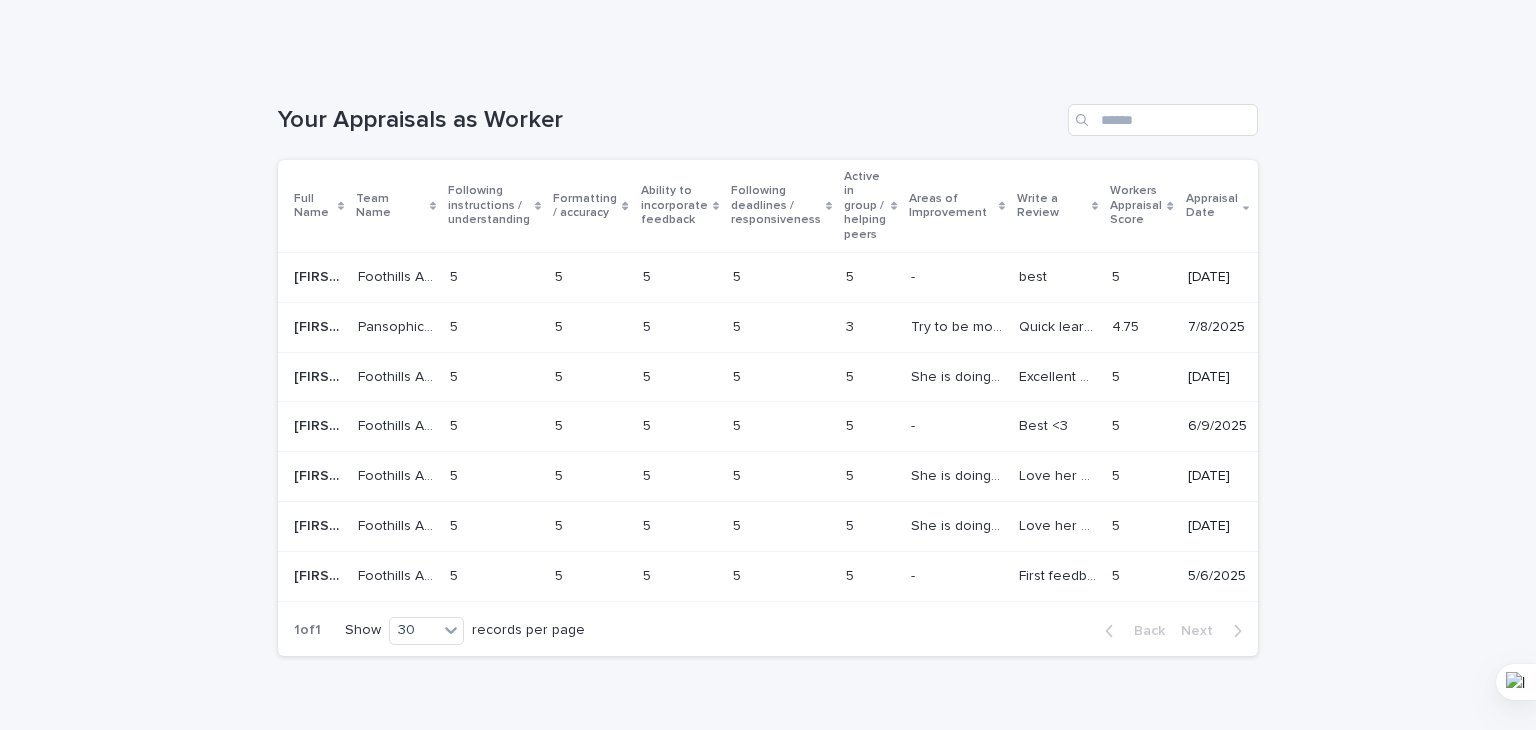 click on "Try to be more proactive, as you have good potential." at bounding box center [959, 325] 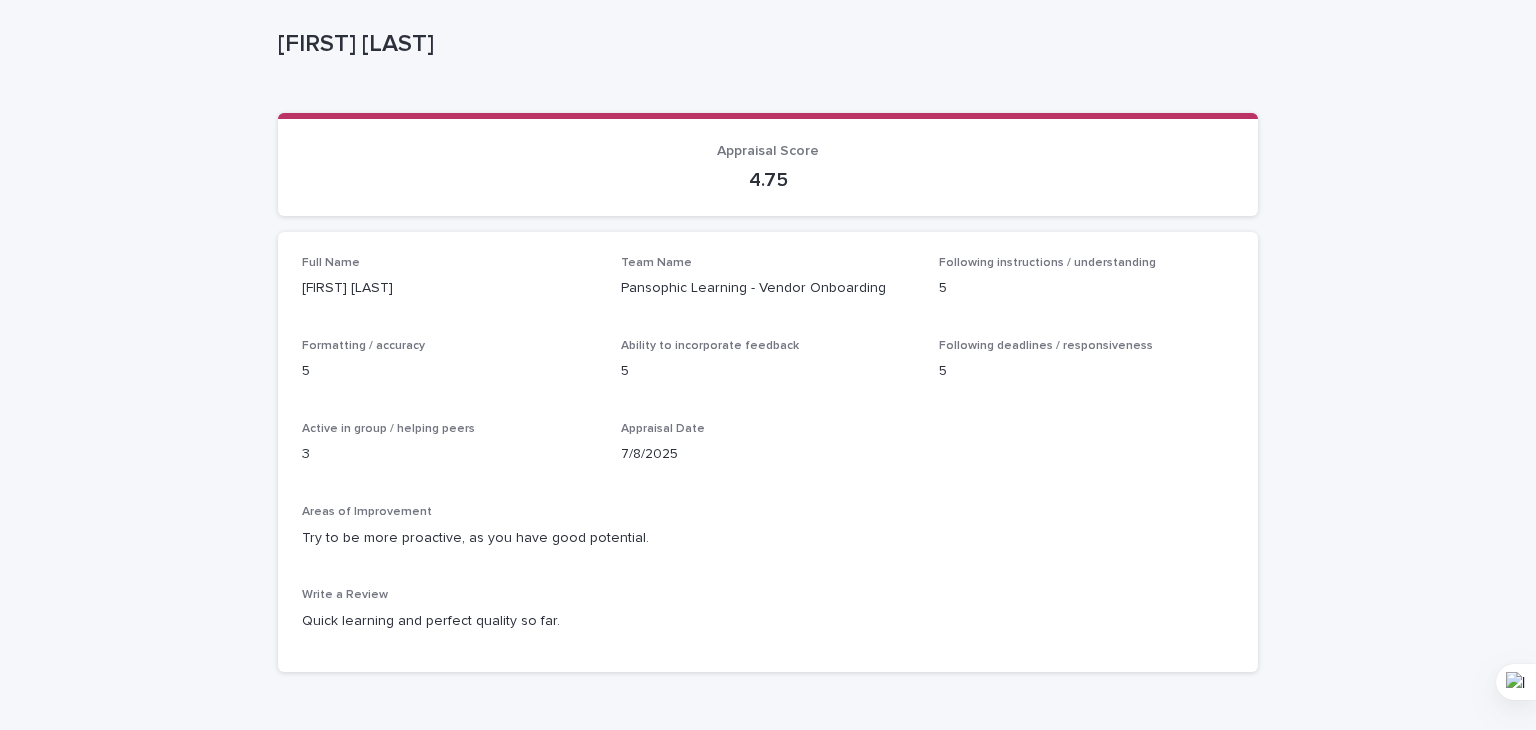 scroll, scrollTop: 200, scrollLeft: 0, axis: vertical 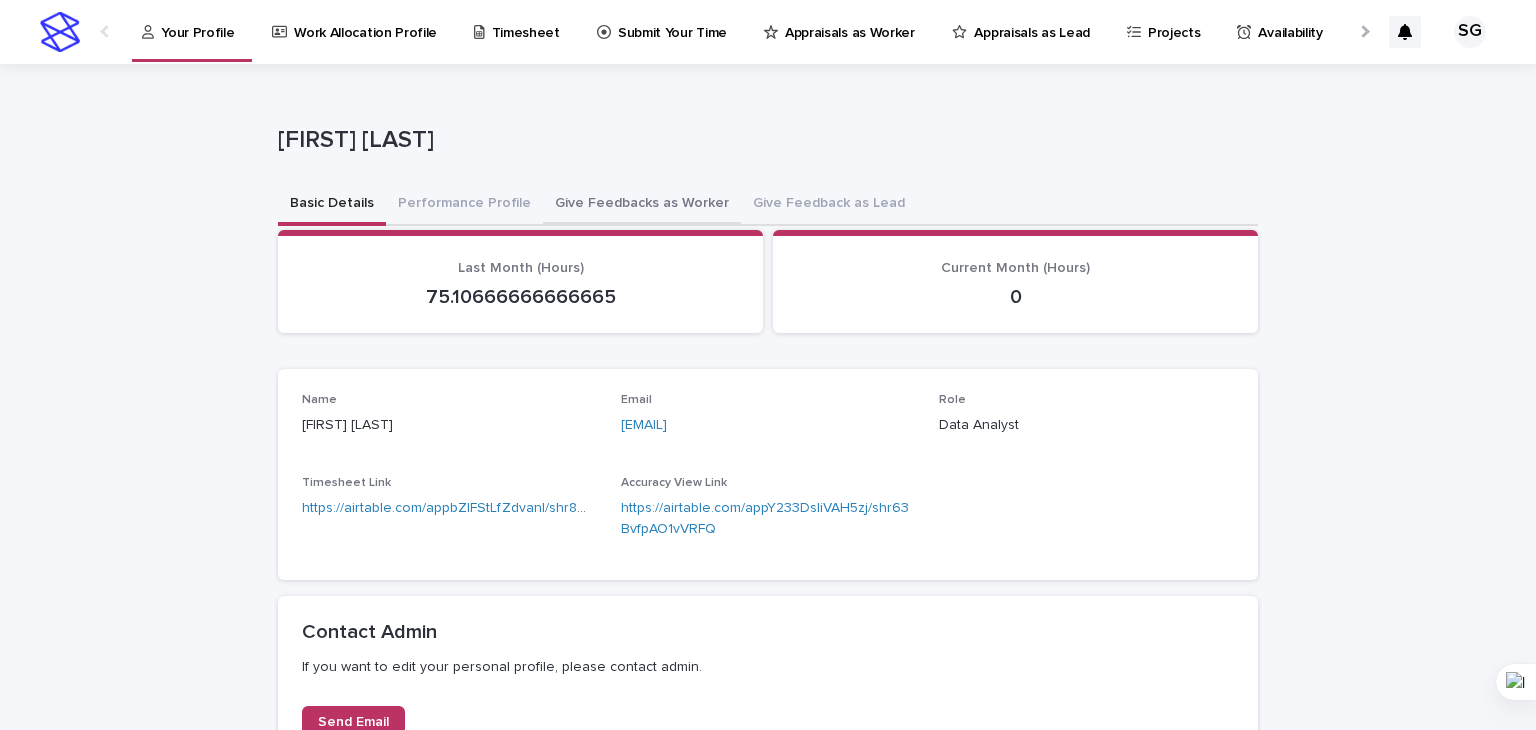 click on "Give Feedbacks as Worker" at bounding box center (642, 205) 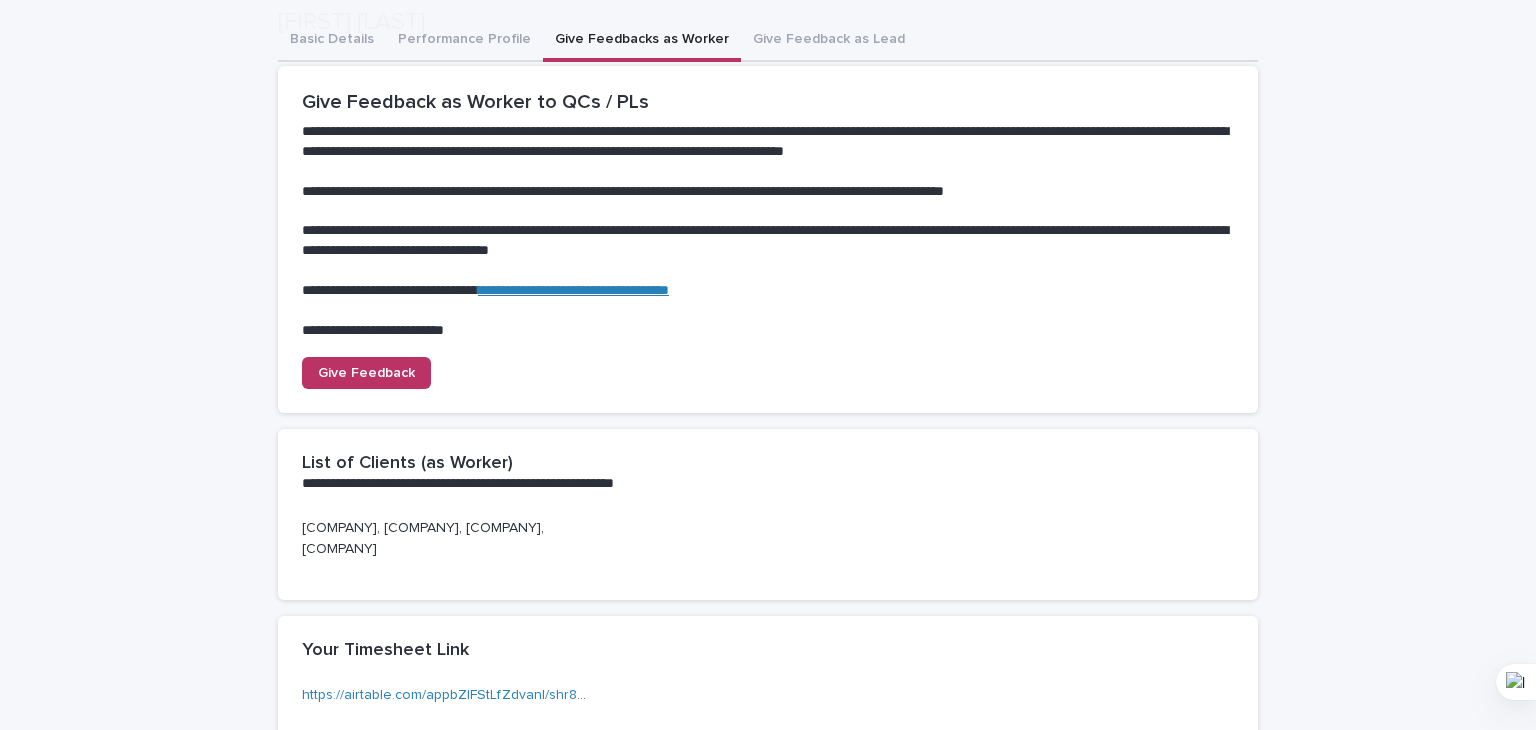 scroll, scrollTop: 200, scrollLeft: 0, axis: vertical 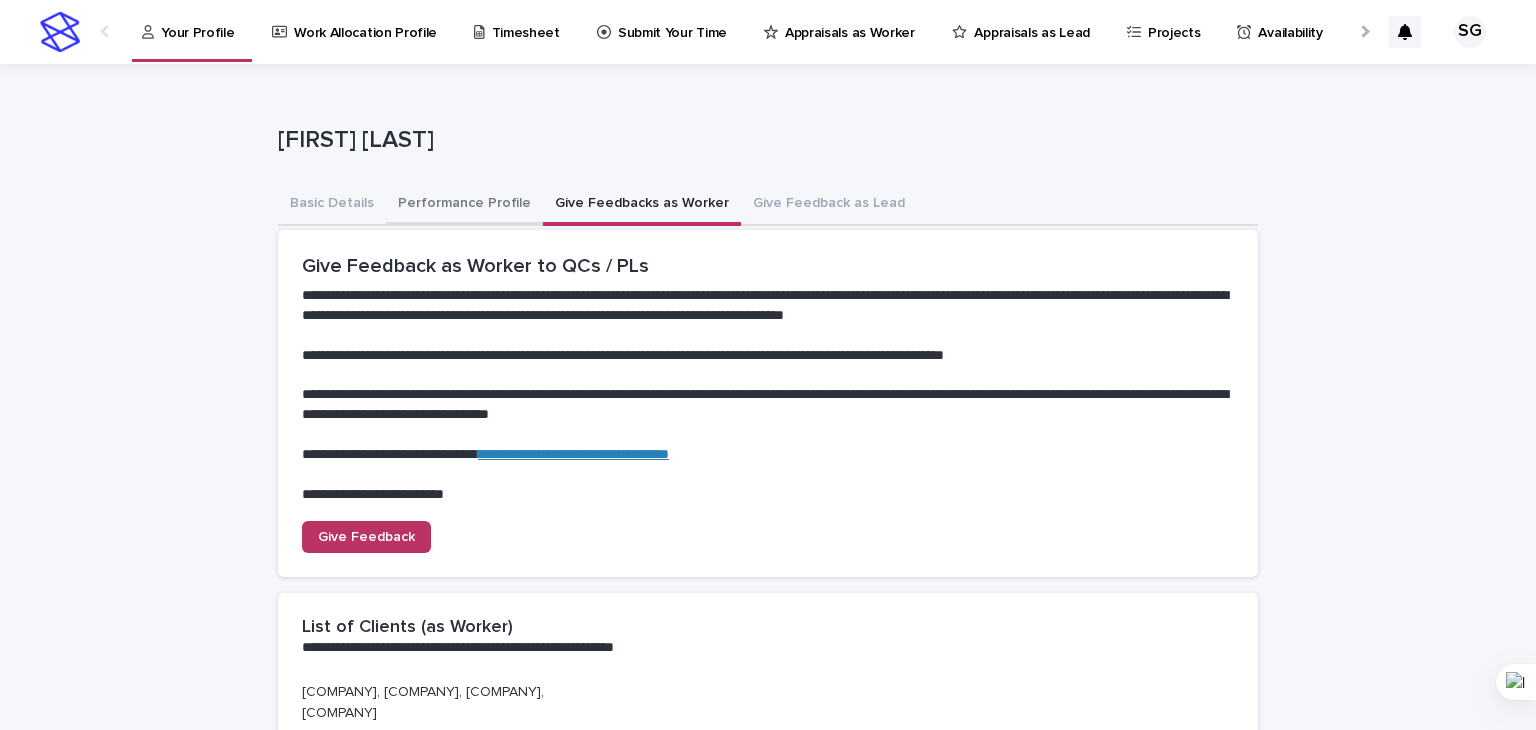 click on "Performance Profile" at bounding box center [464, 205] 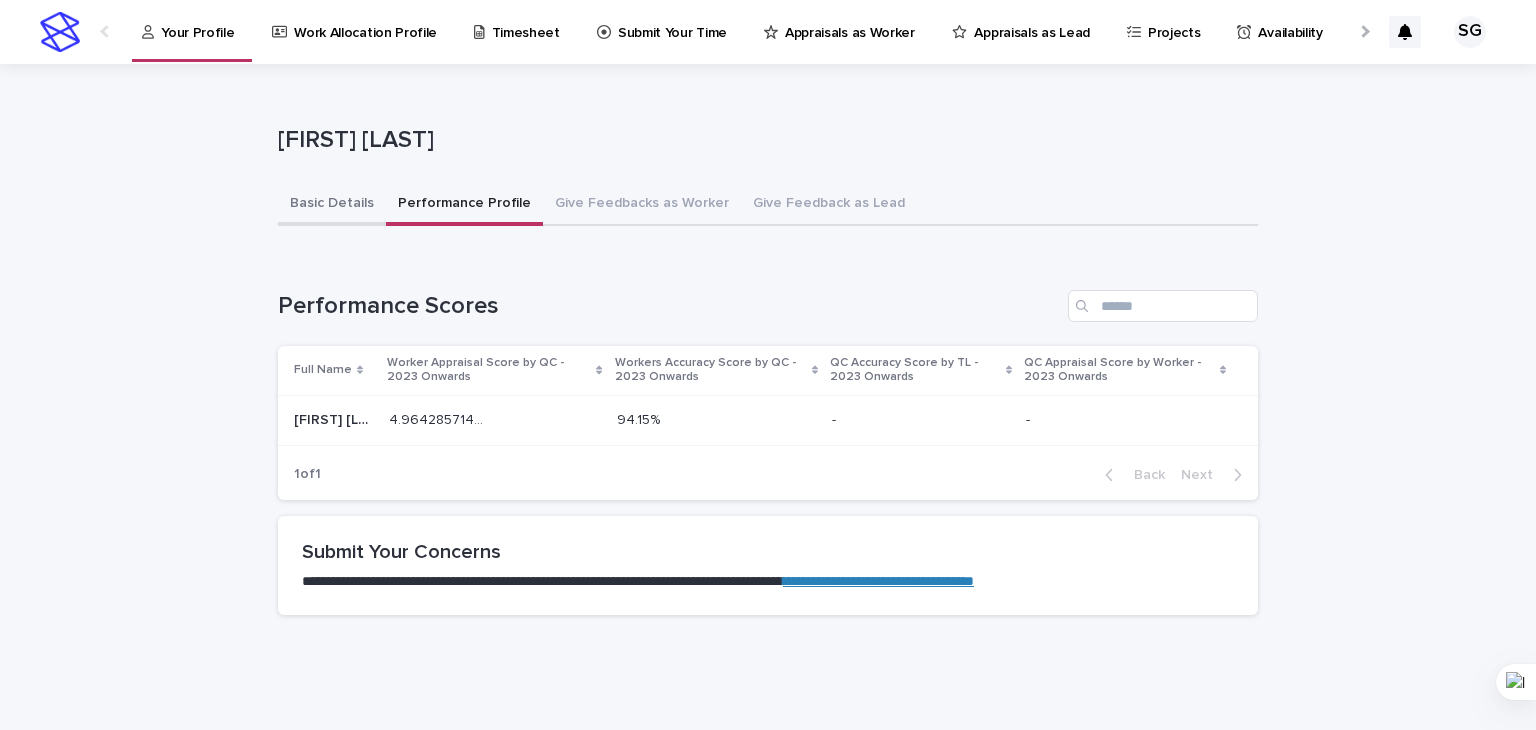 click on "Basic Details" at bounding box center [332, 205] 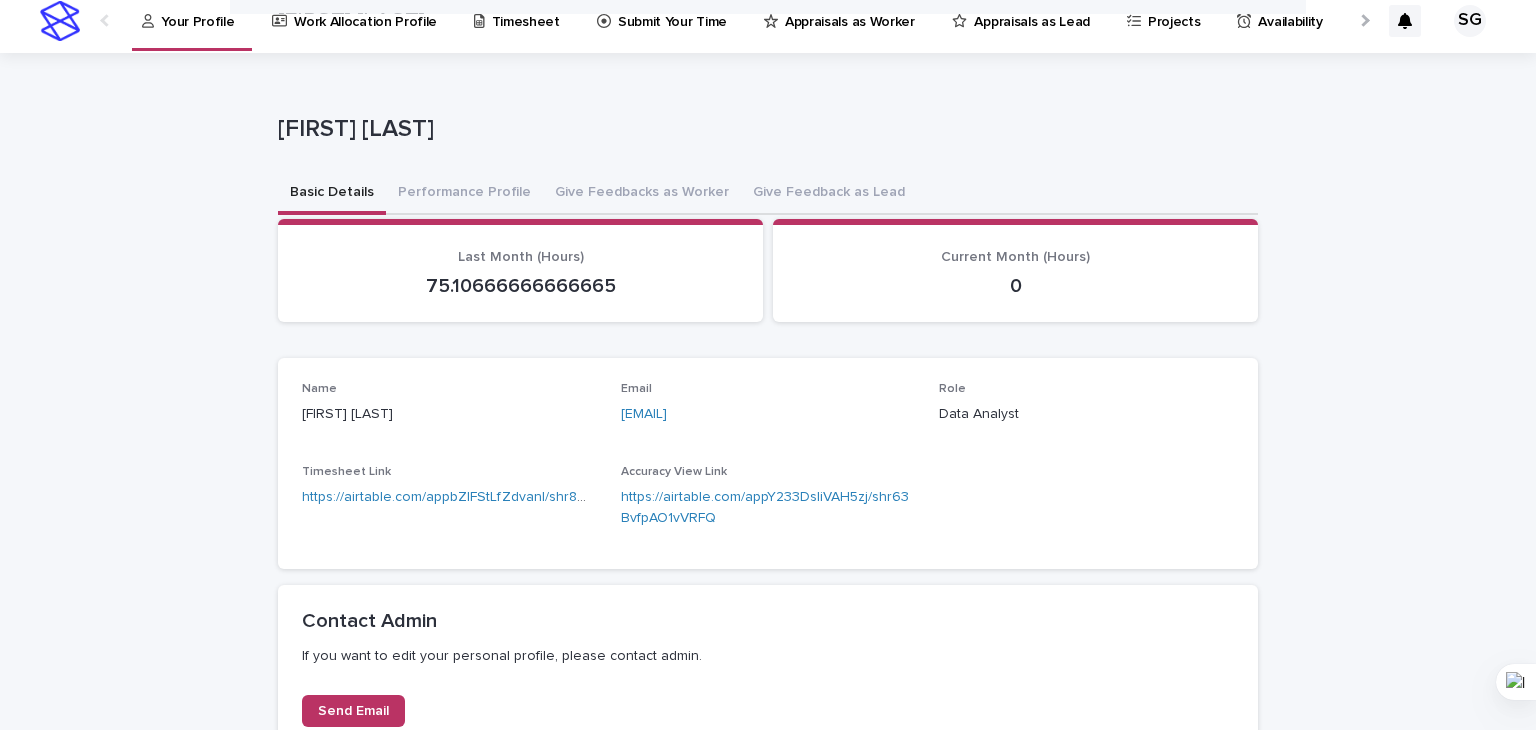scroll, scrollTop: 0, scrollLeft: 0, axis: both 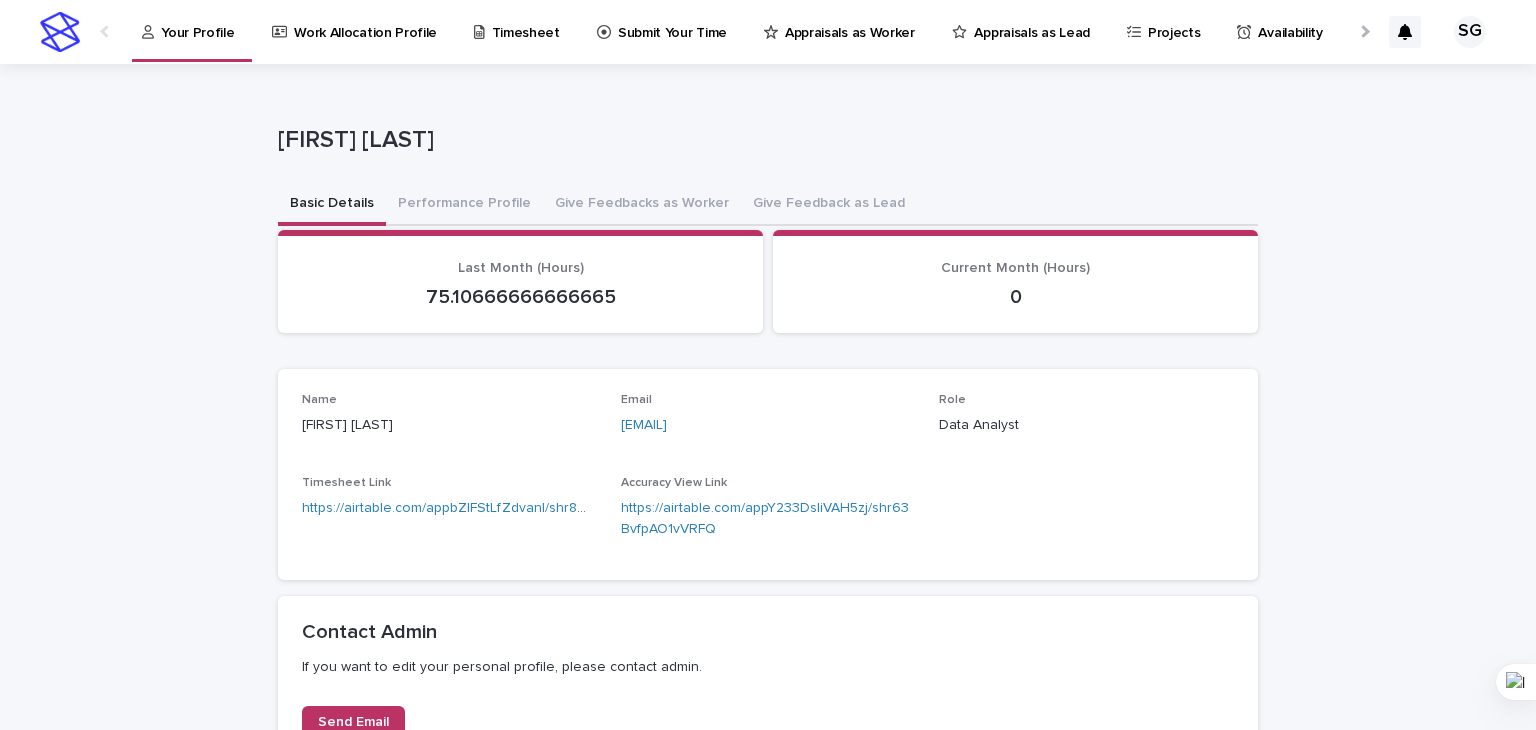 click on "Projects" at bounding box center (1167, 31) 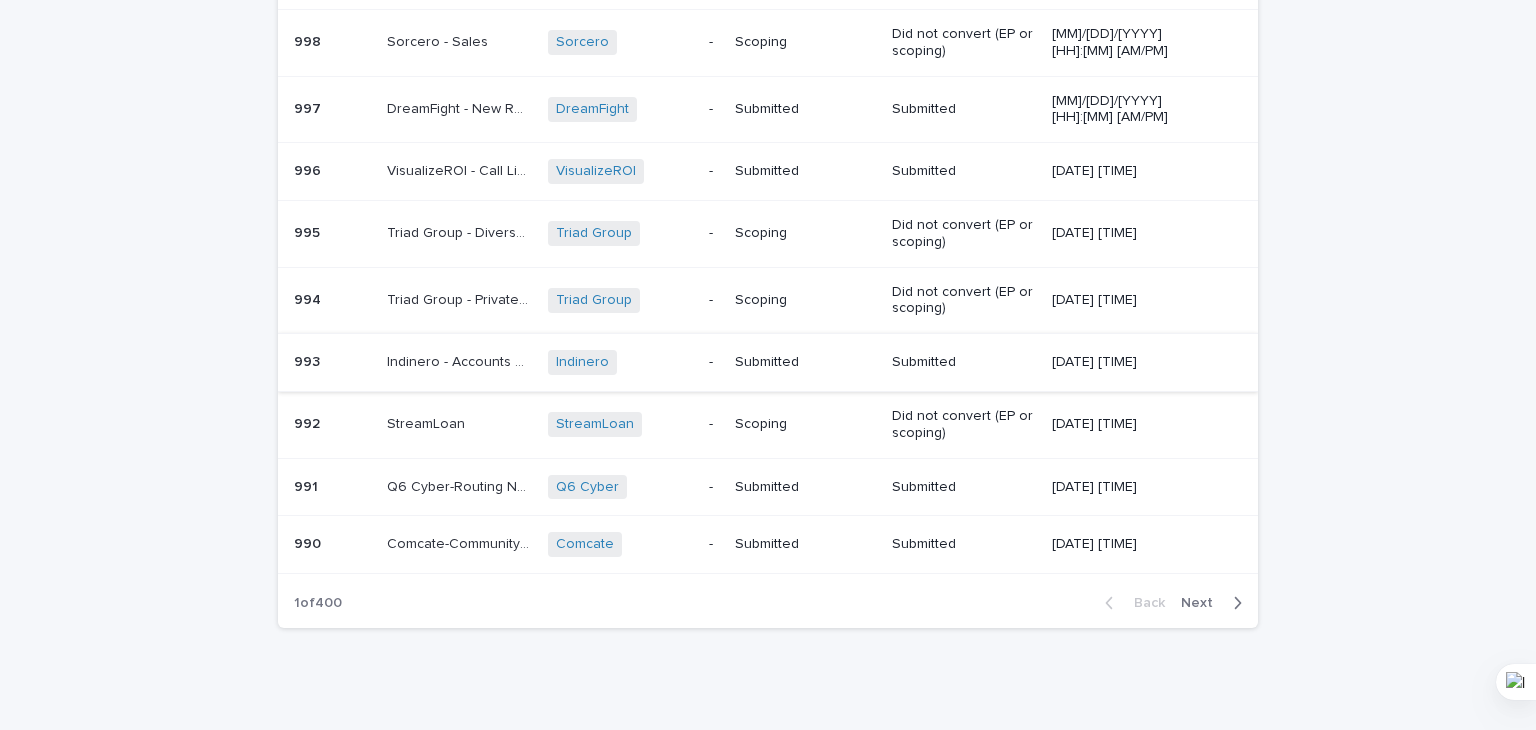 scroll, scrollTop: 360, scrollLeft: 0, axis: vertical 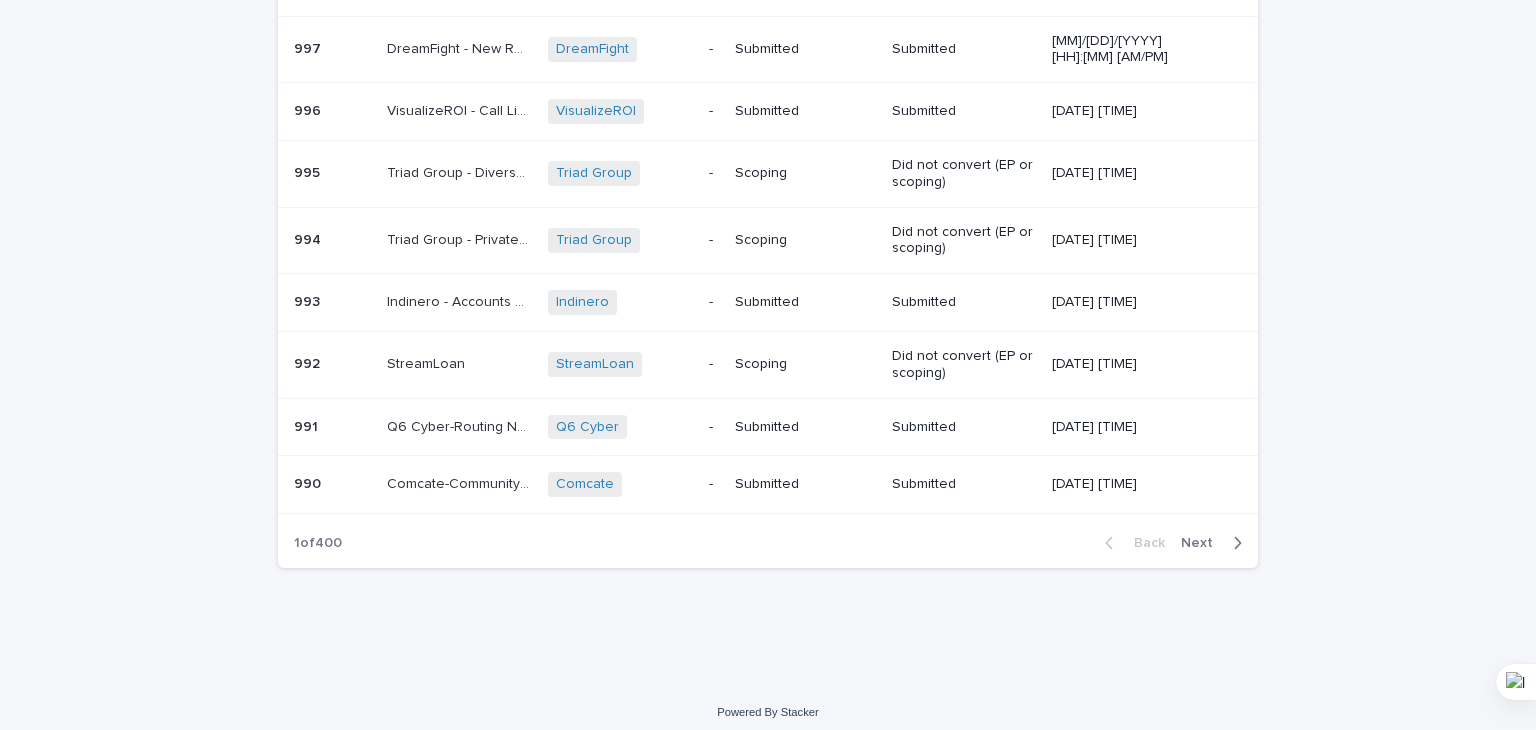 click 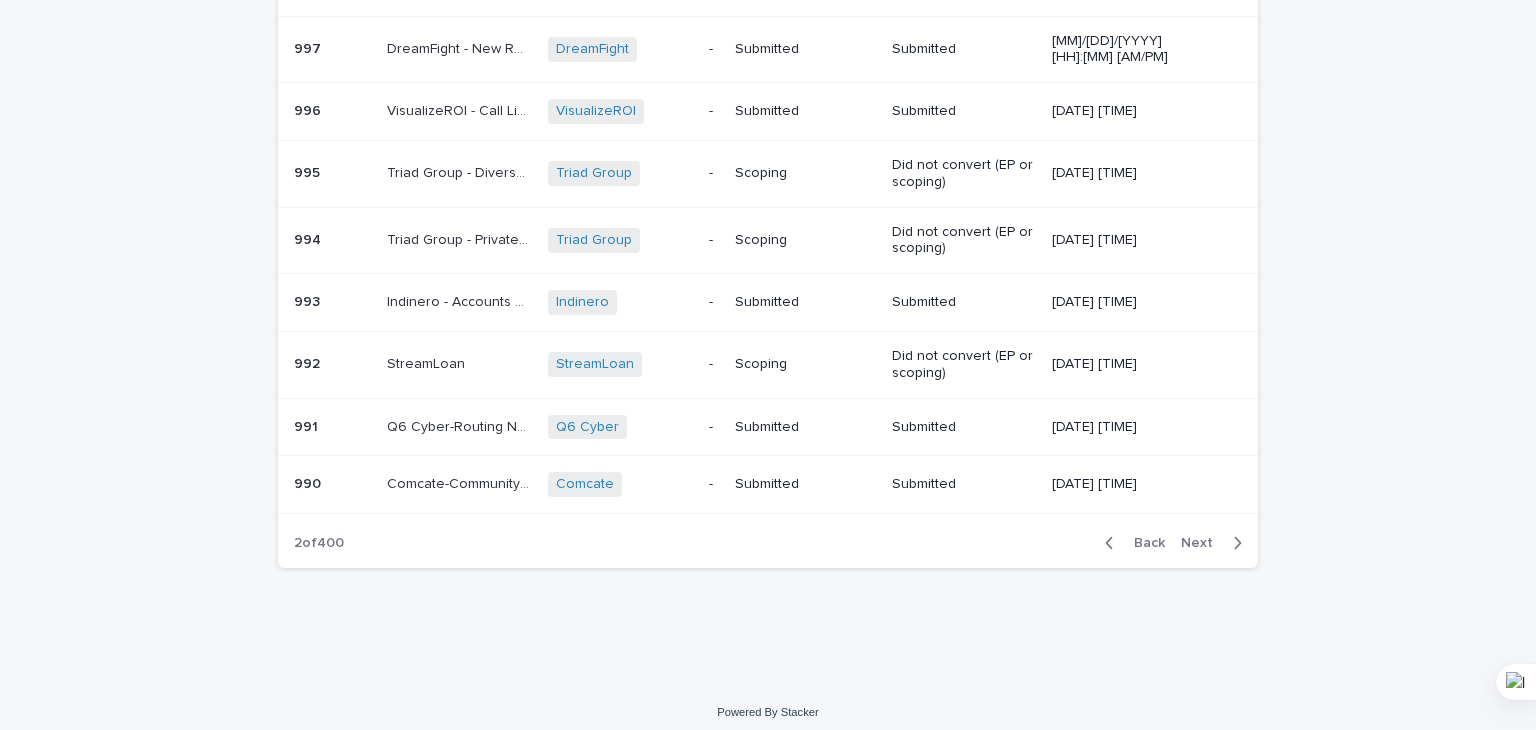 click 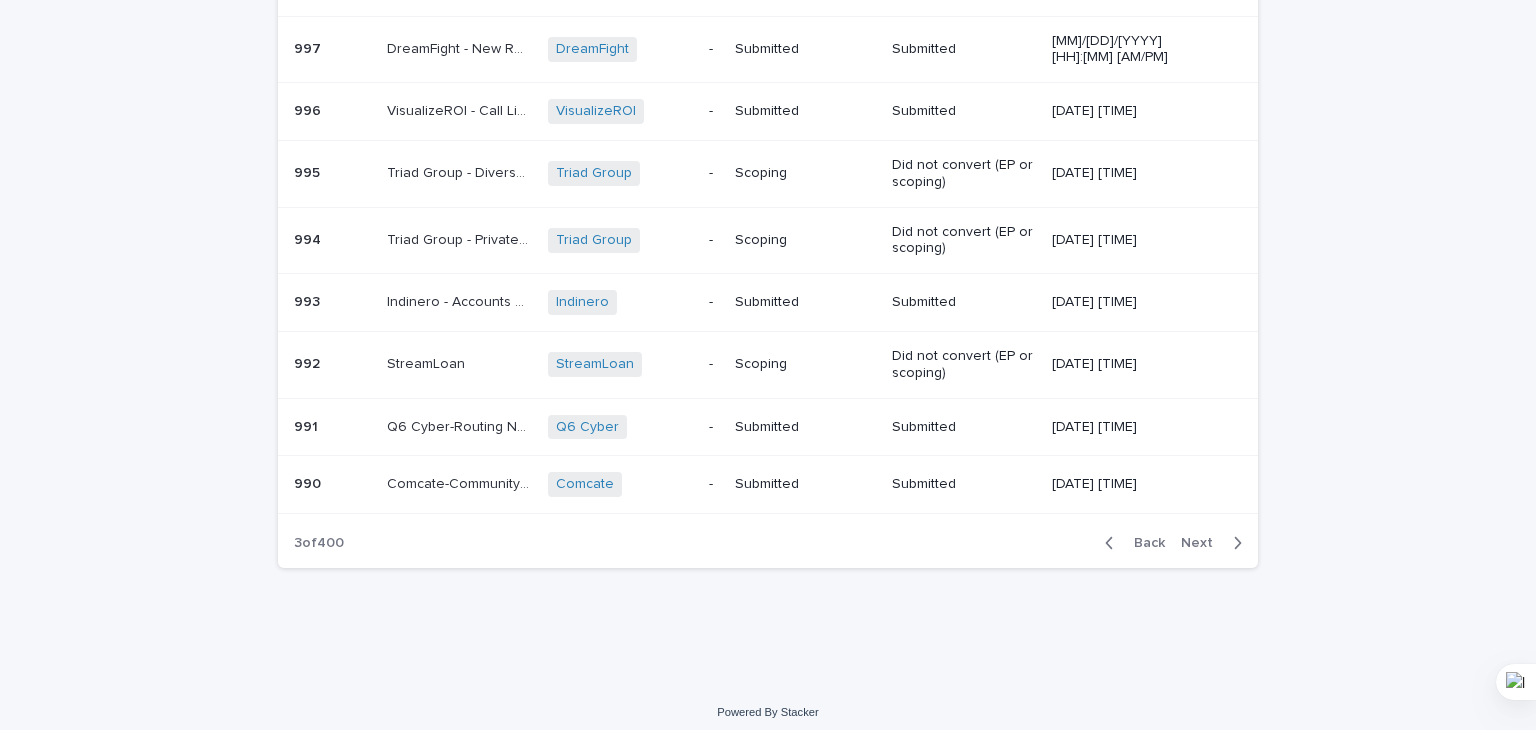 click 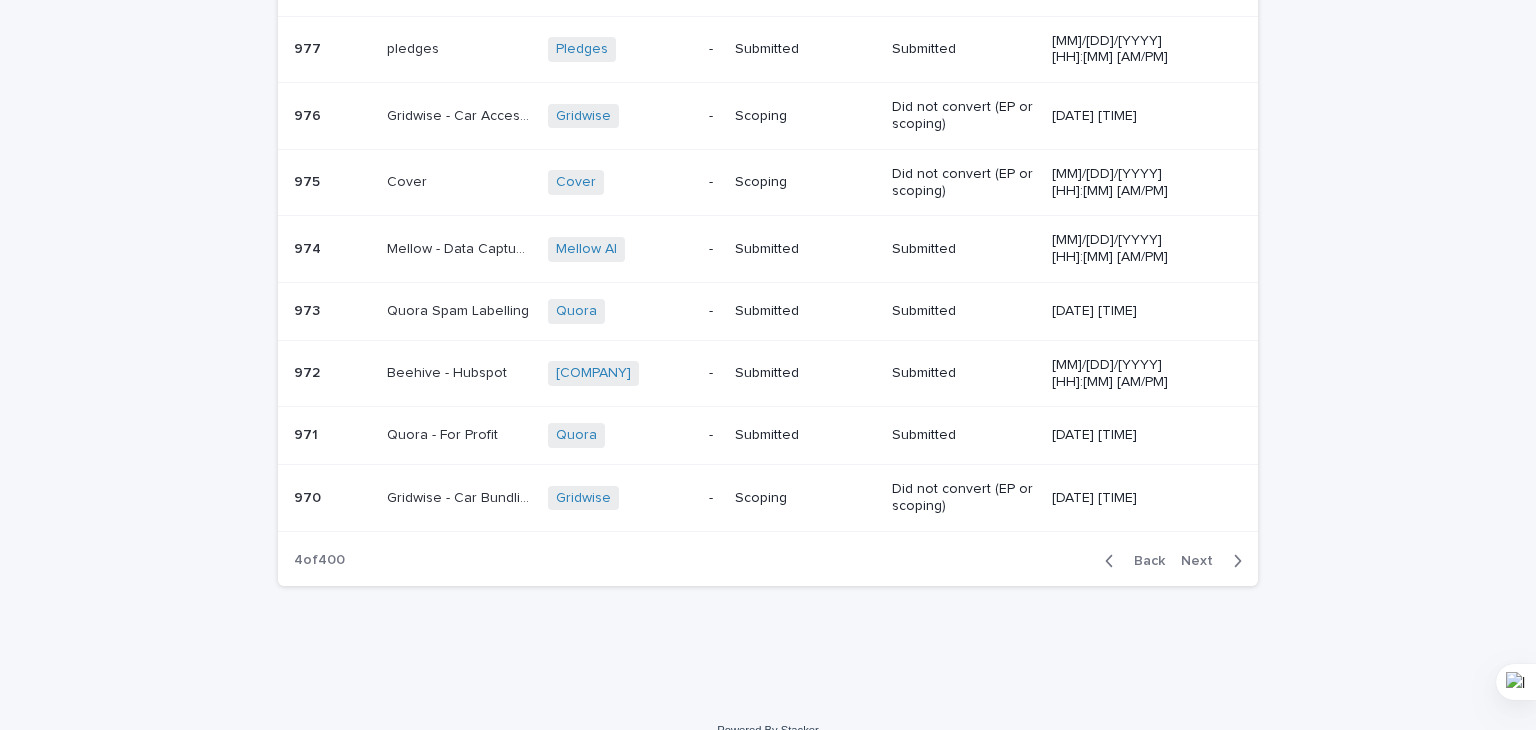 scroll, scrollTop: 351, scrollLeft: 0, axis: vertical 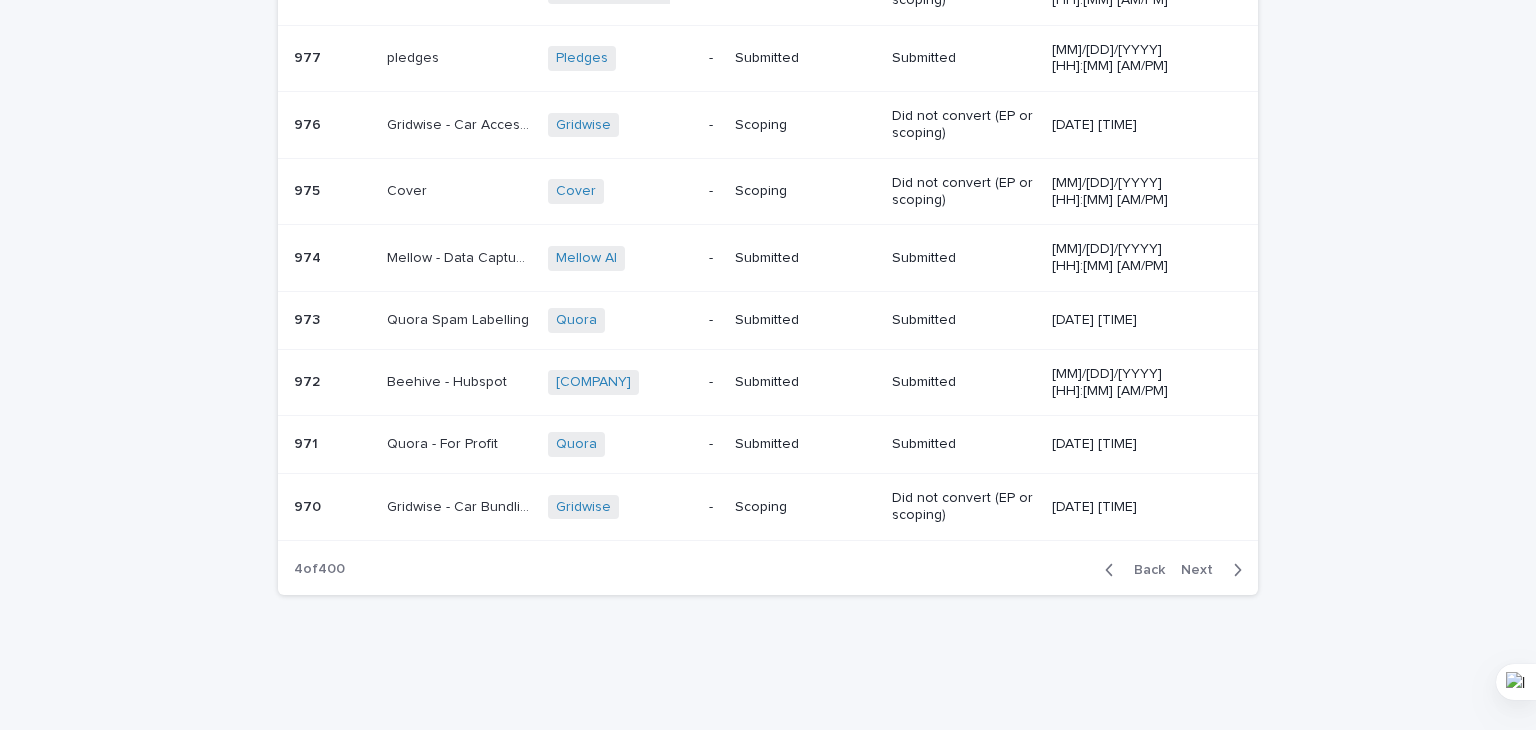 click 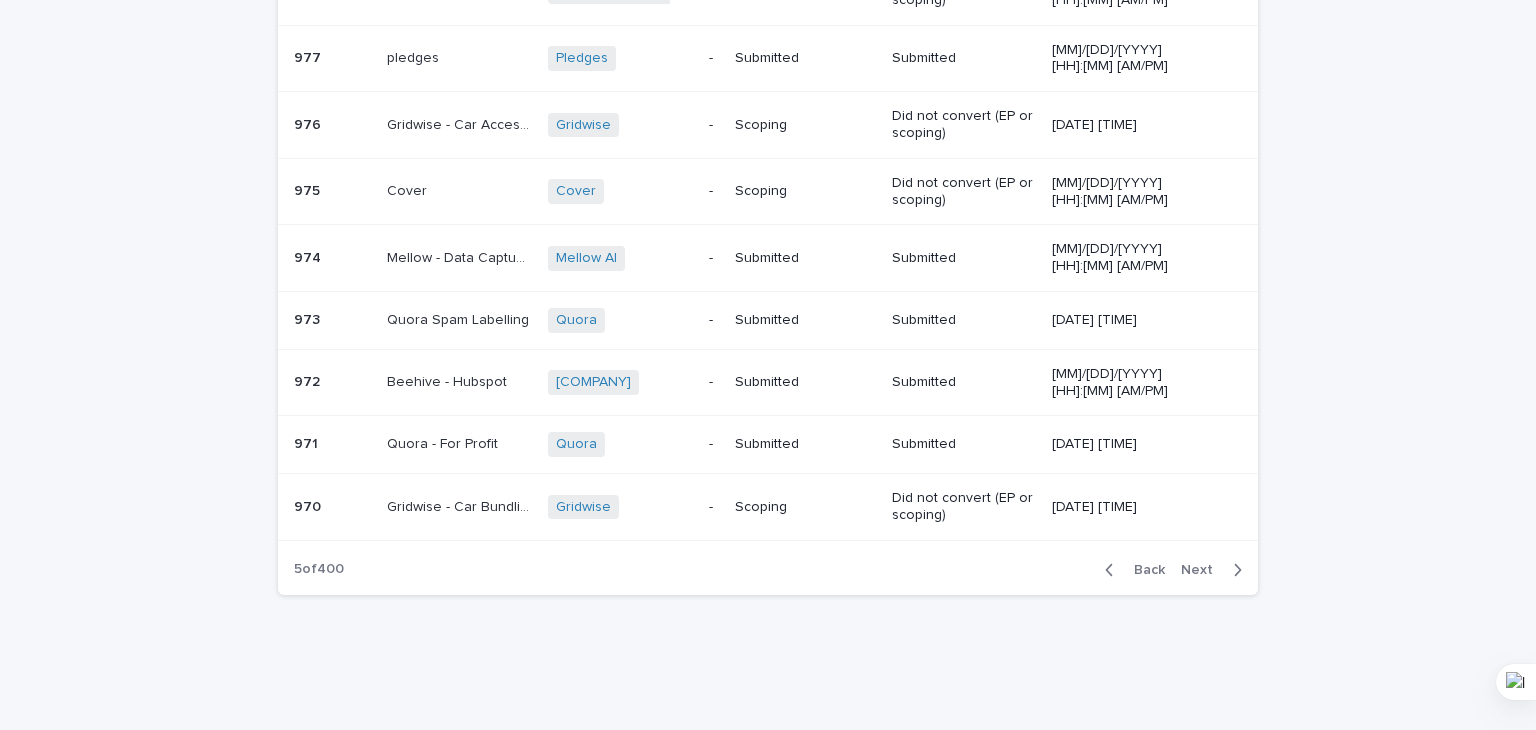 click 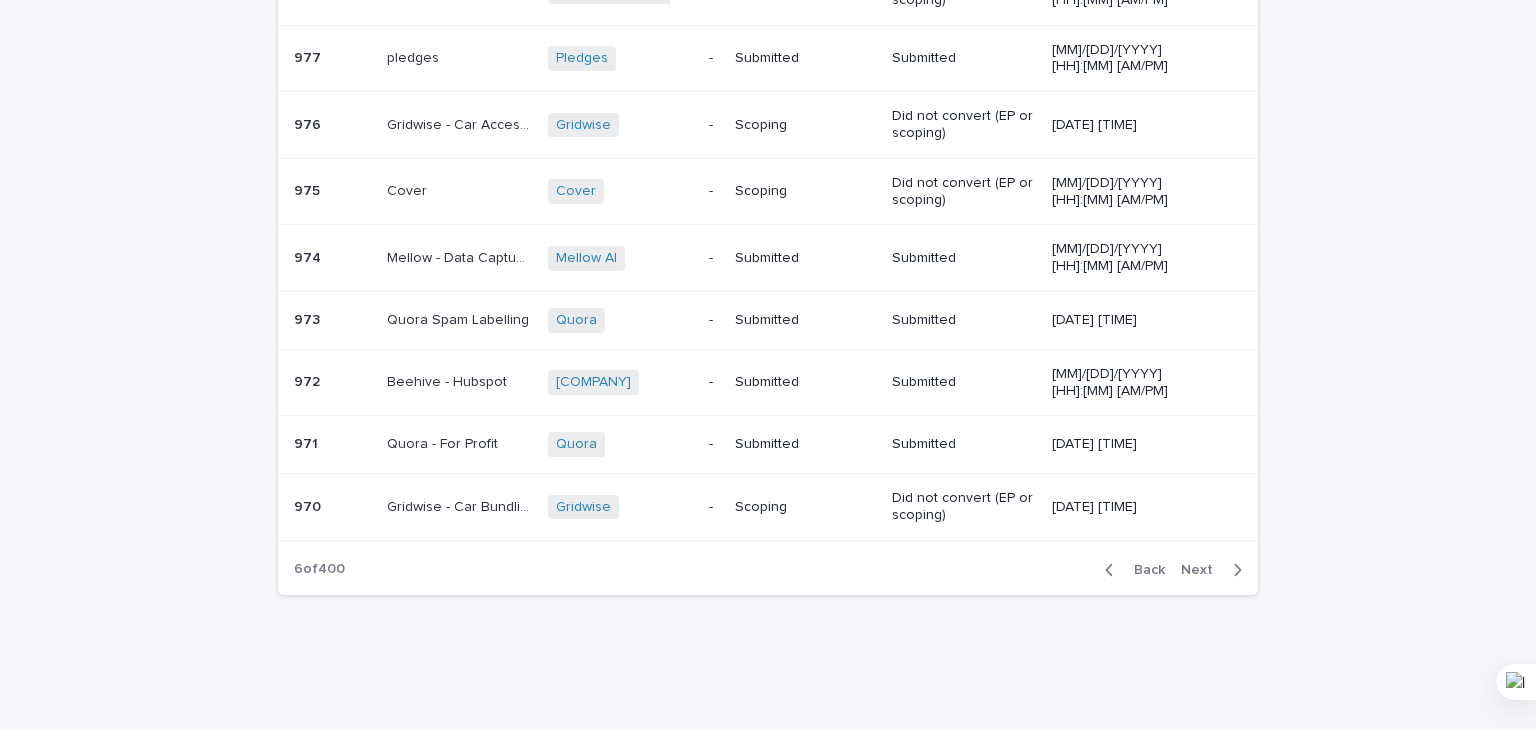 click 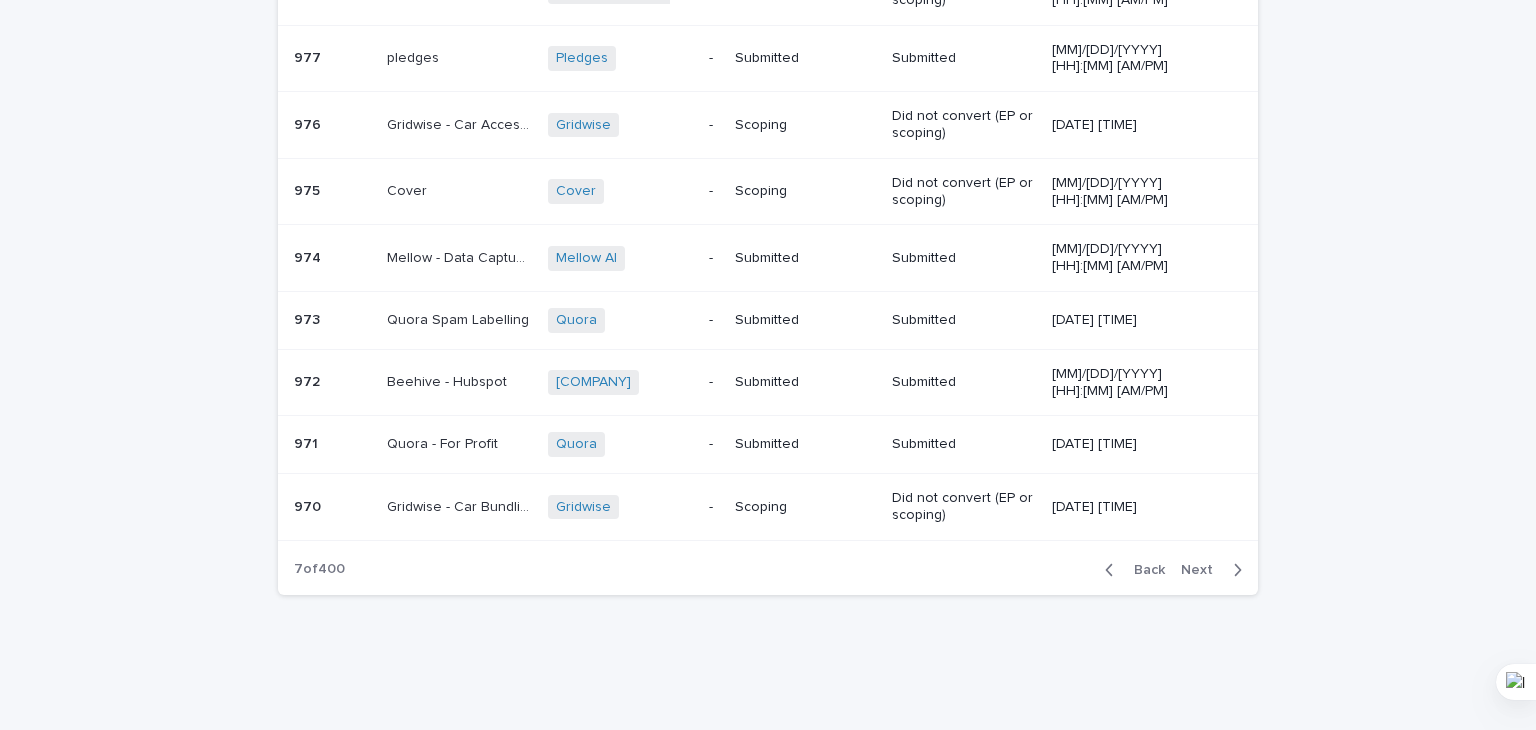 click 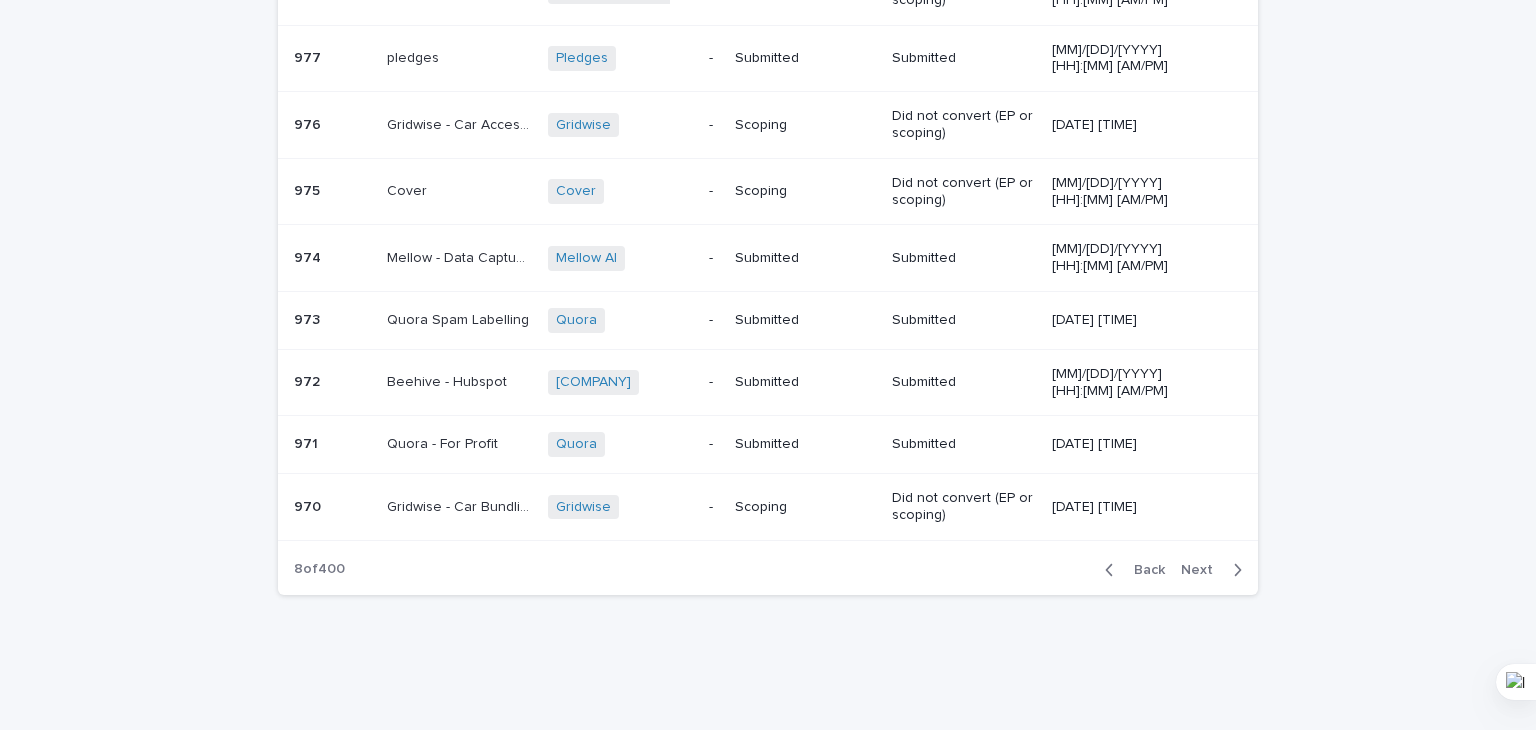 click 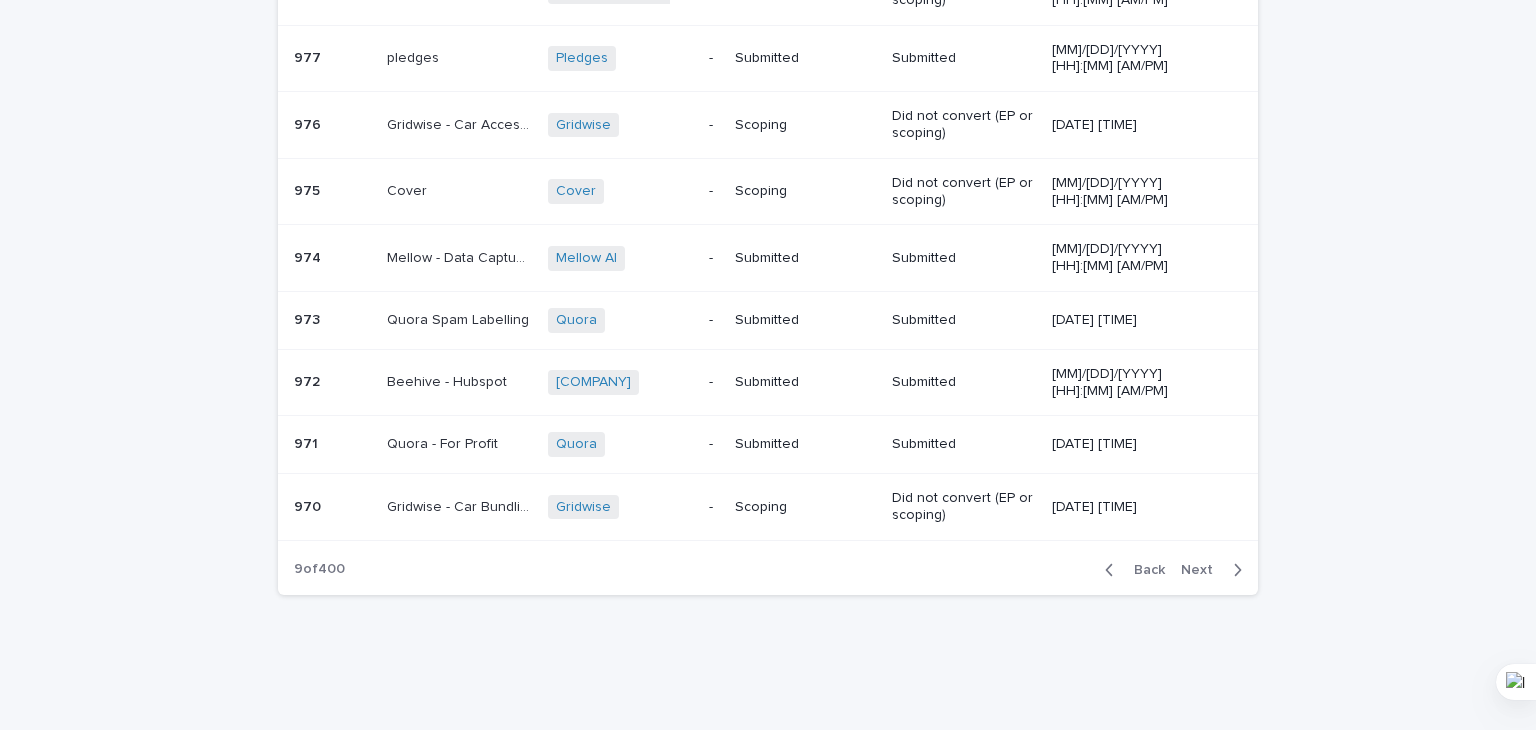 click 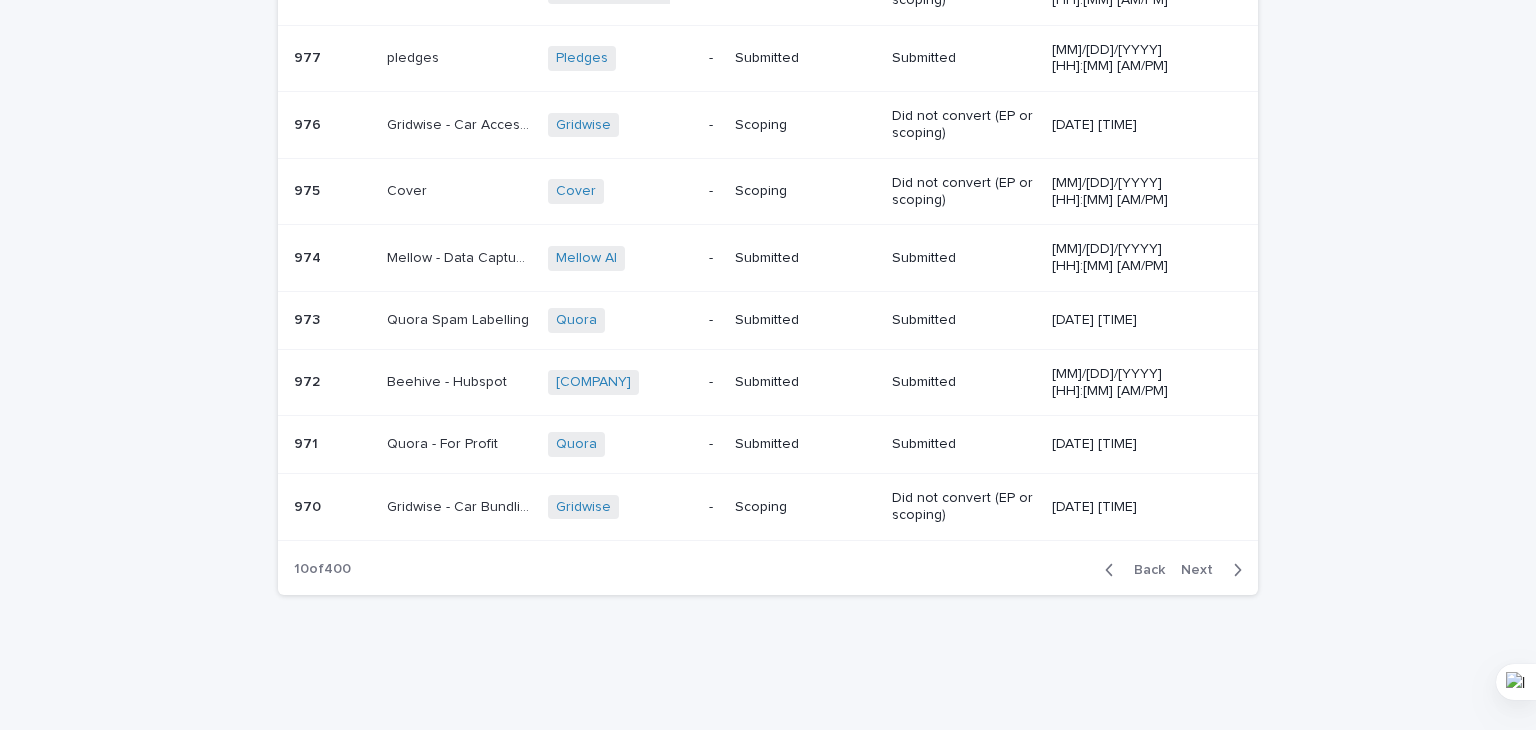 click 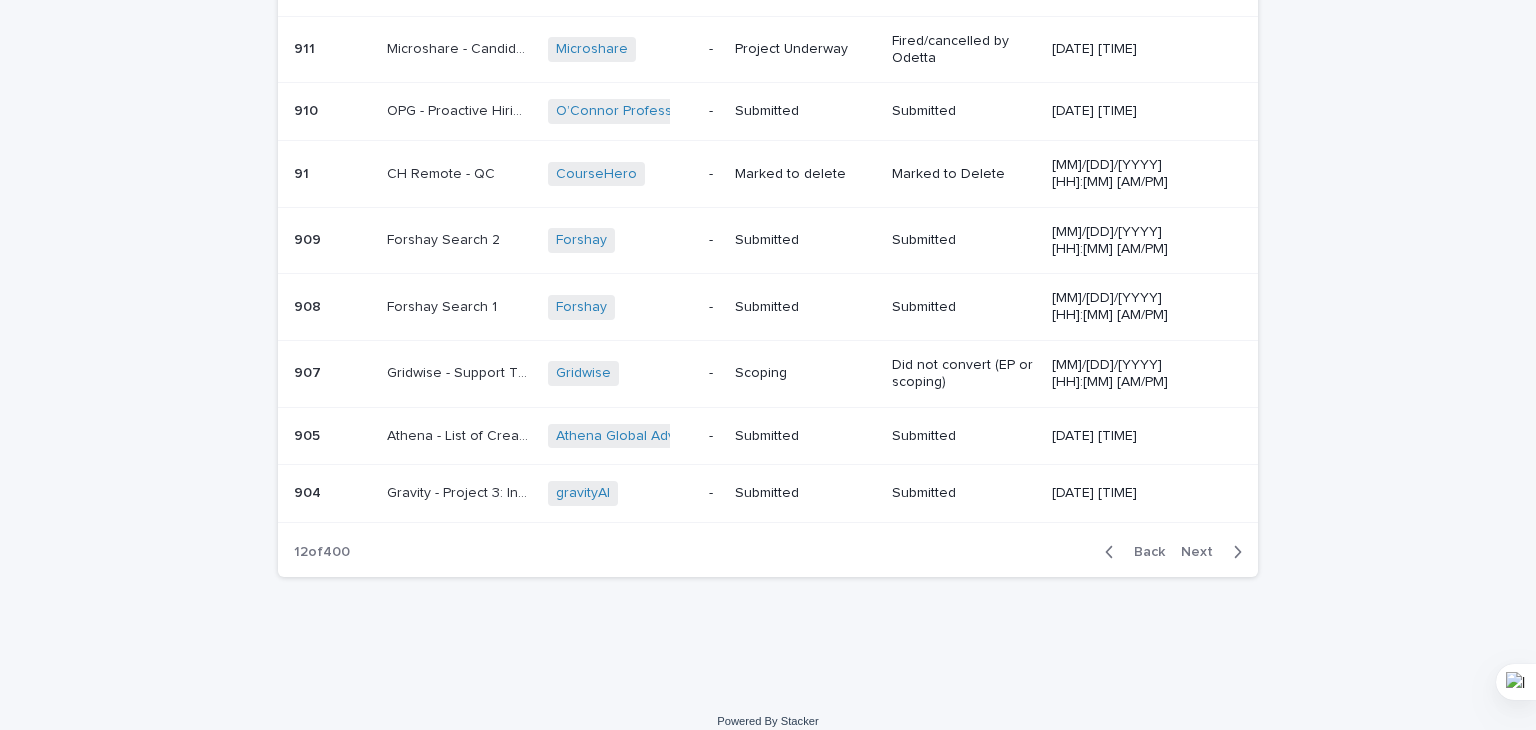 scroll, scrollTop: 333, scrollLeft: 0, axis: vertical 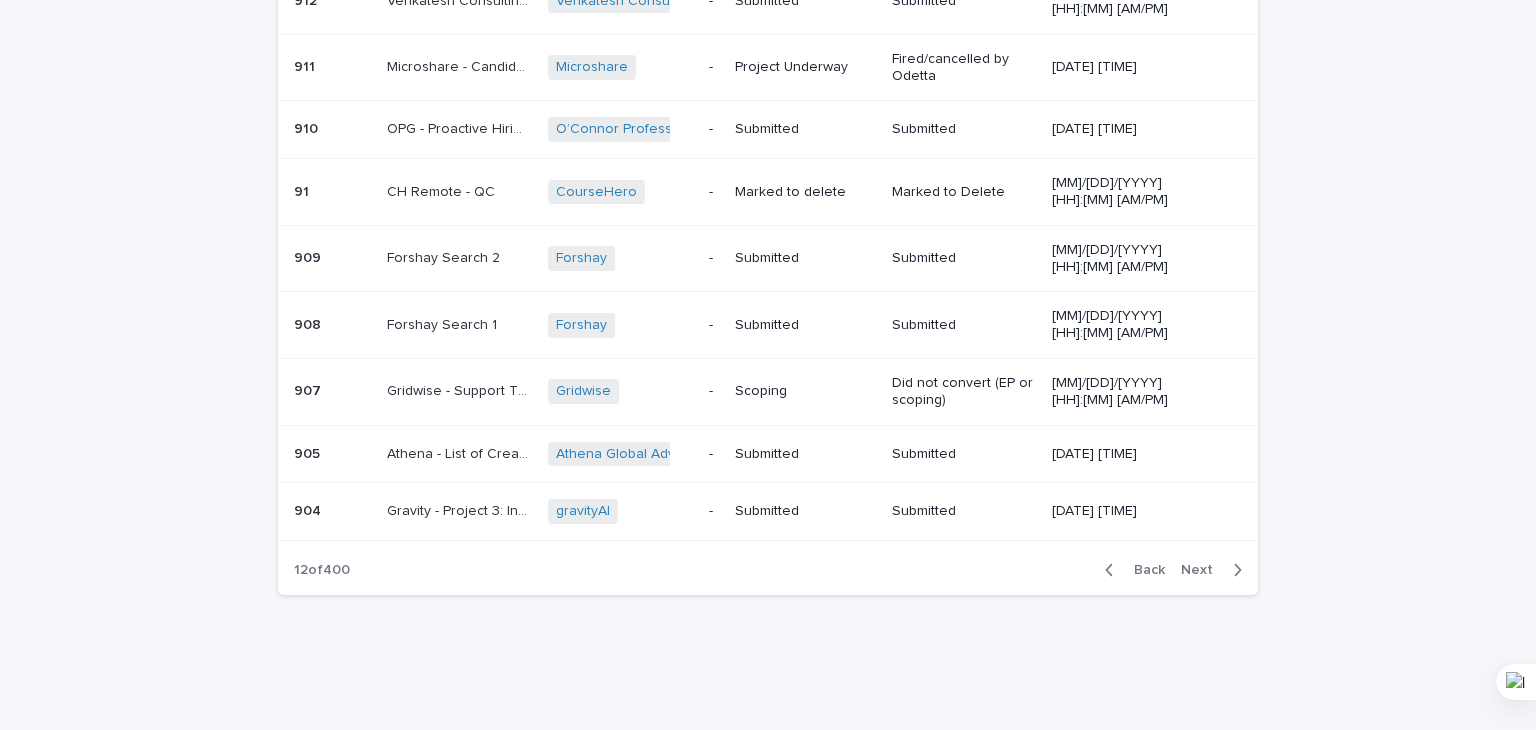 click 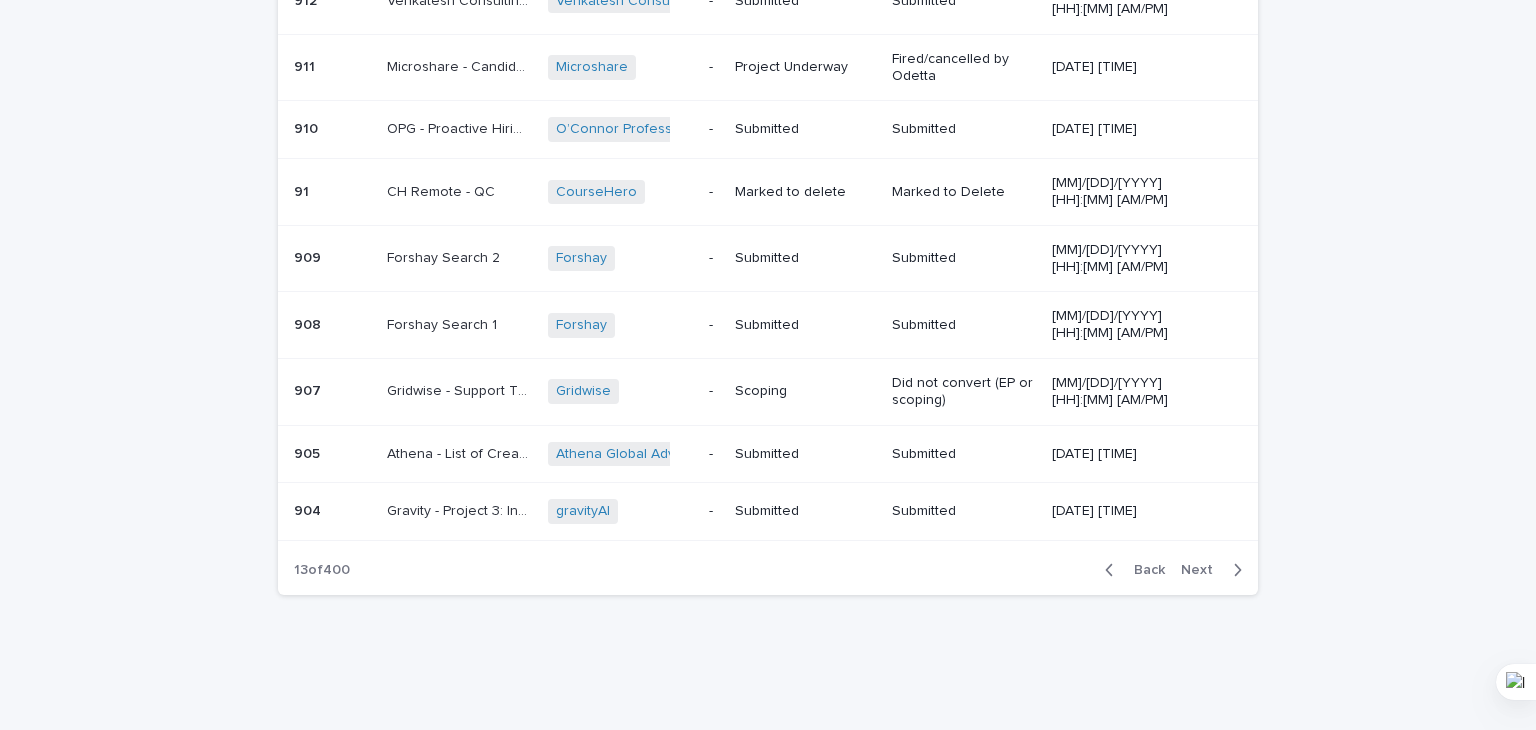 click 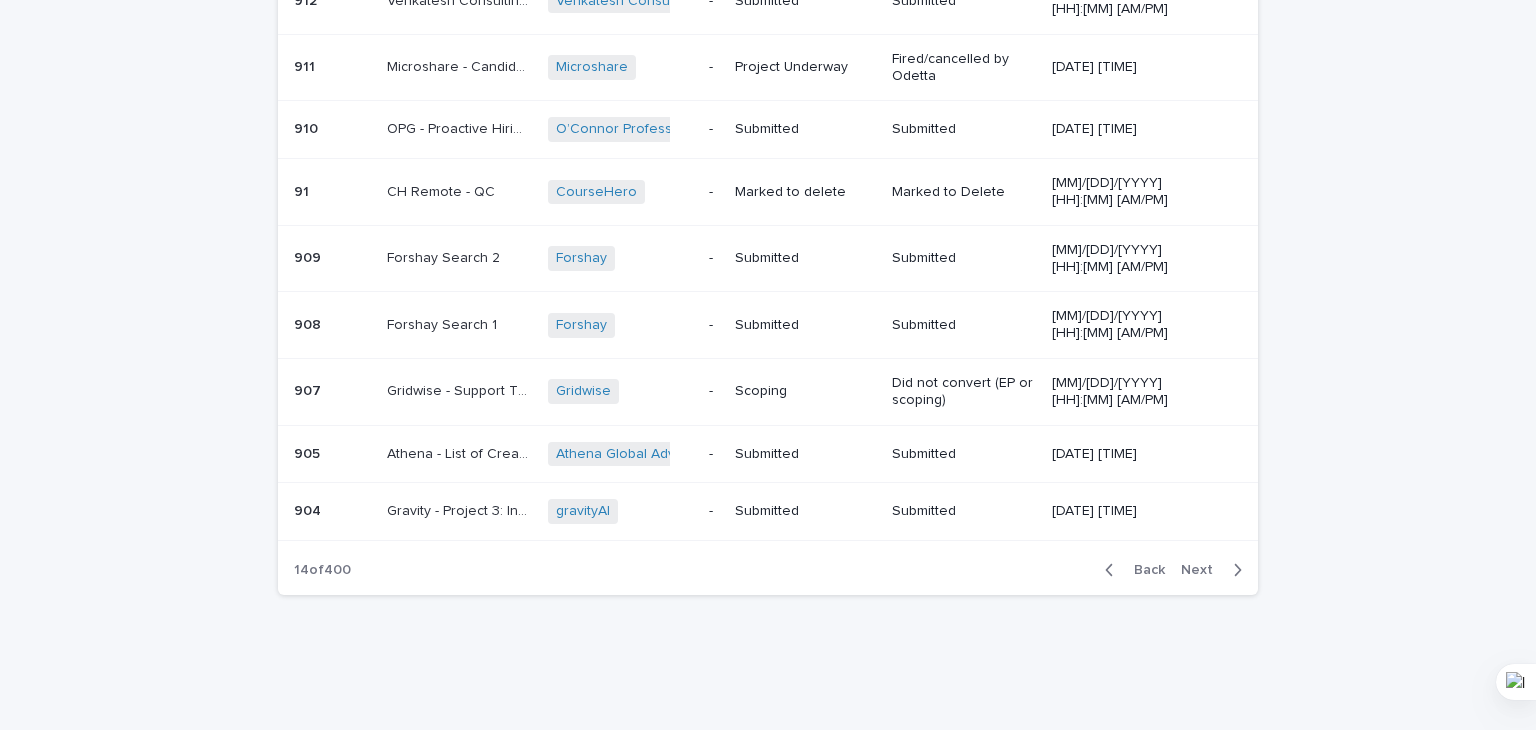 click 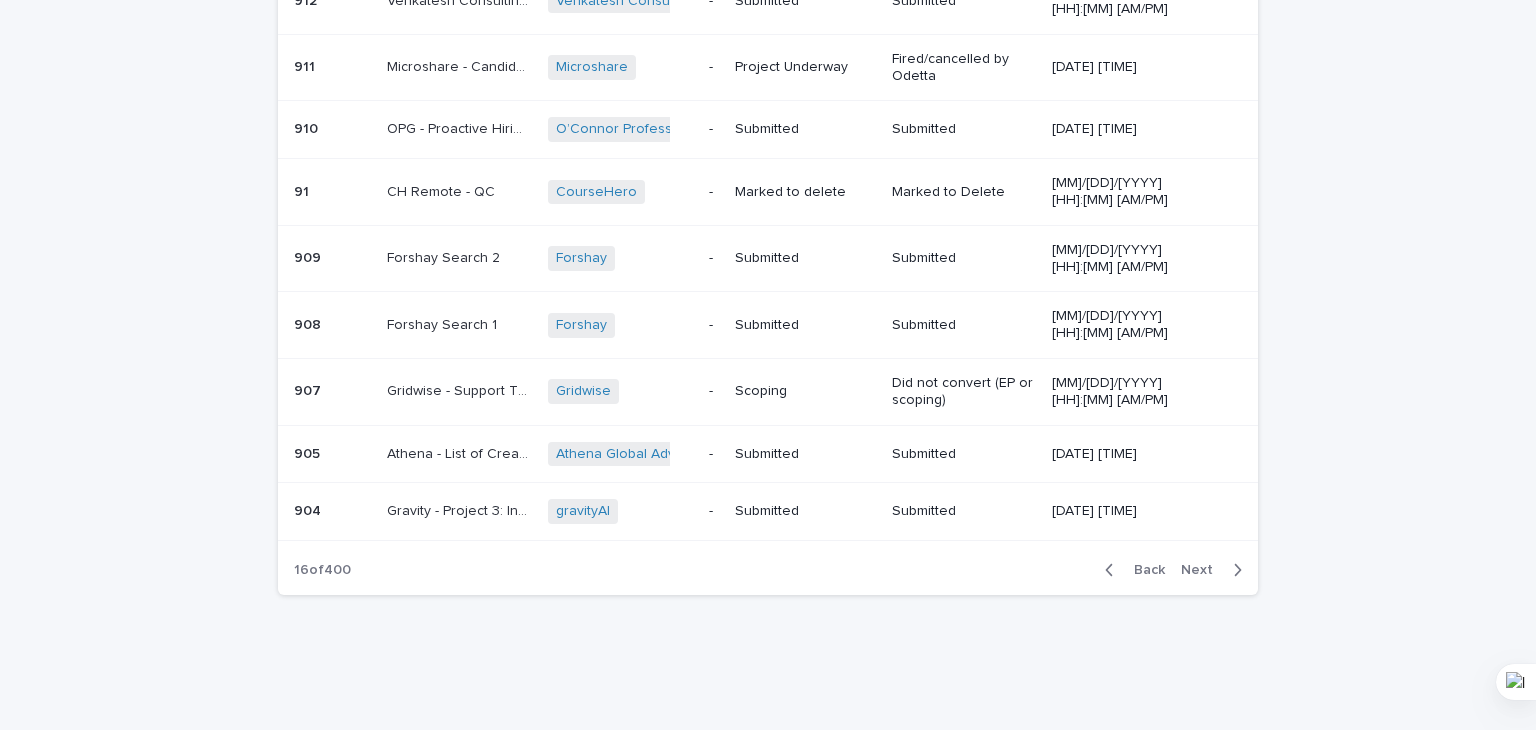 click 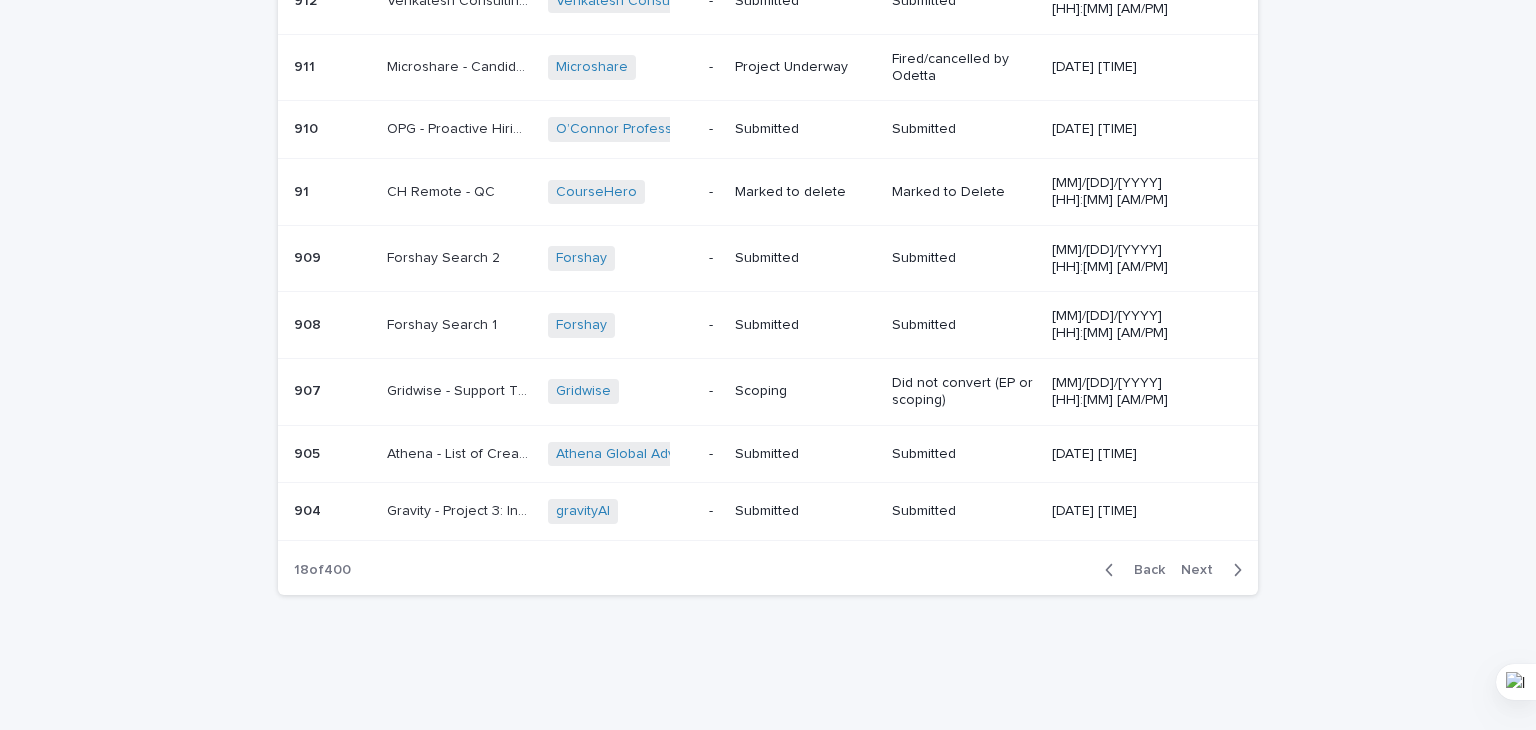 click 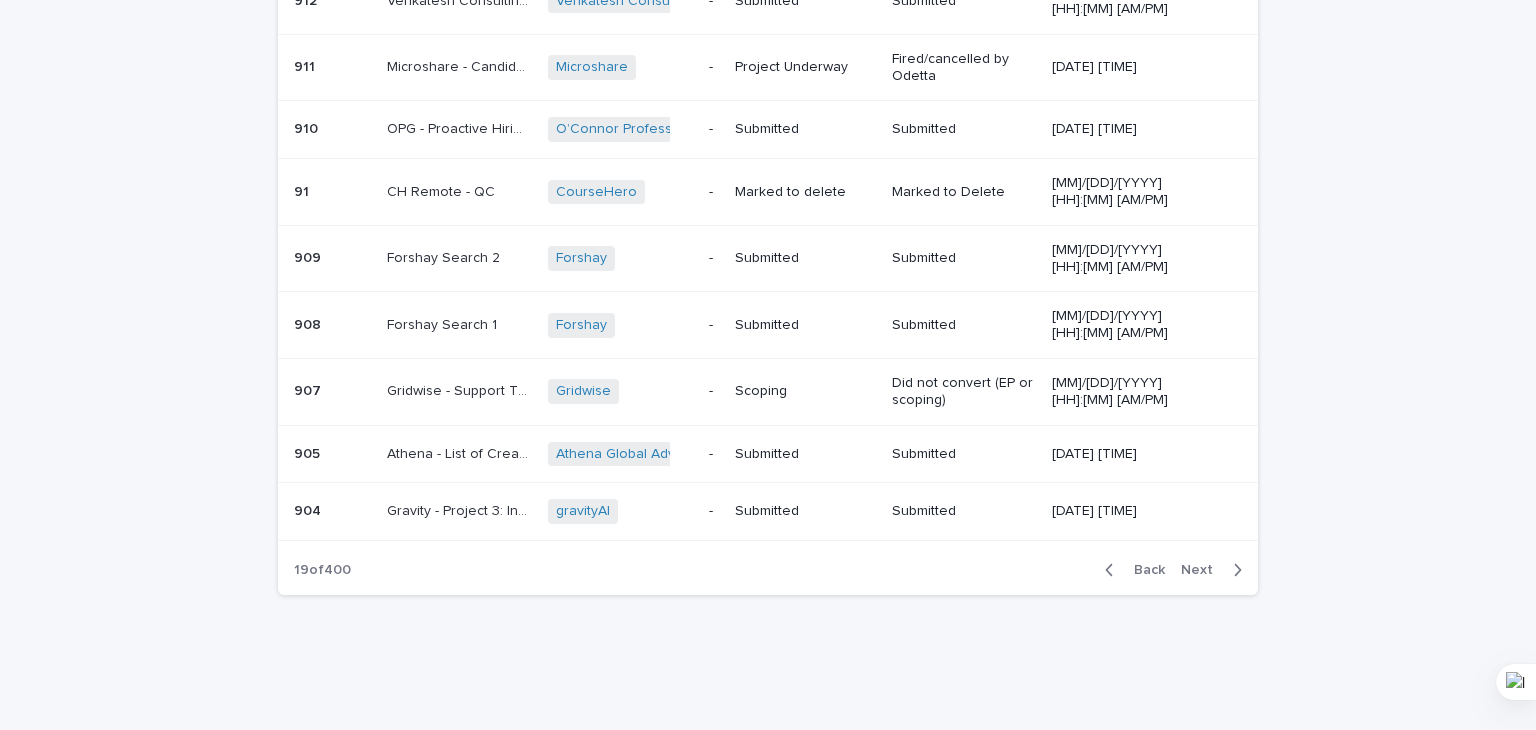 click 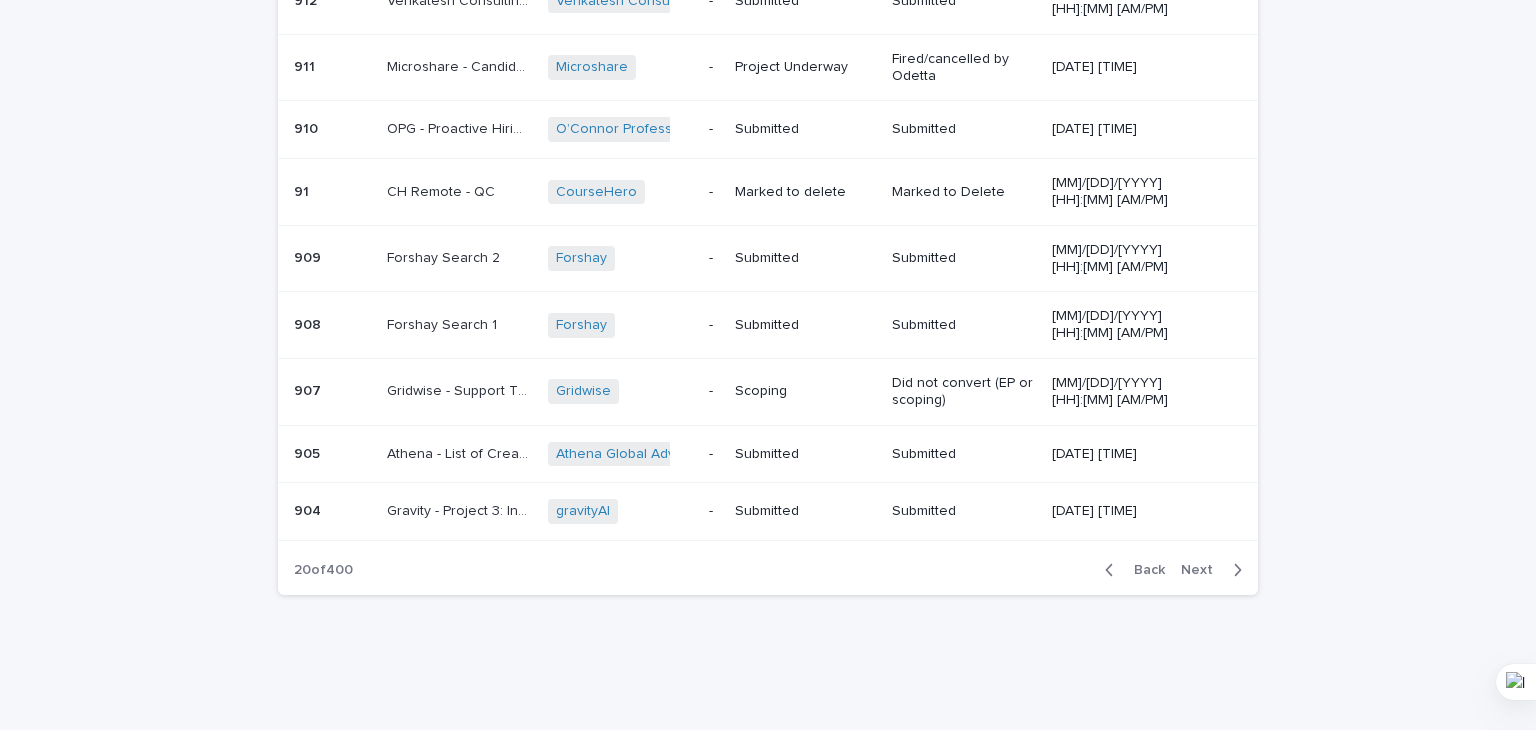 click 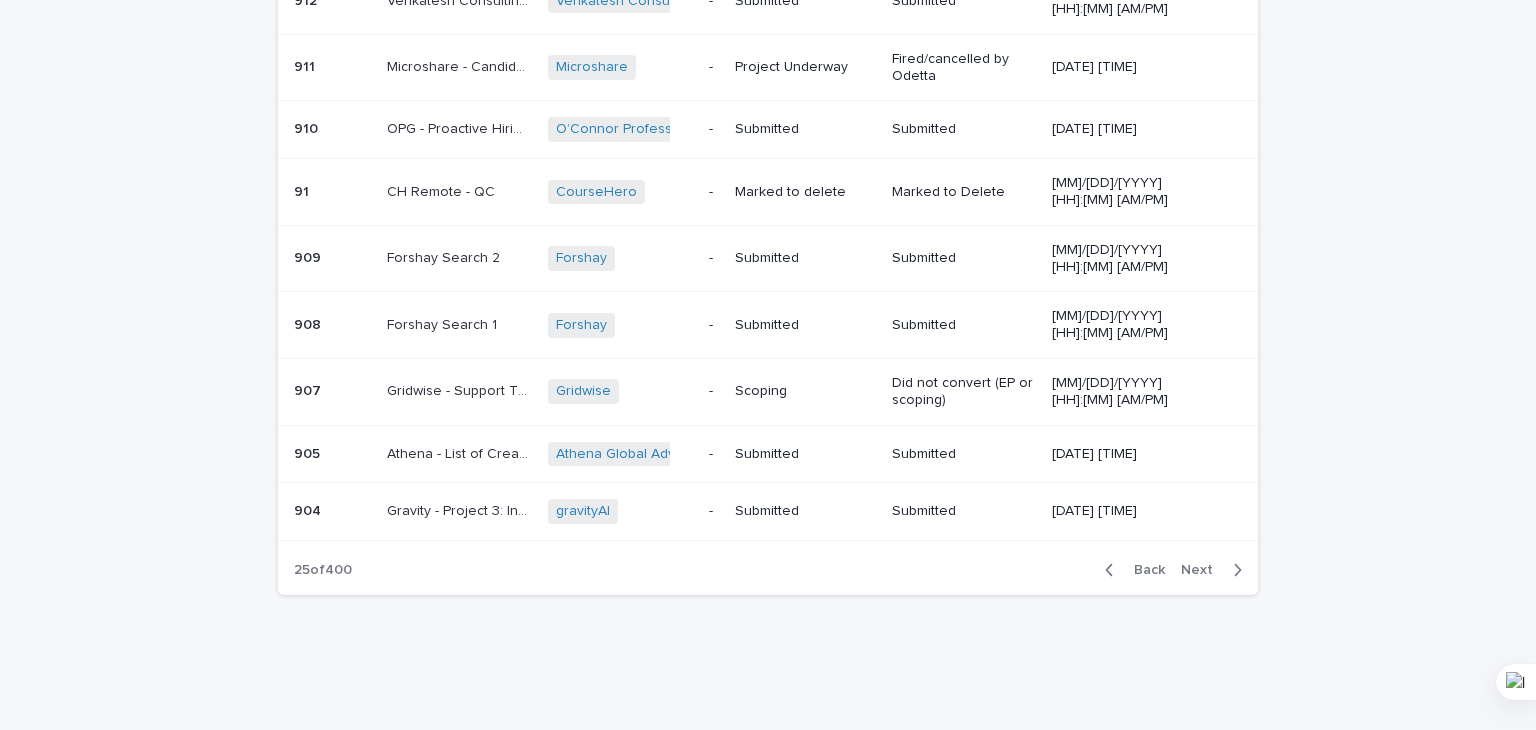 click 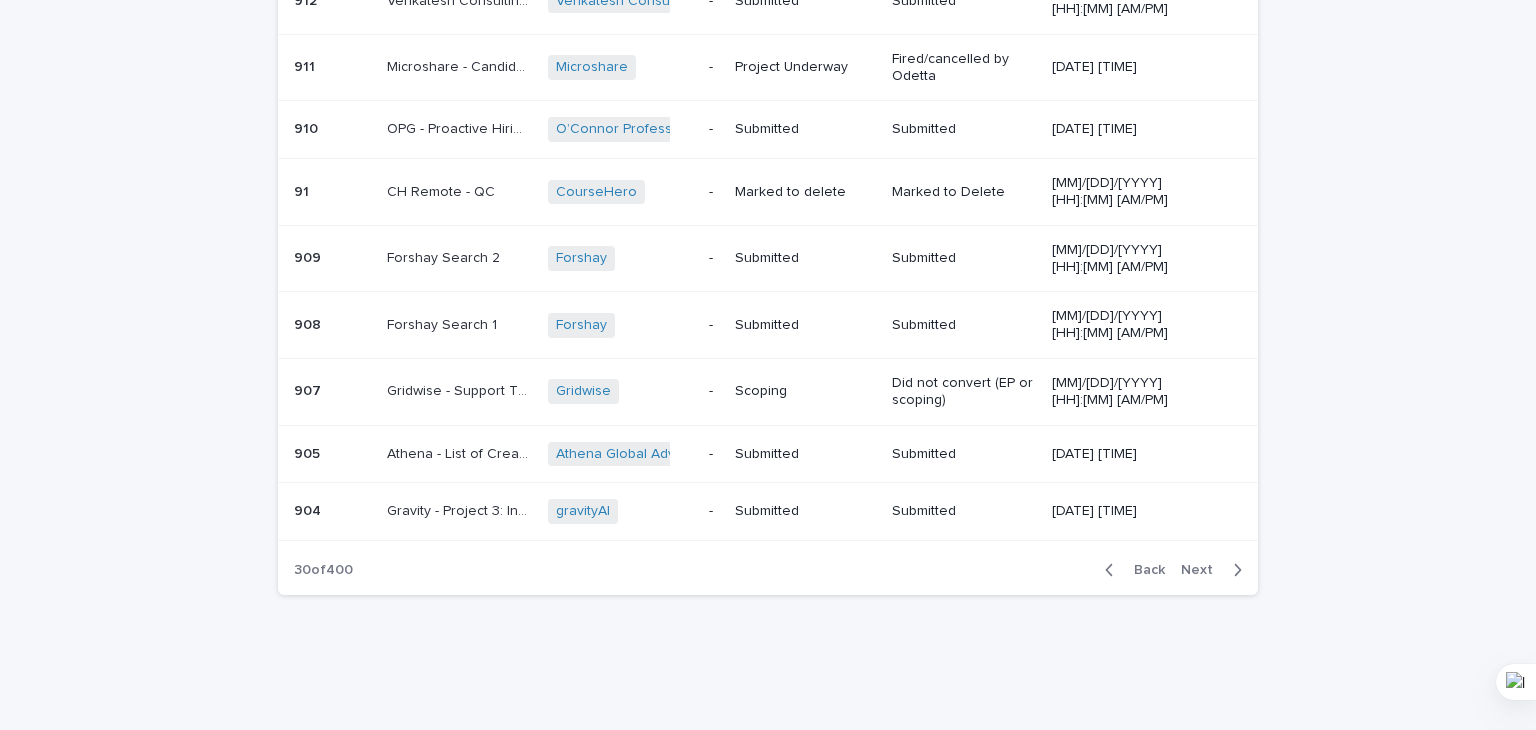 click 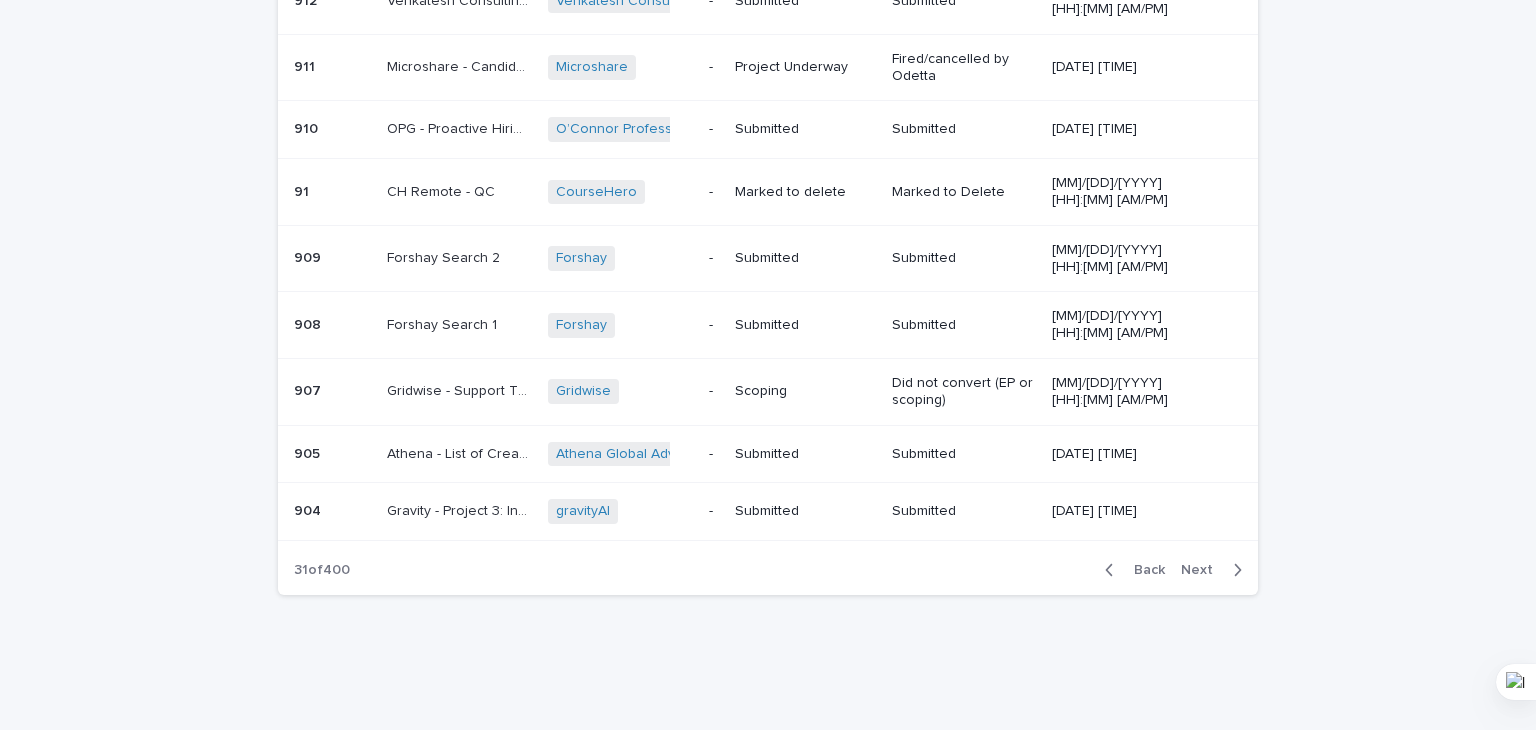 click 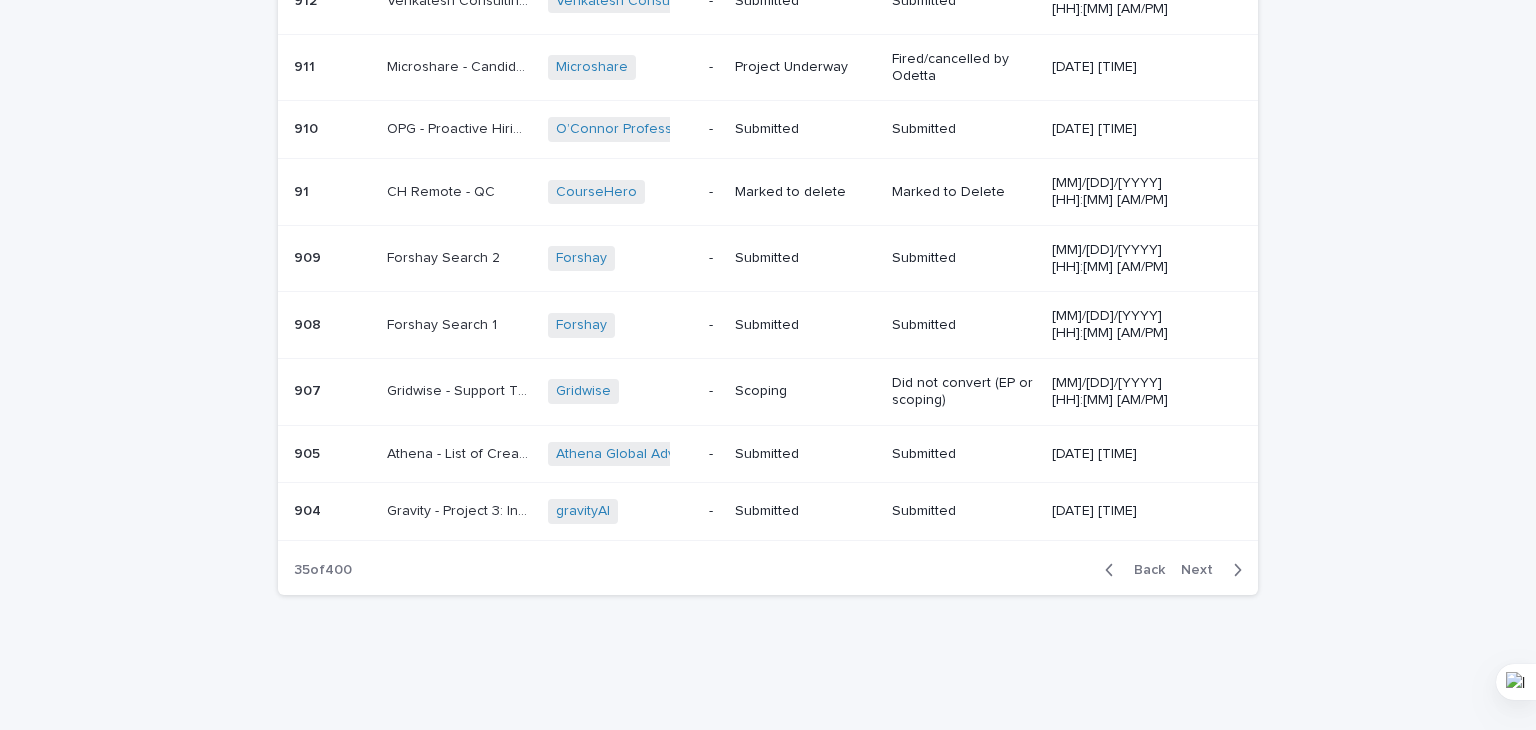 click 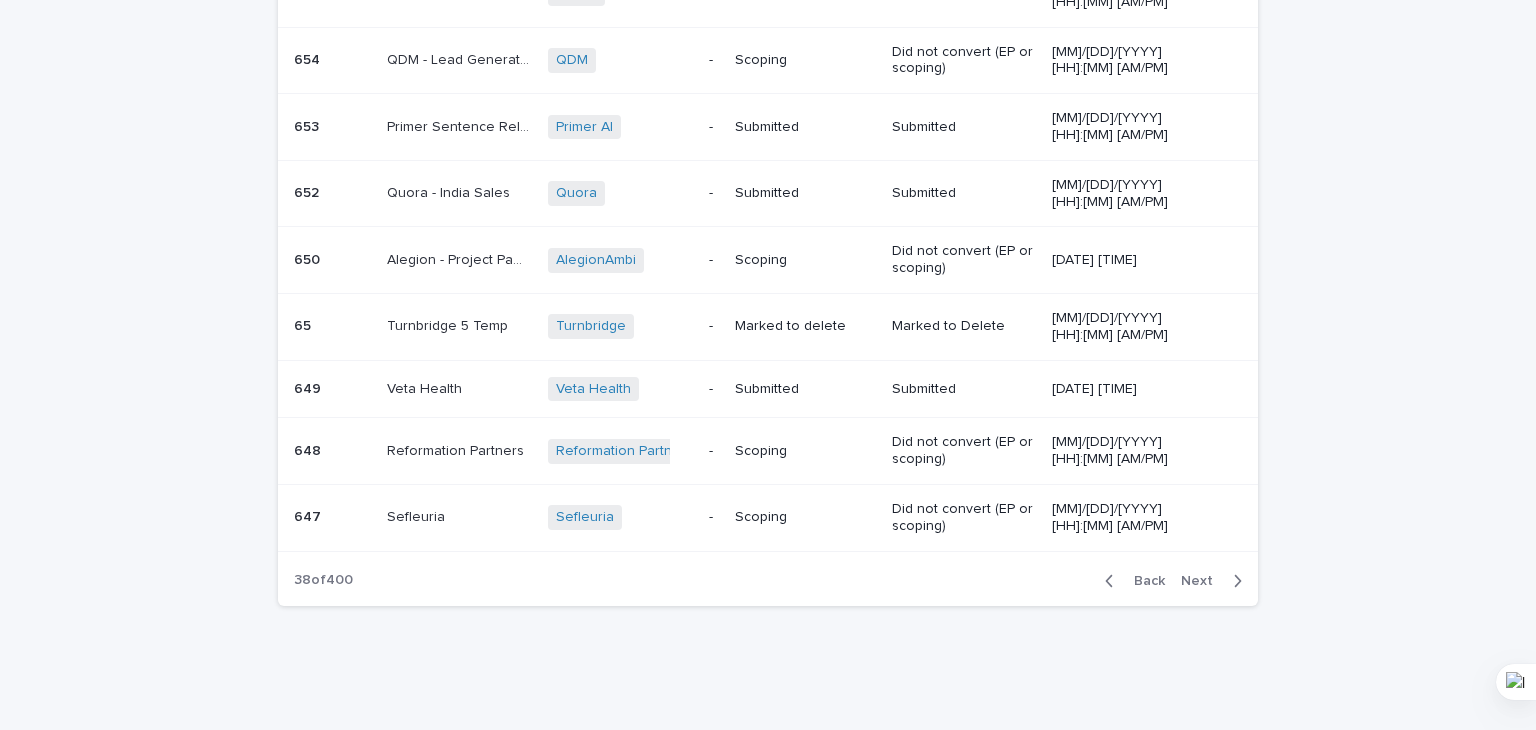 scroll, scrollTop: 351, scrollLeft: 0, axis: vertical 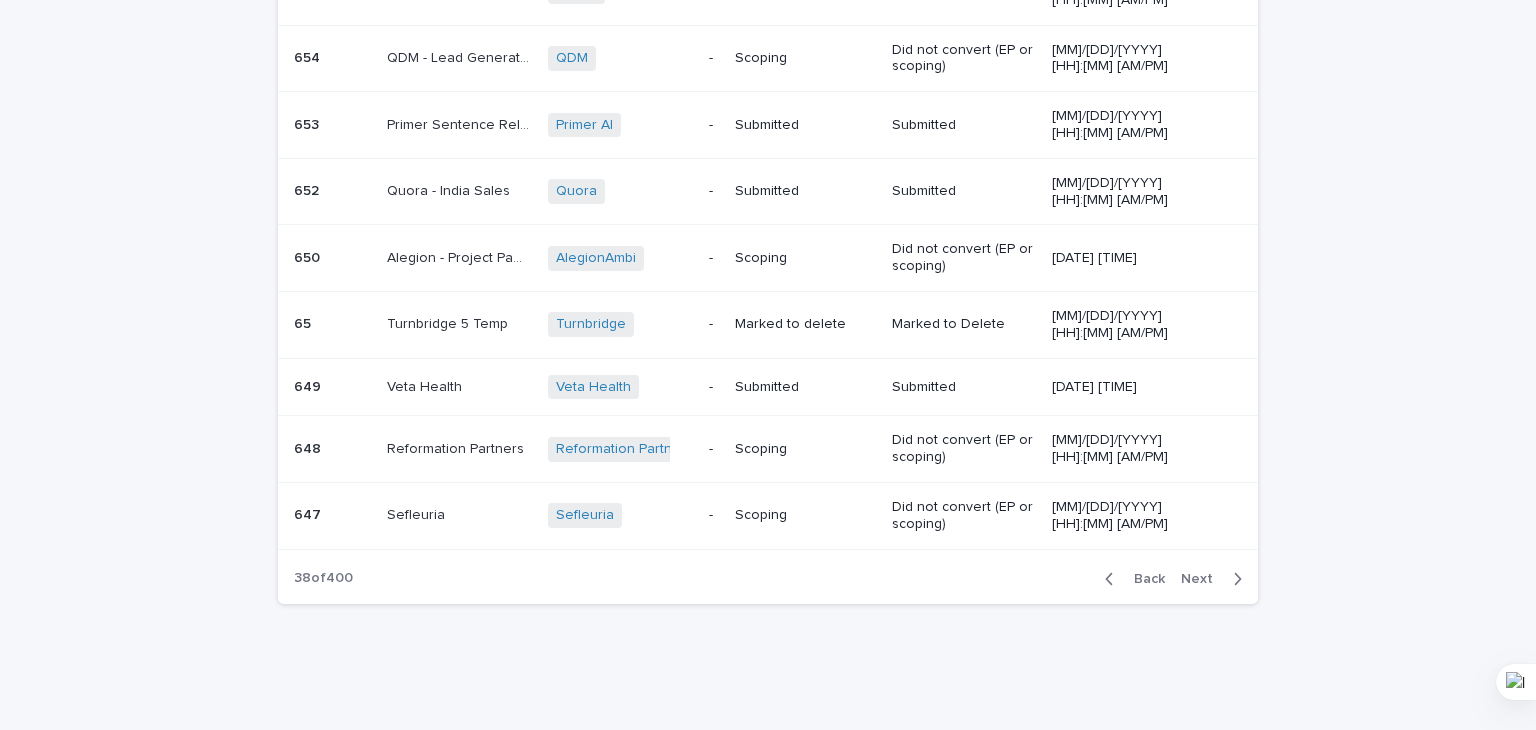 click at bounding box center (1233, 579) 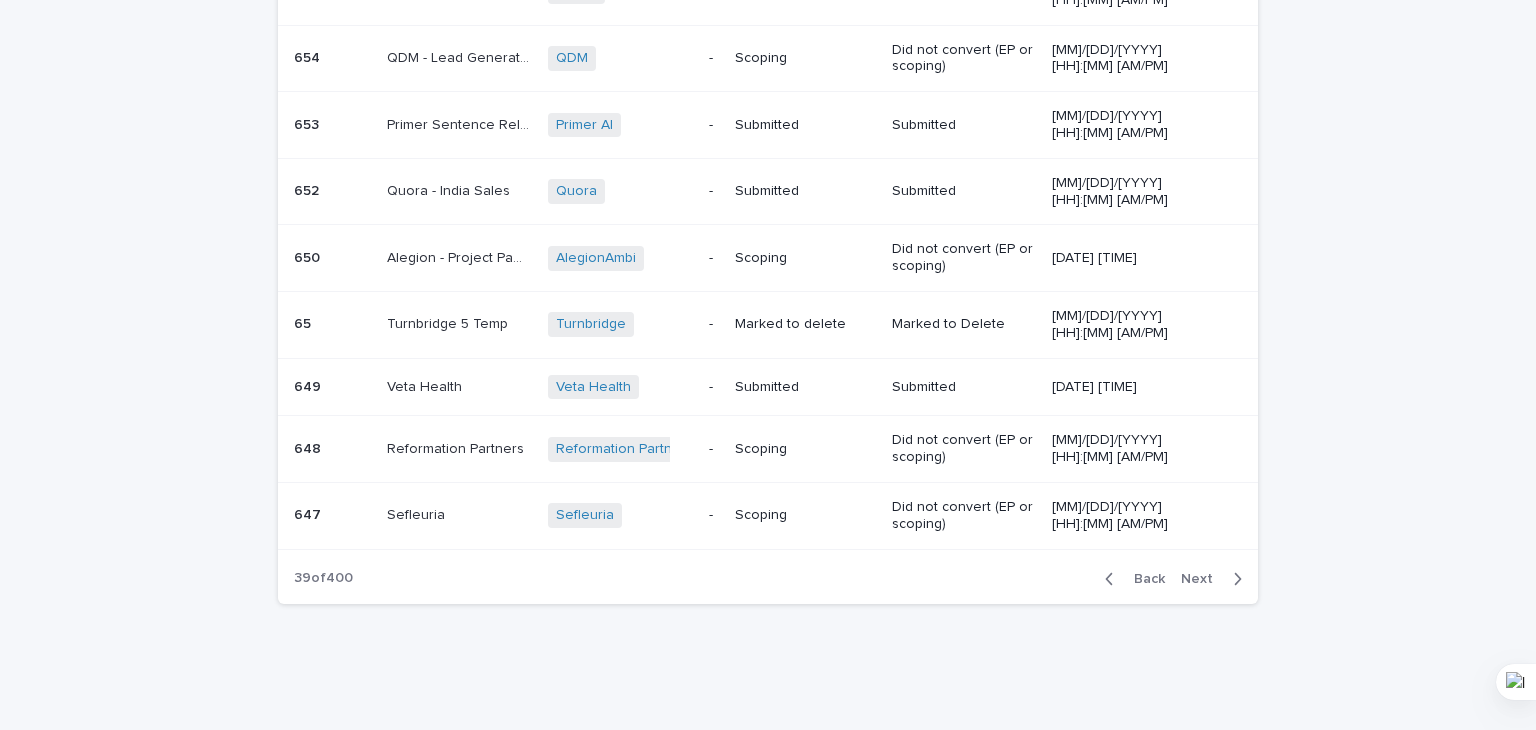 click at bounding box center (1233, 579) 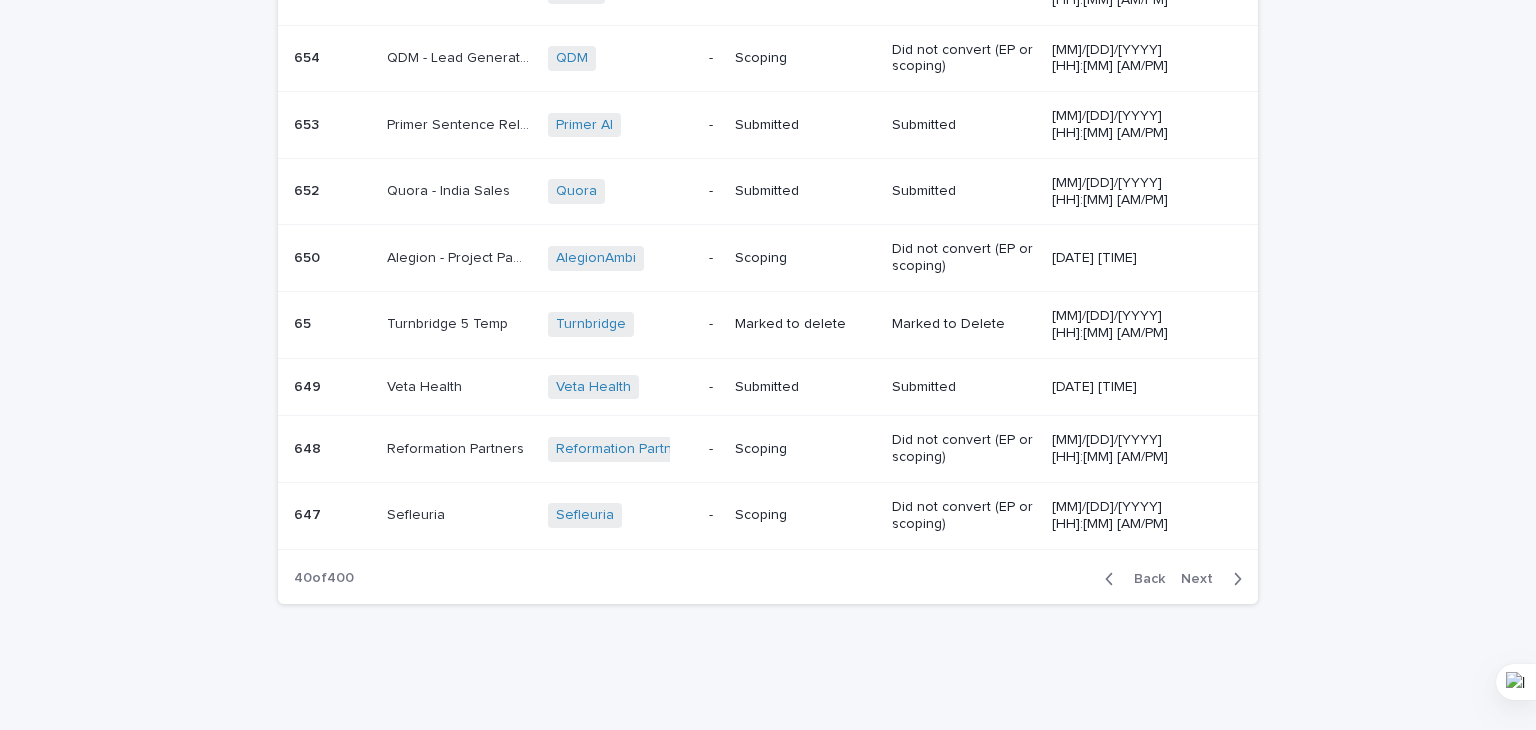 click at bounding box center (1233, 579) 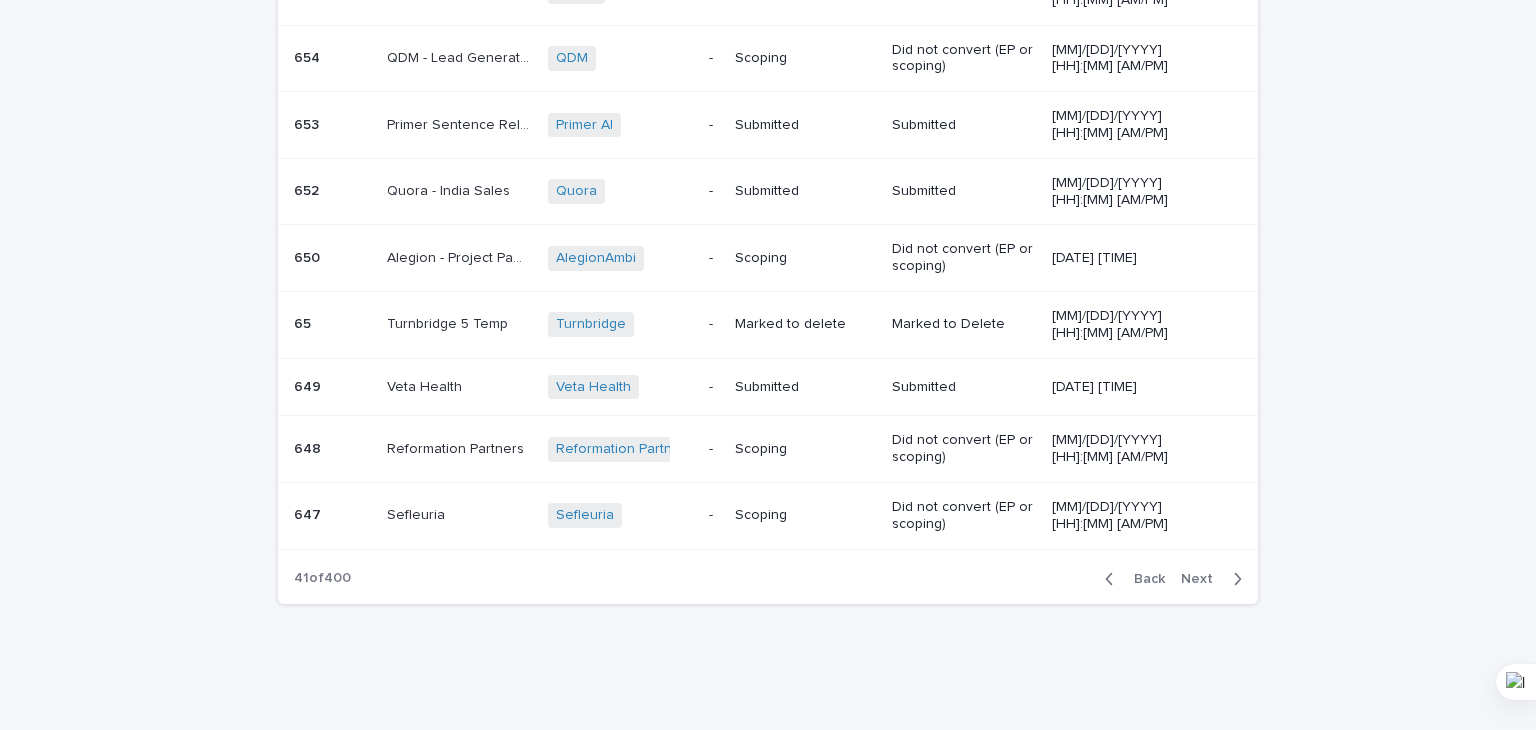 click at bounding box center [1233, 579] 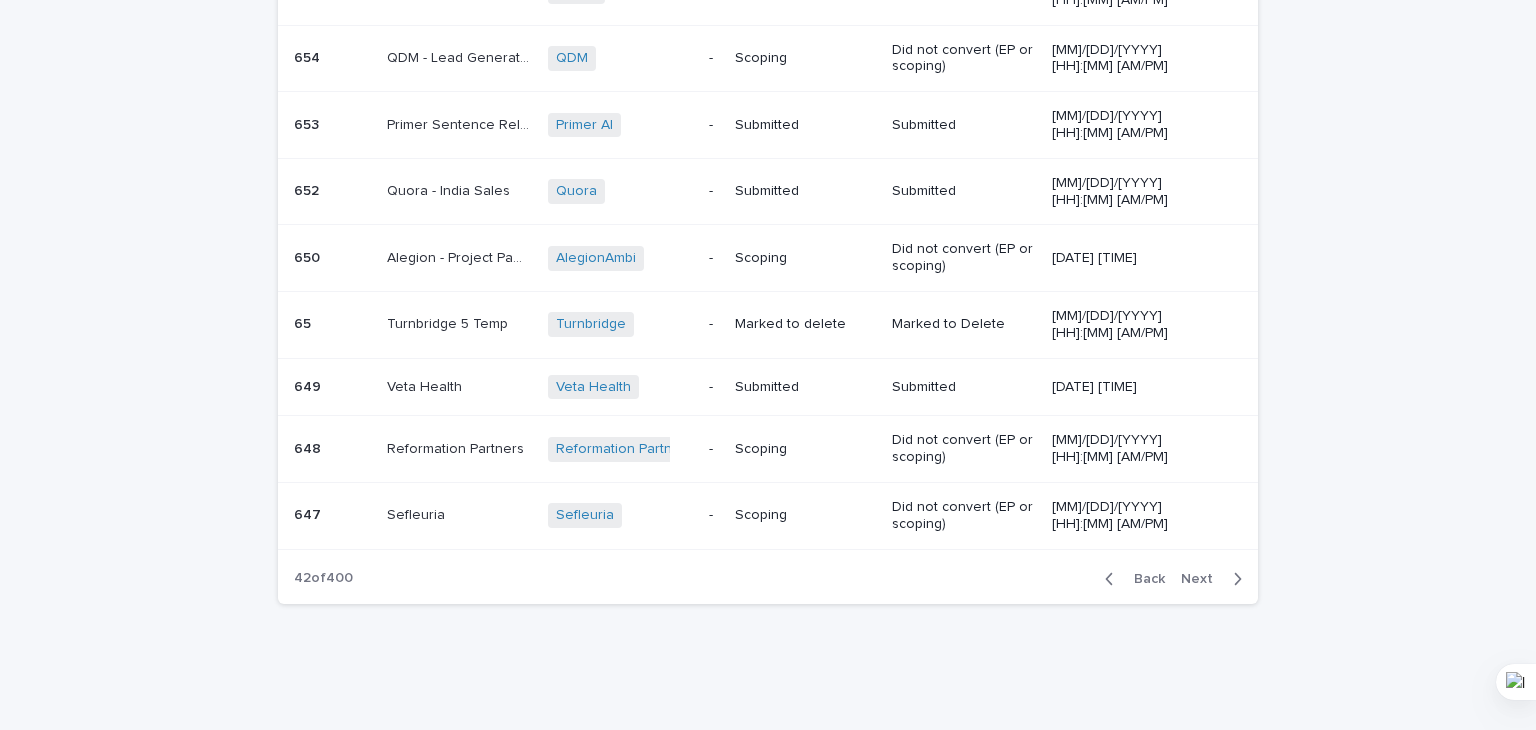 click at bounding box center [1233, 579] 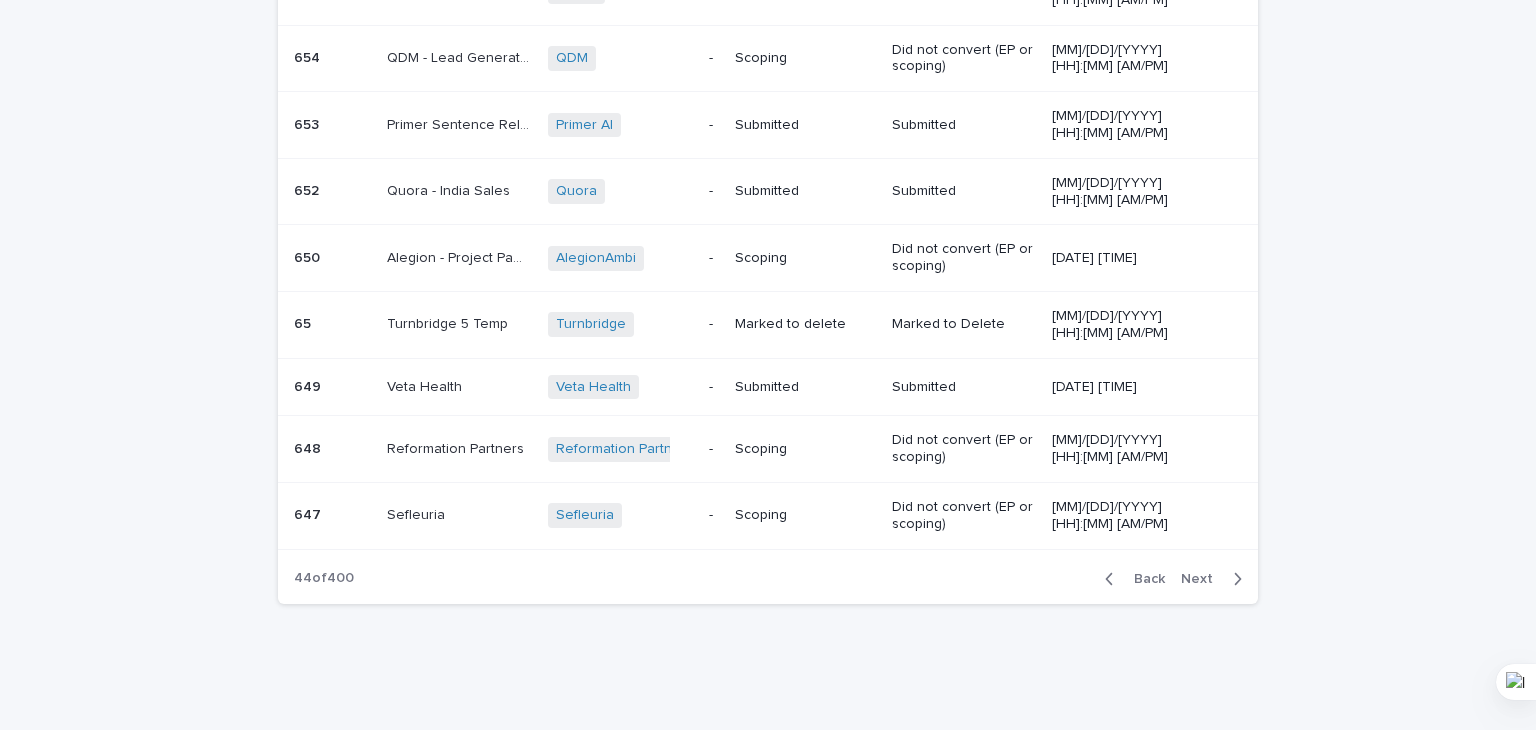 click at bounding box center [1233, 579] 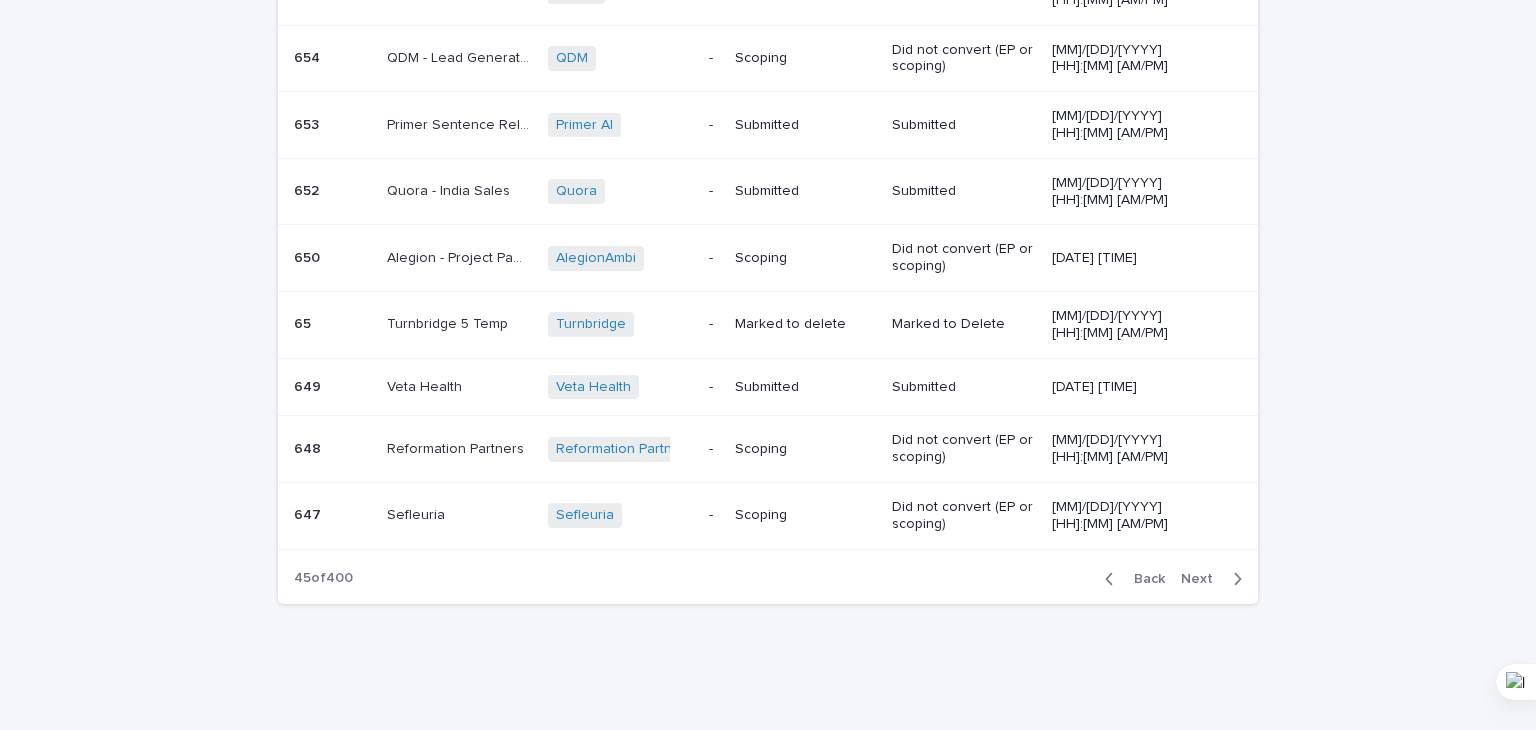 click at bounding box center [1233, 579] 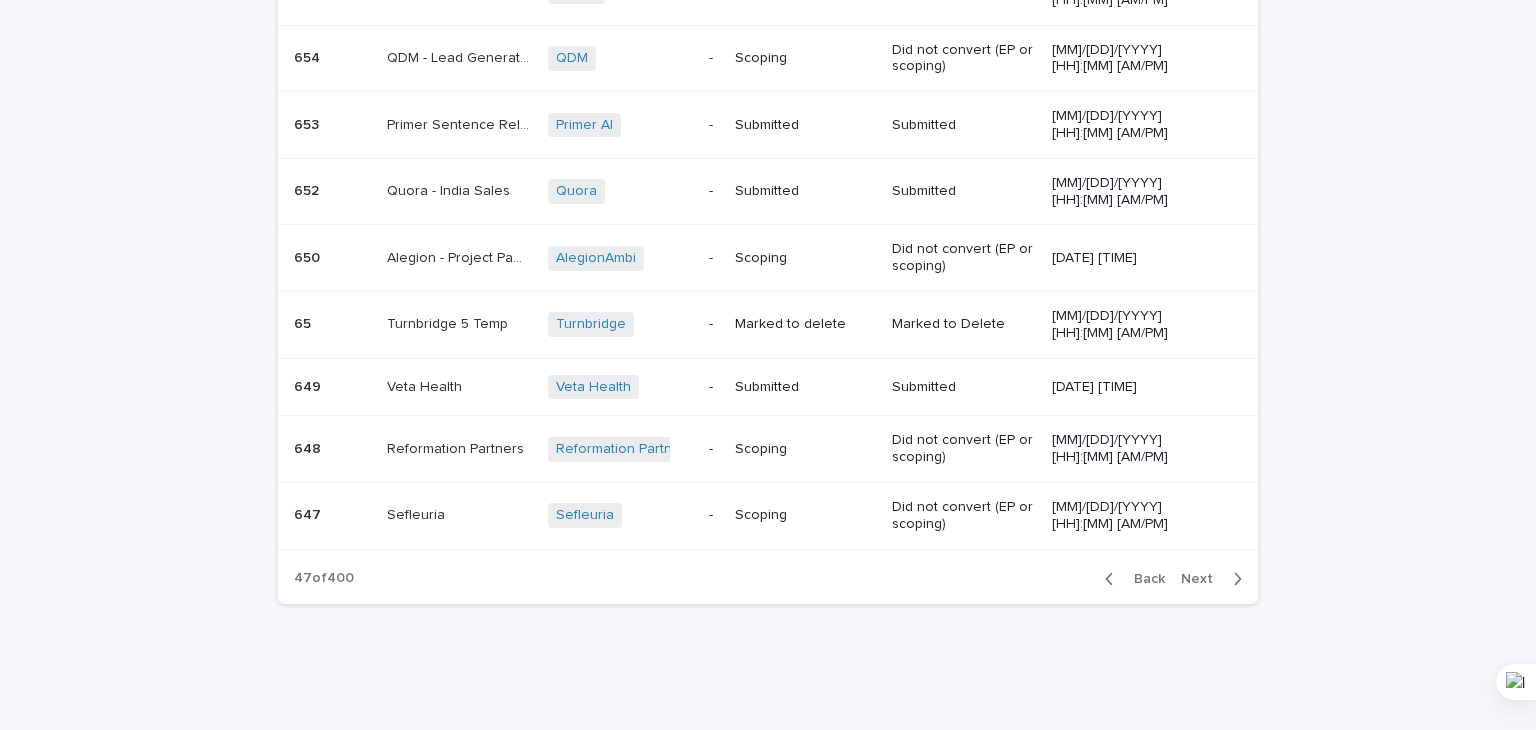 click at bounding box center [1233, 579] 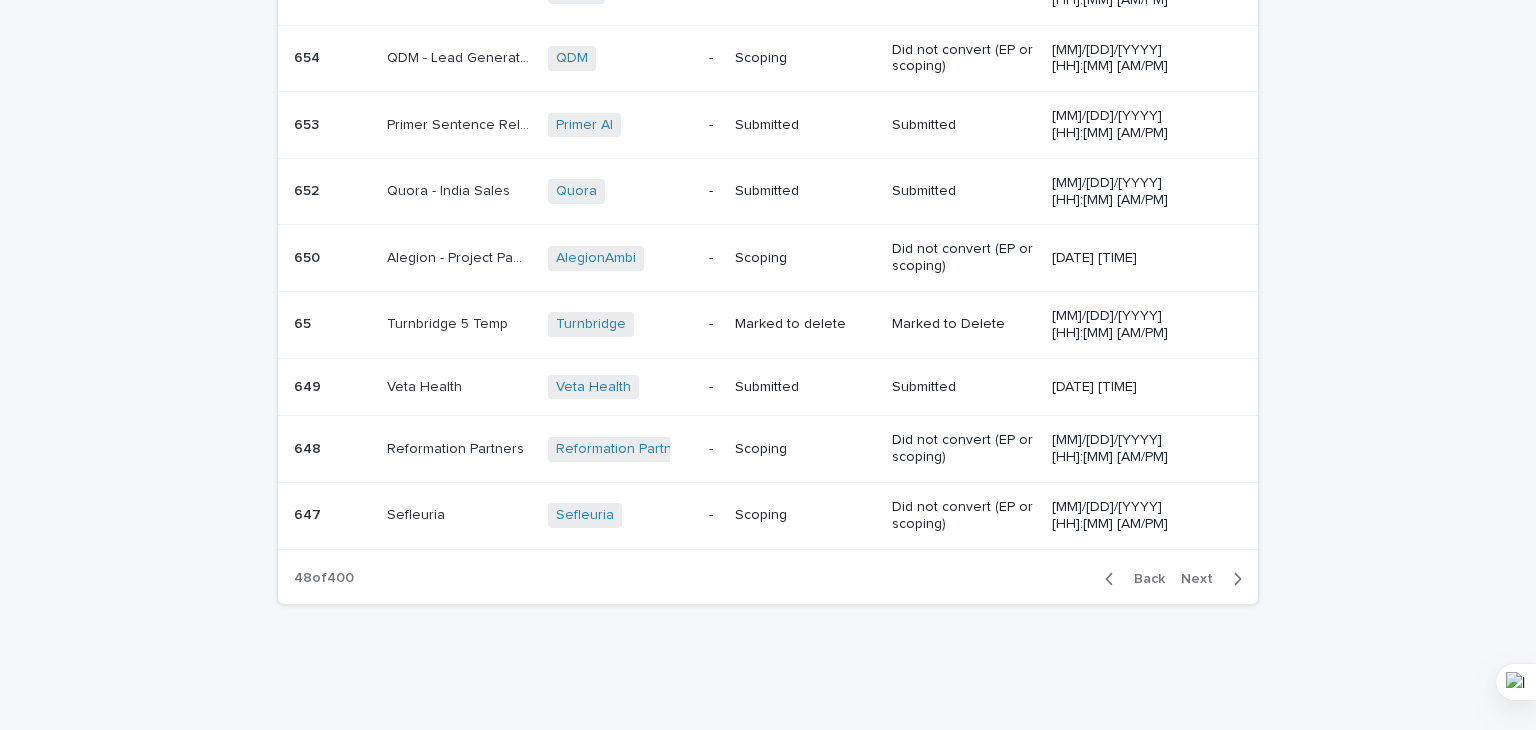 click at bounding box center [1233, 579] 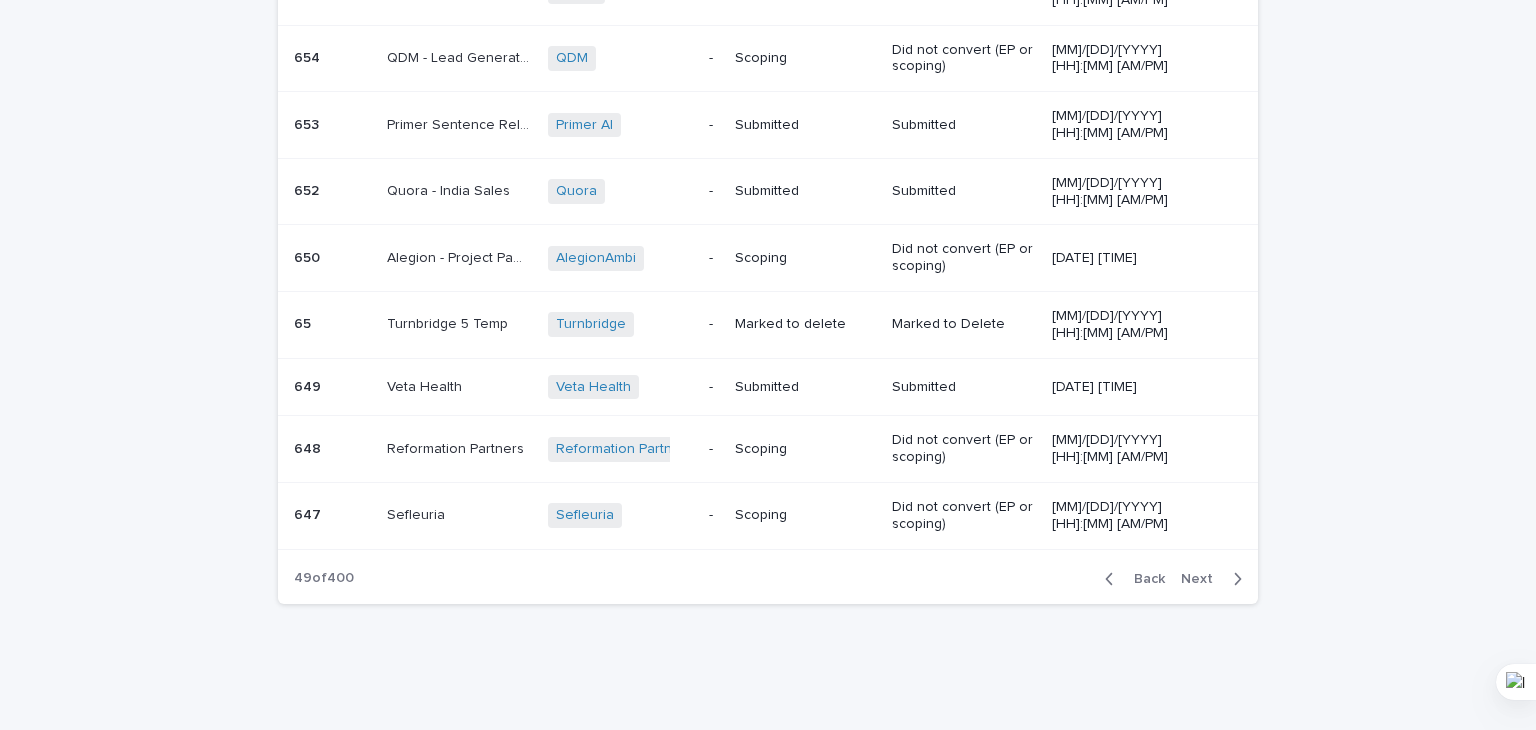 click at bounding box center (1233, 579) 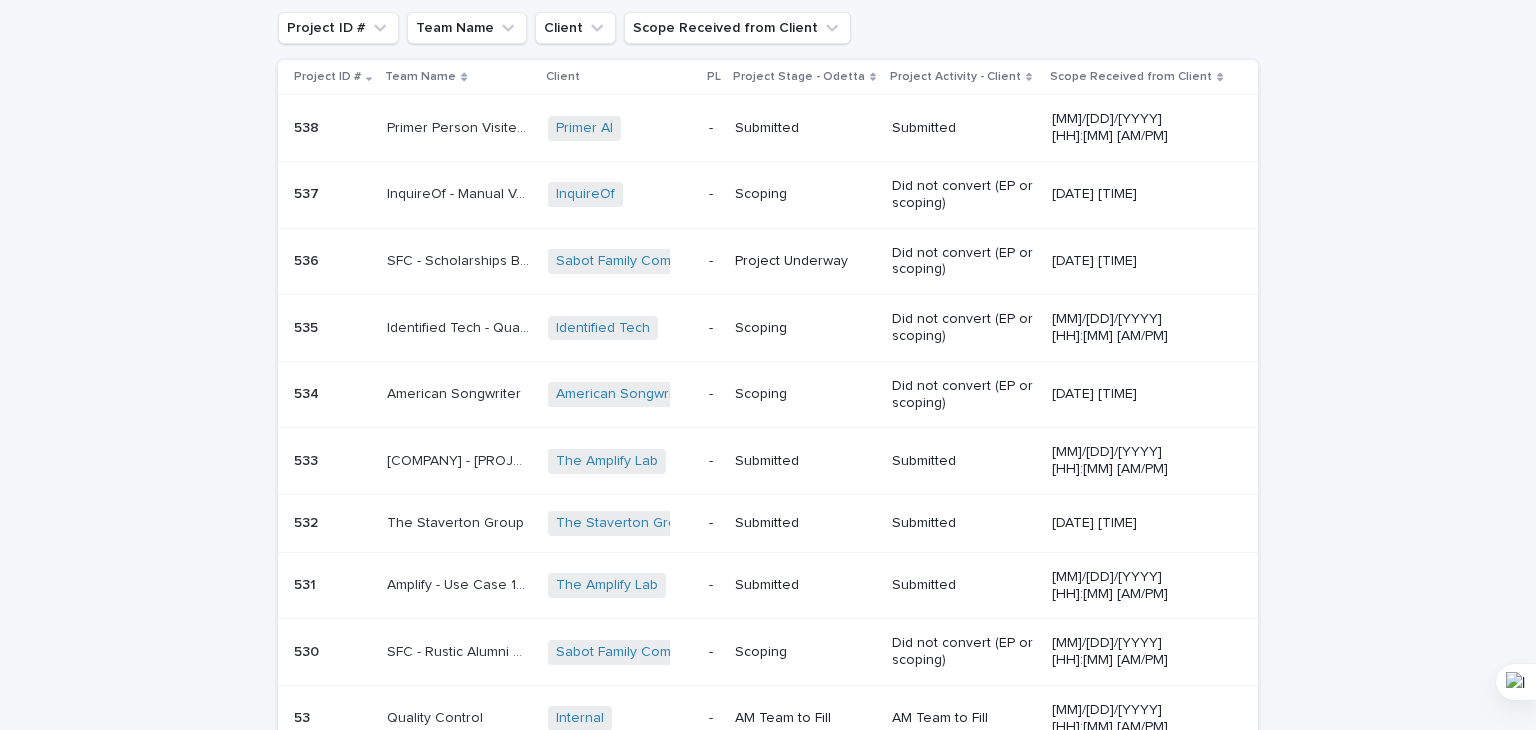 scroll, scrollTop: 360, scrollLeft: 0, axis: vertical 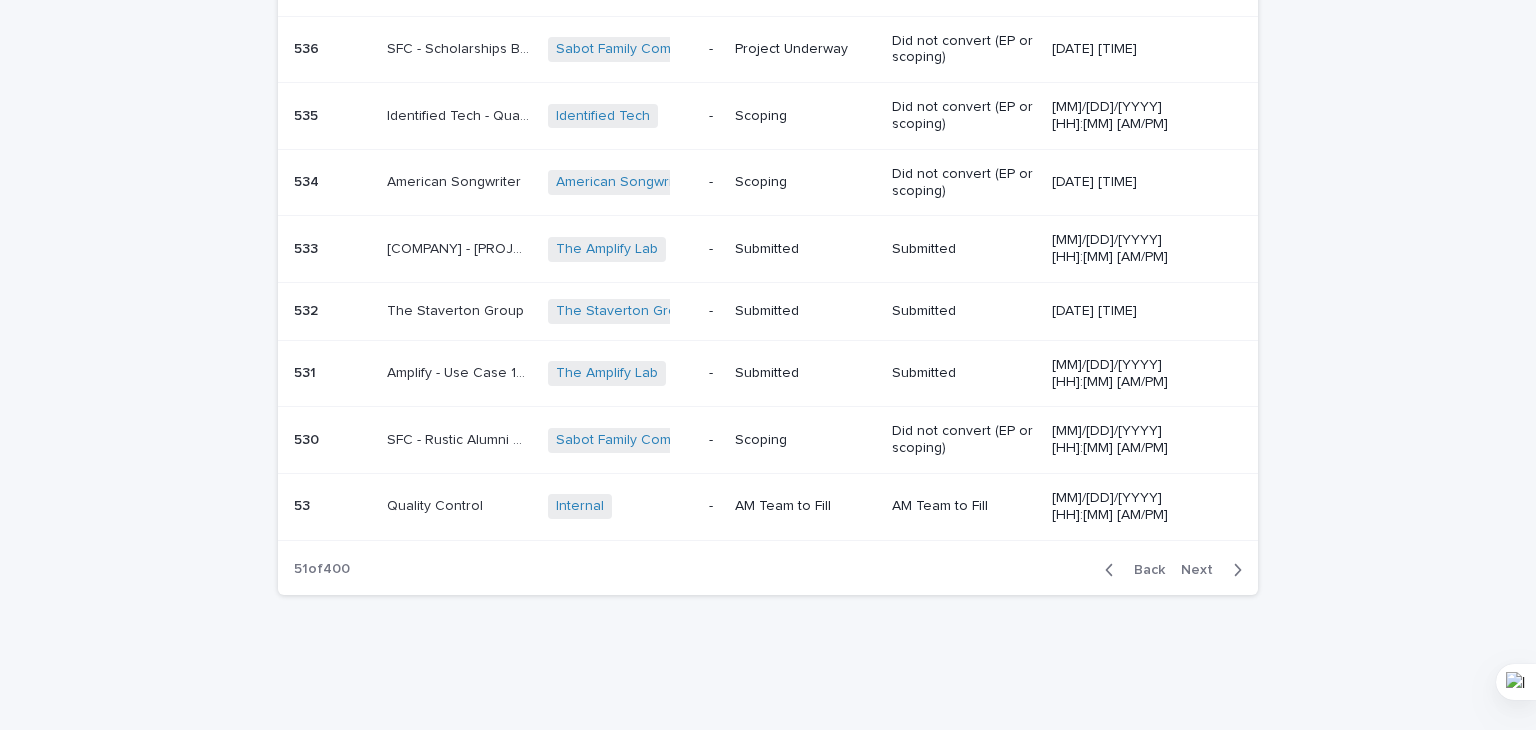 click 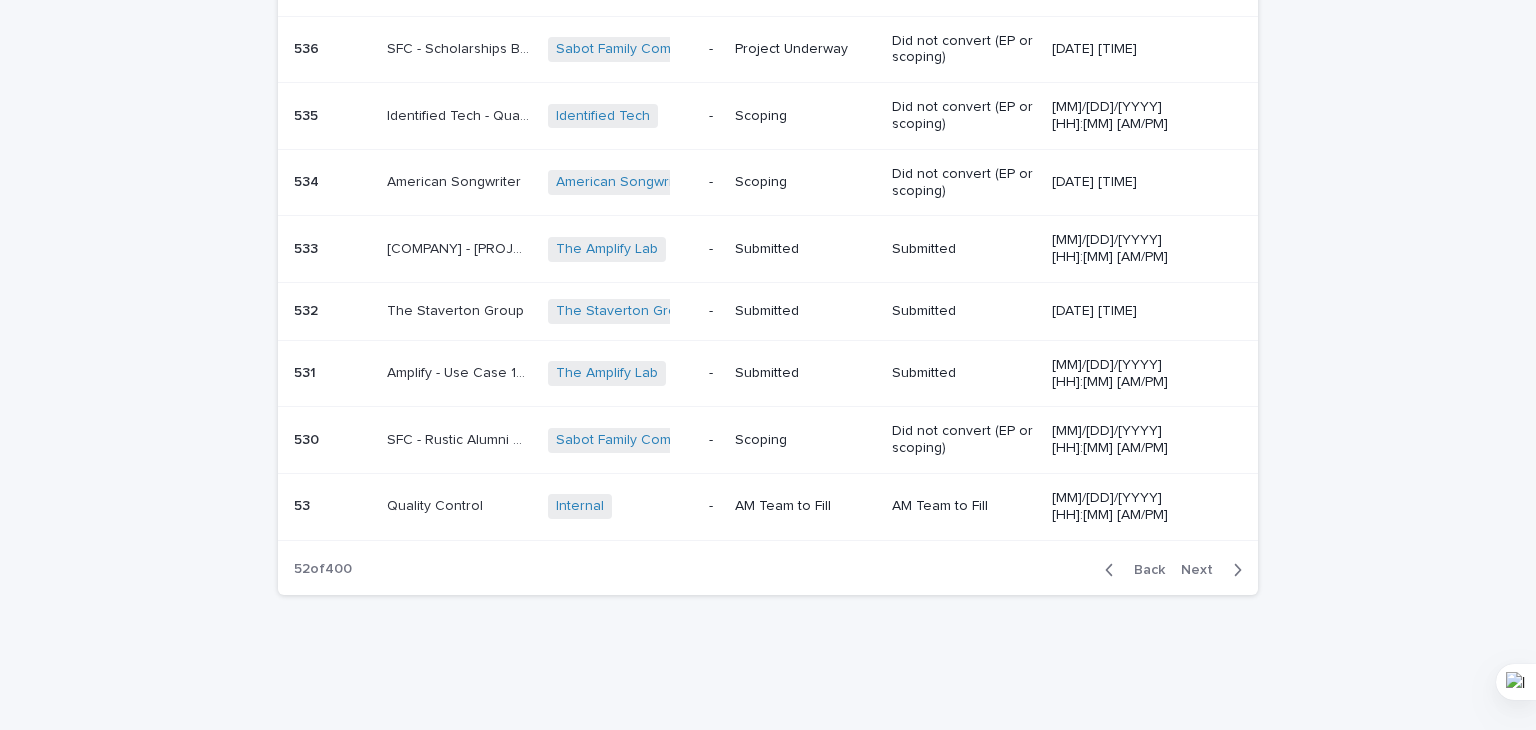 click 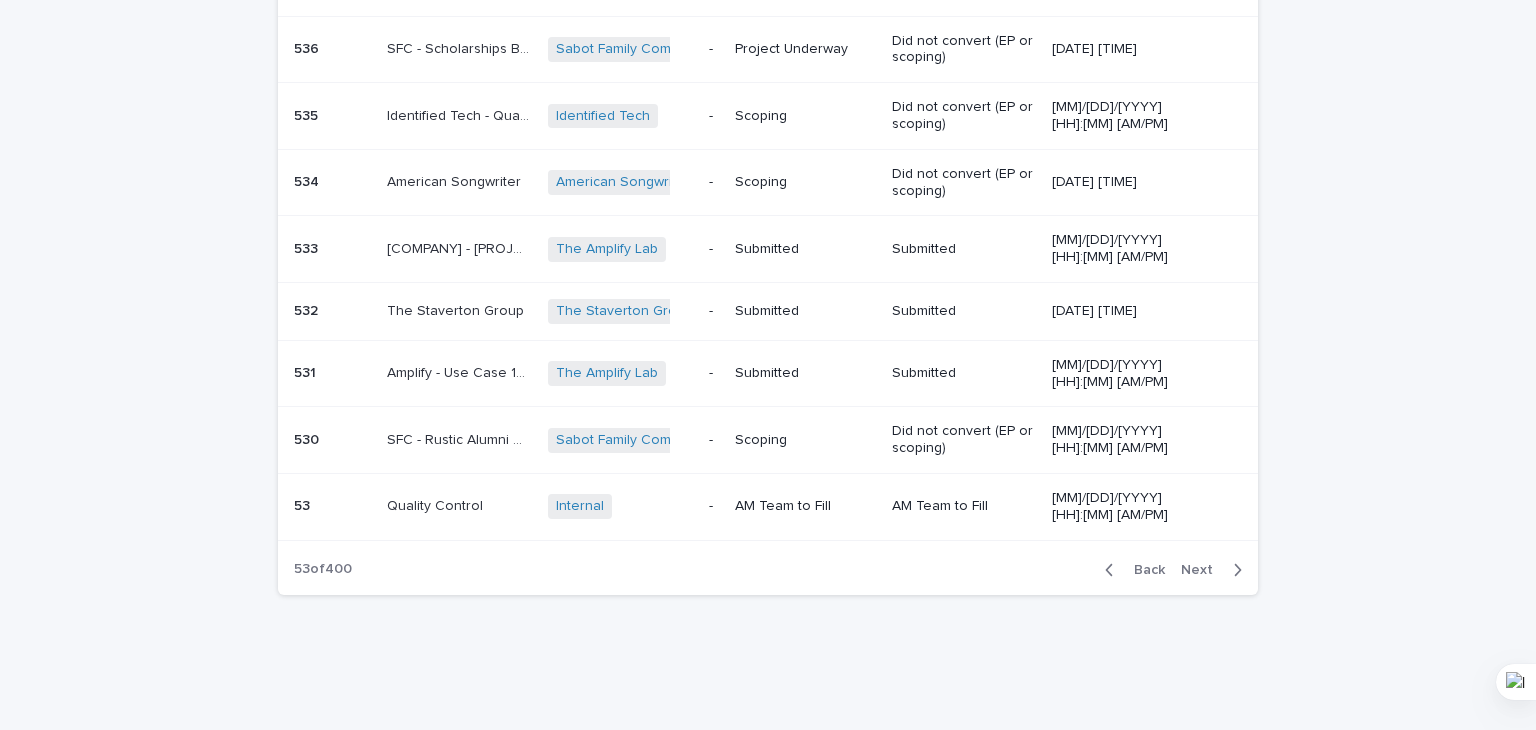 click 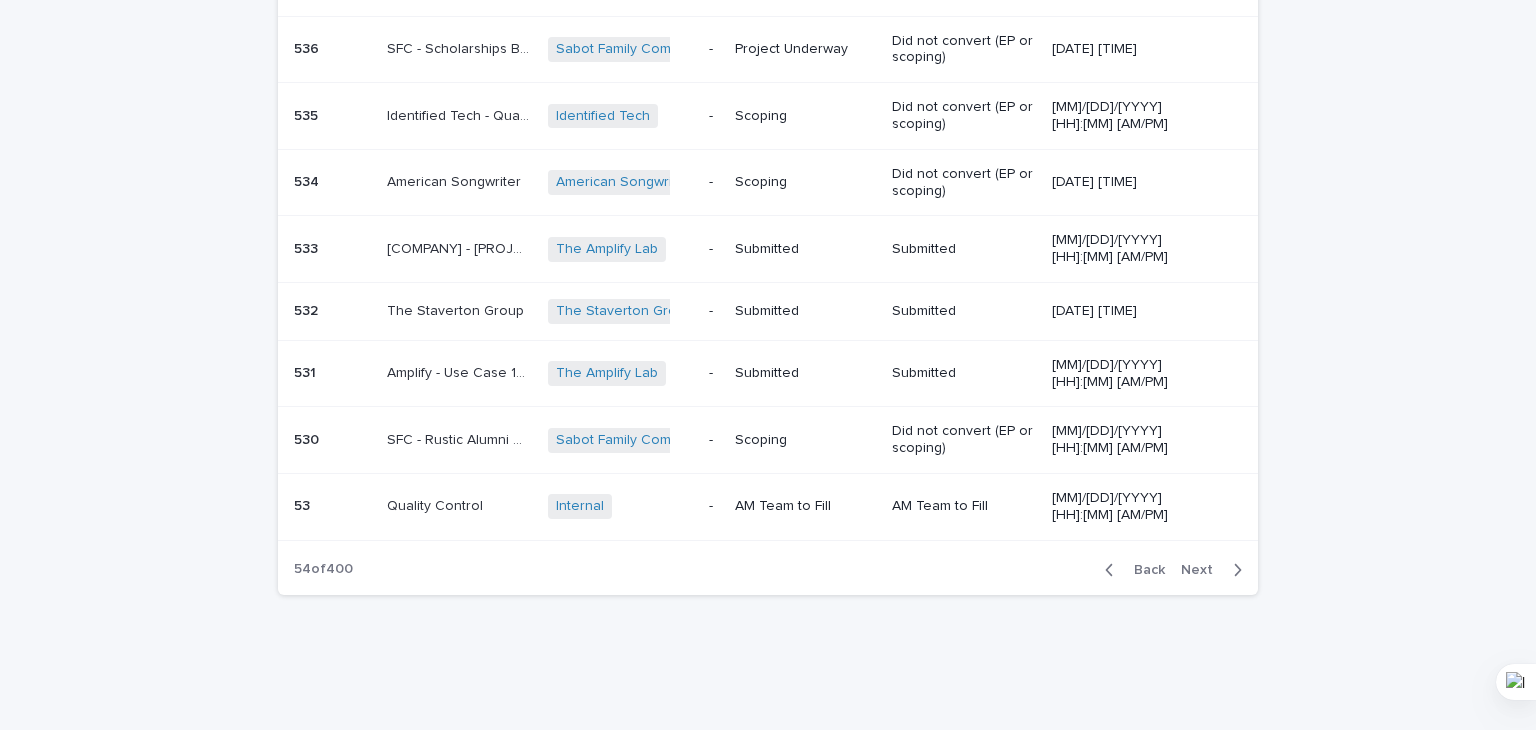 click 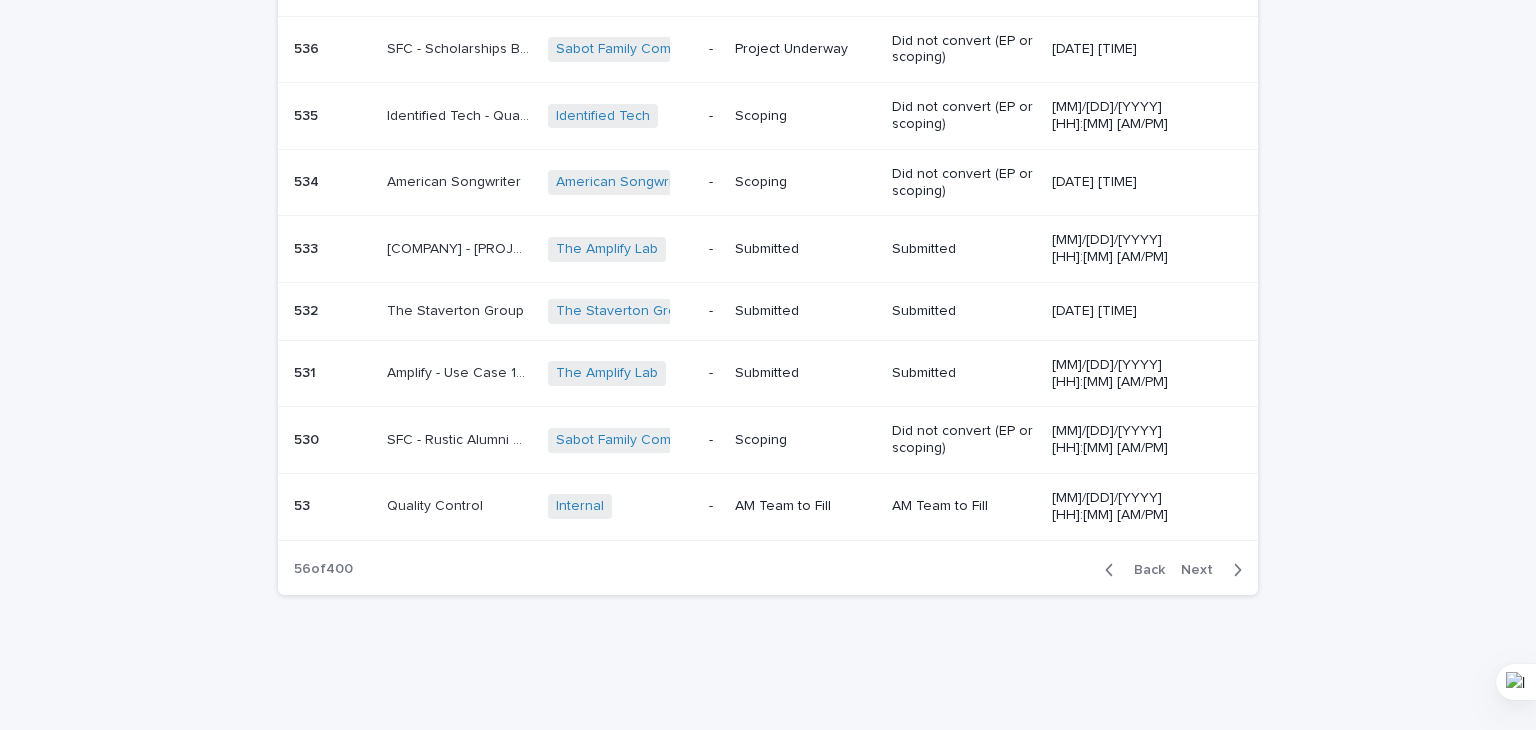 click 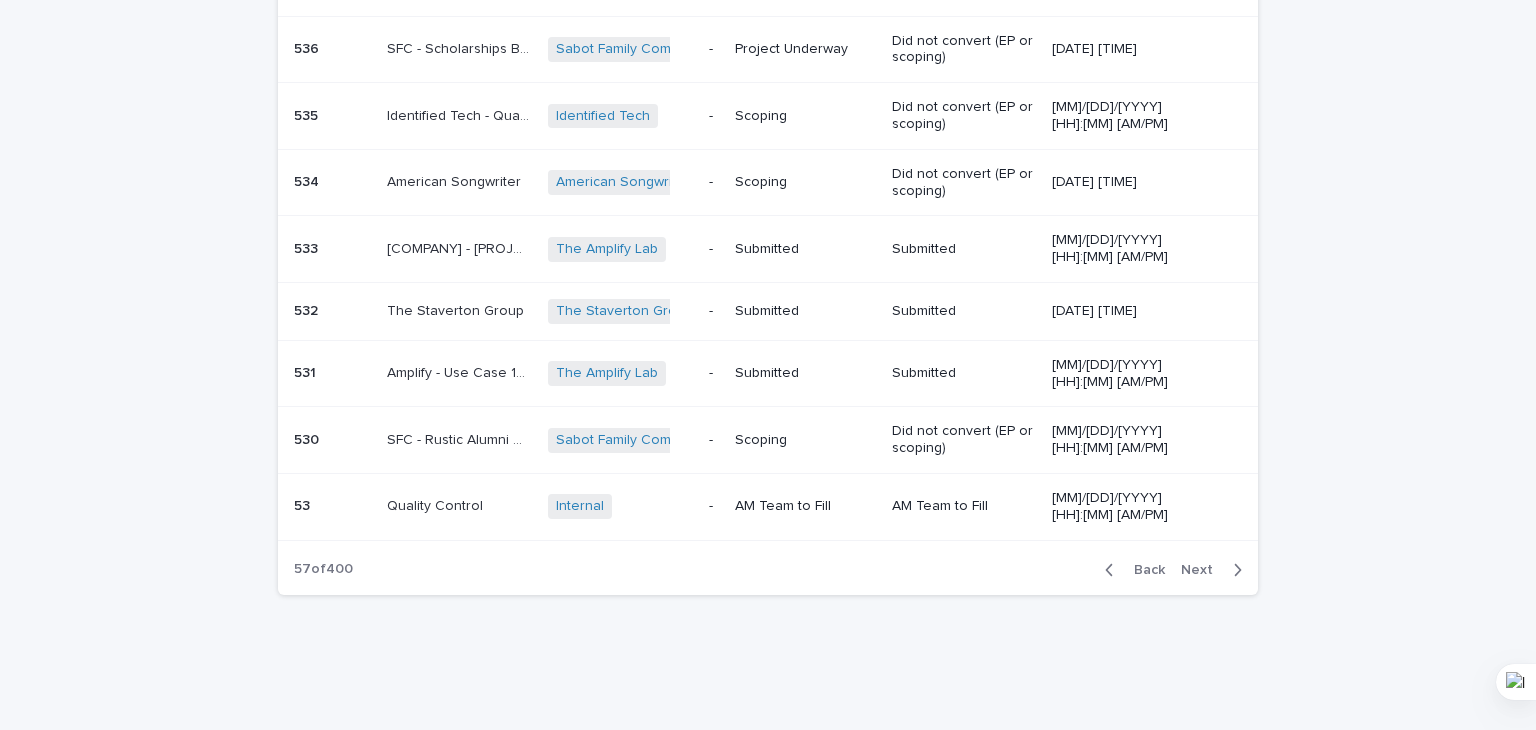 click 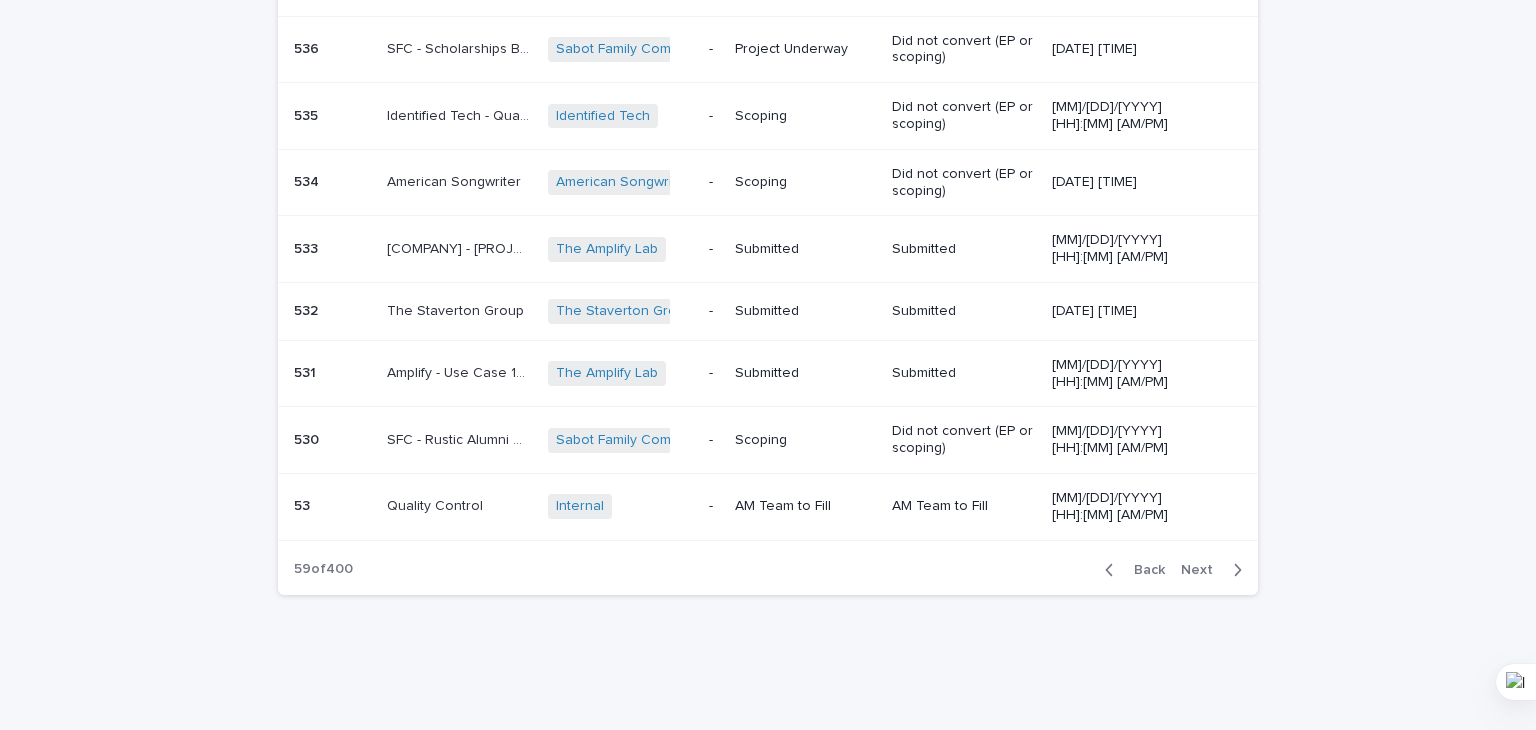 click at bounding box center [1233, 570] 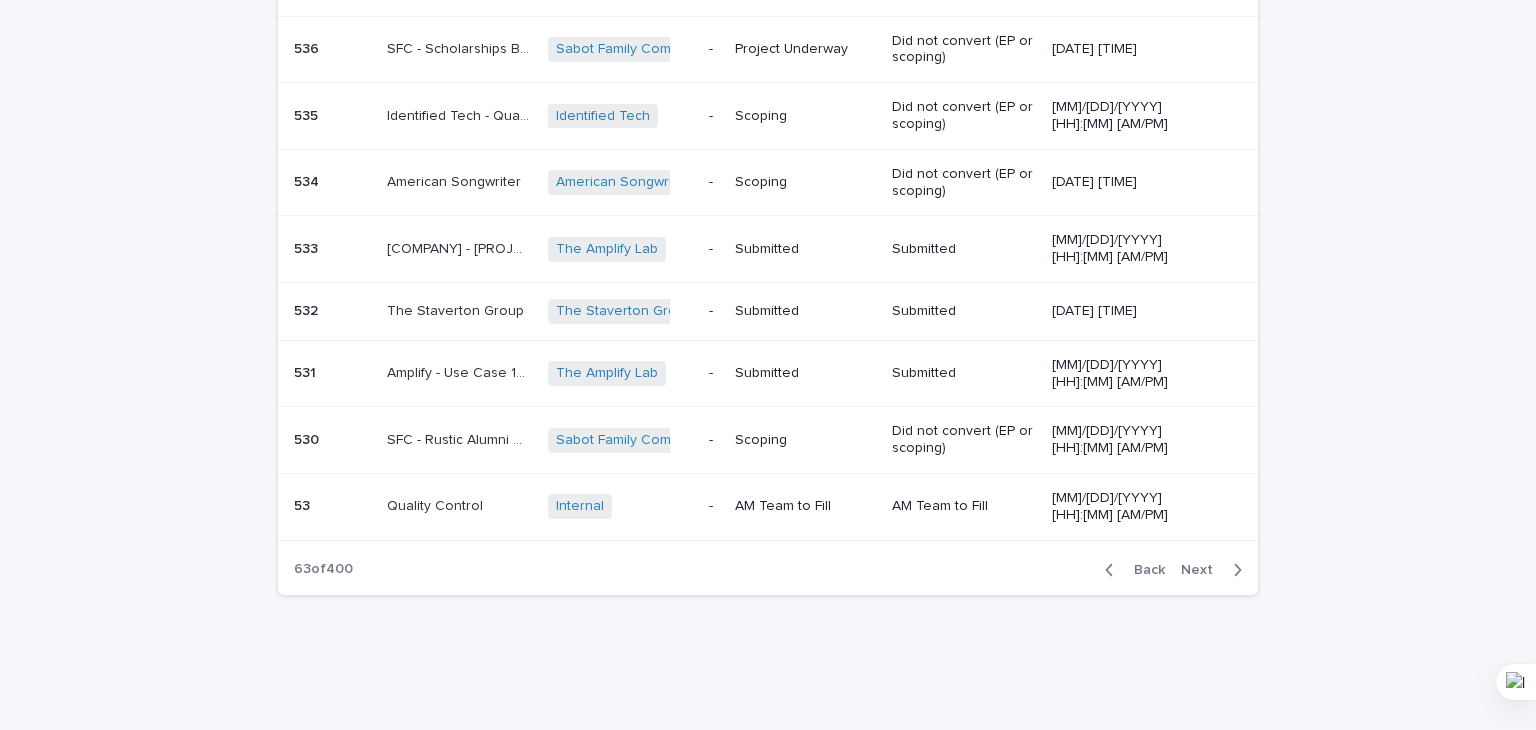 click at bounding box center (1233, 570) 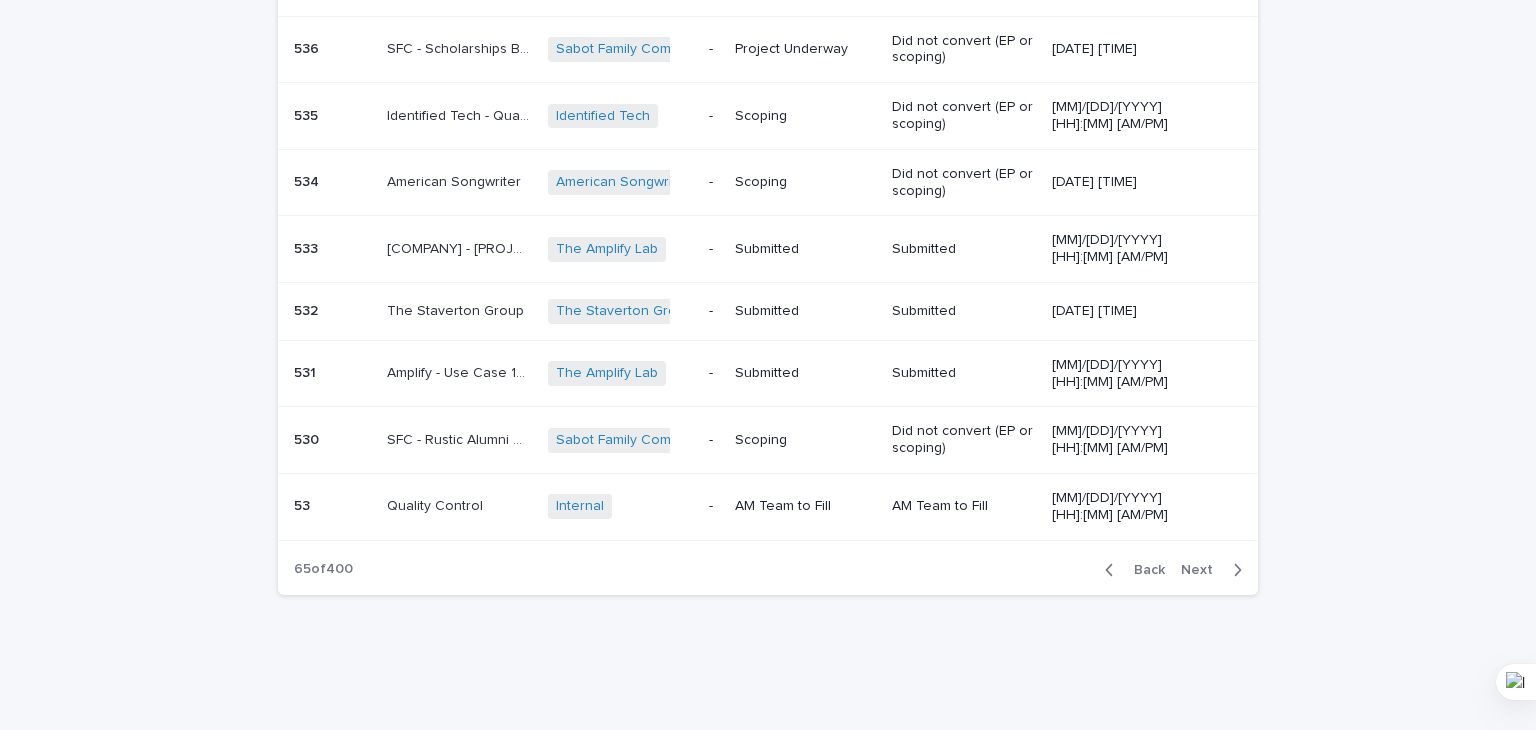 click at bounding box center [1233, 570] 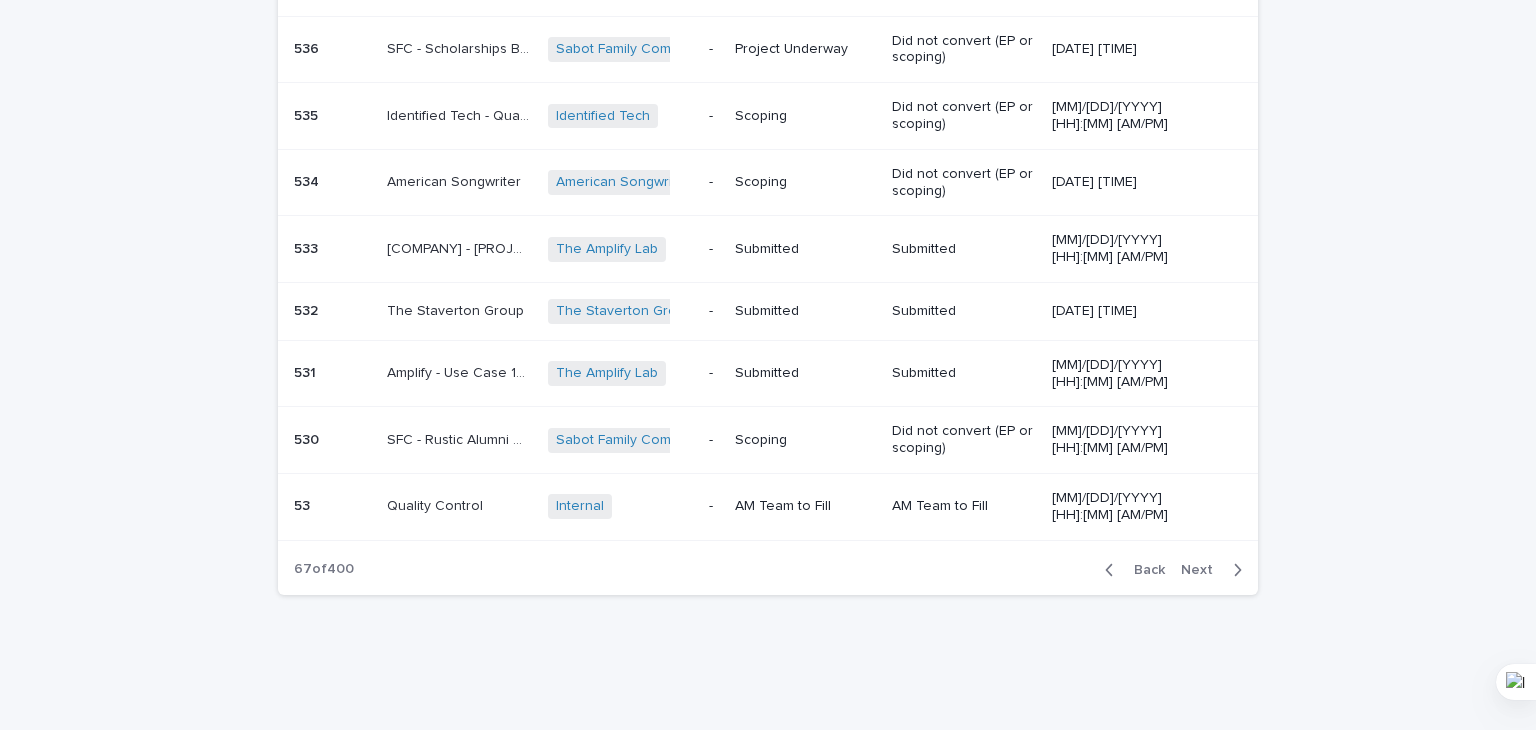 click at bounding box center (1233, 570) 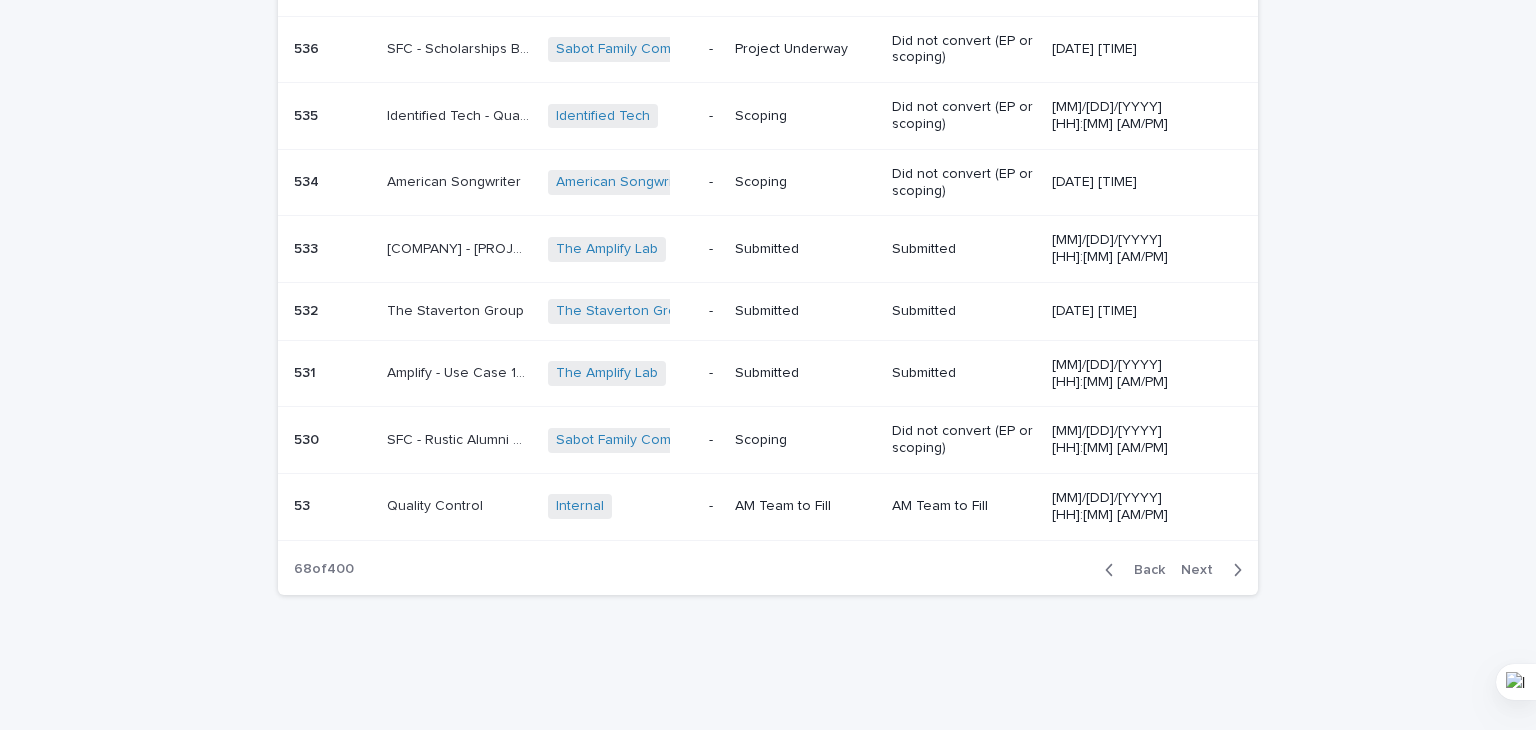click at bounding box center [1233, 570] 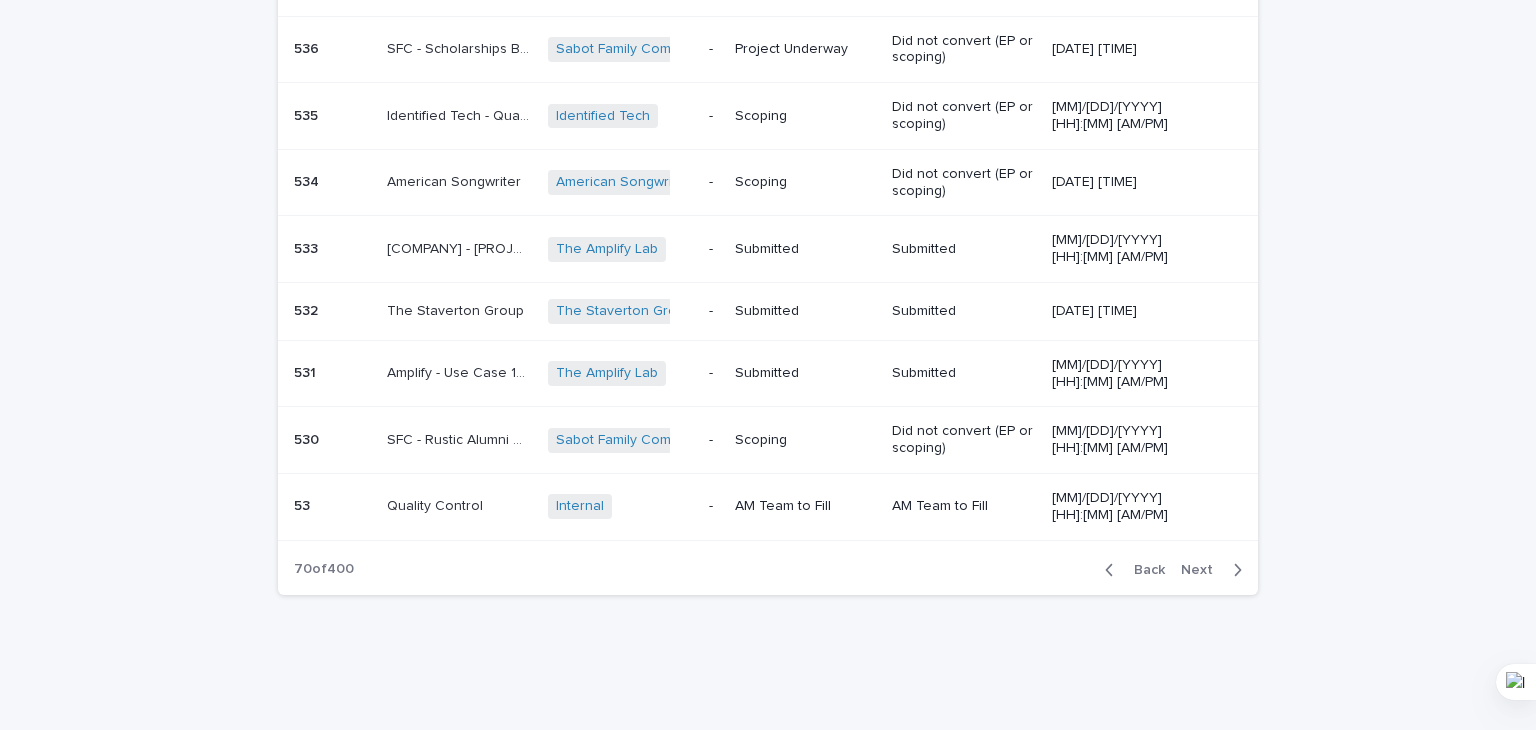 click at bounding box center [1233, 570] 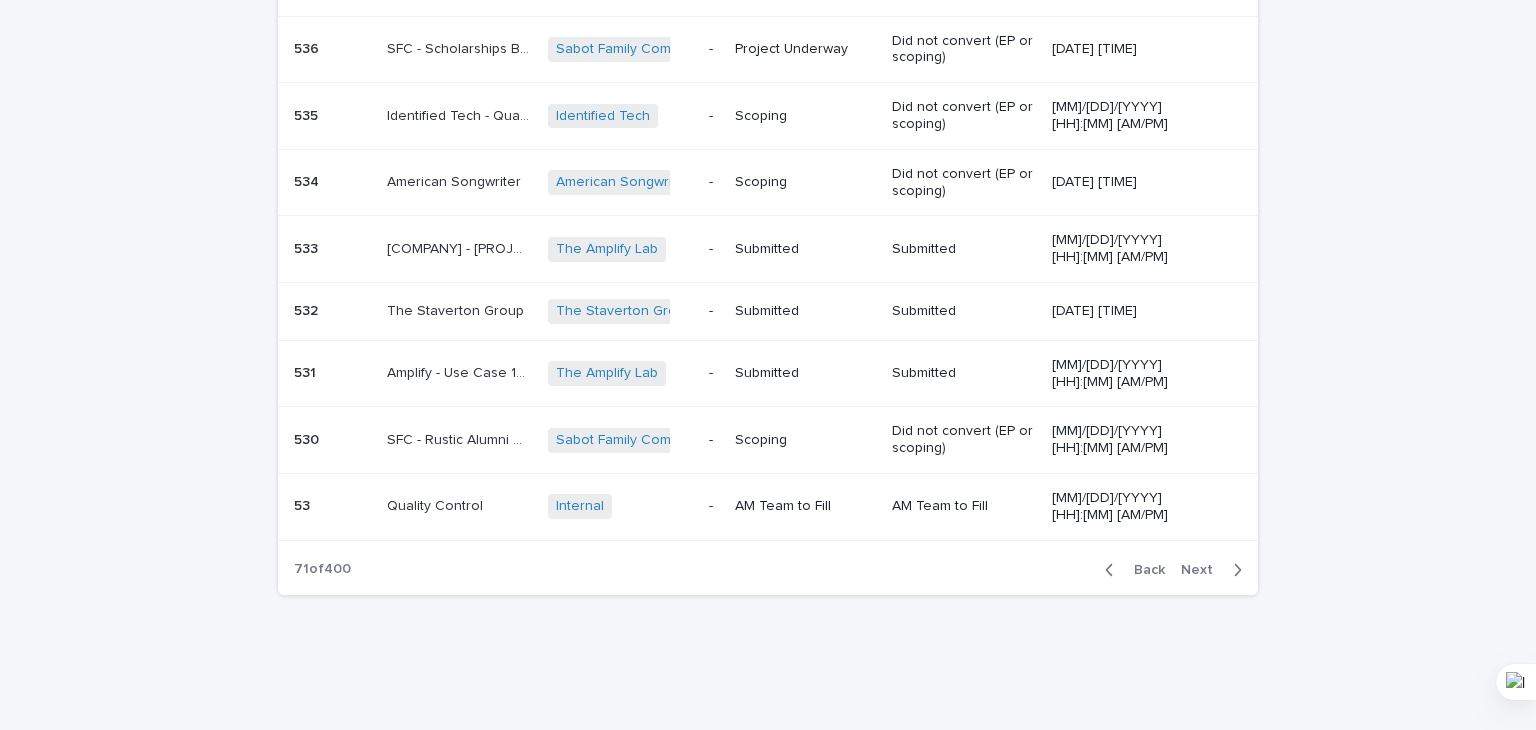click at bounding box center [1233, 570] 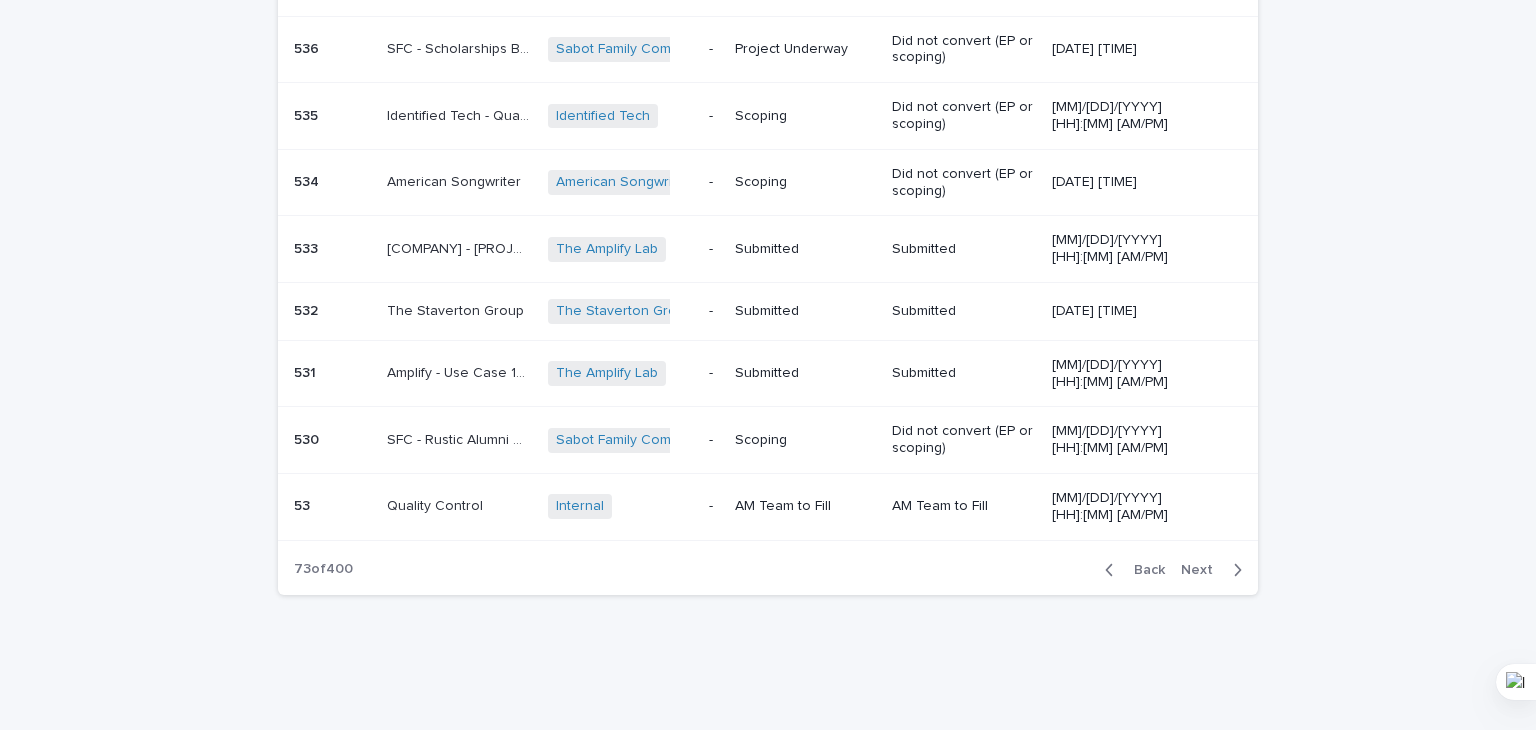 click at bounding box center (1233, 570) 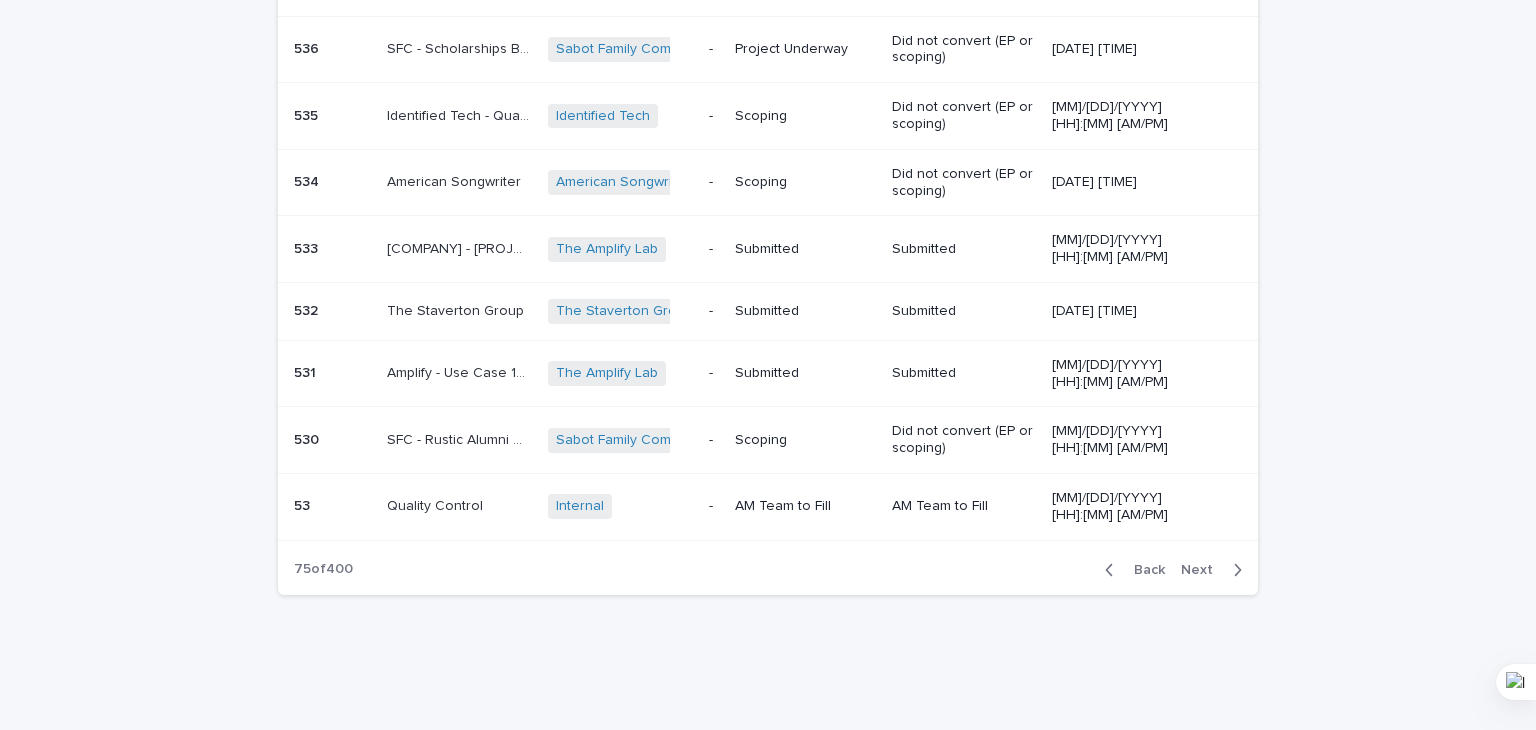 click at bounding box center [1233, 570] 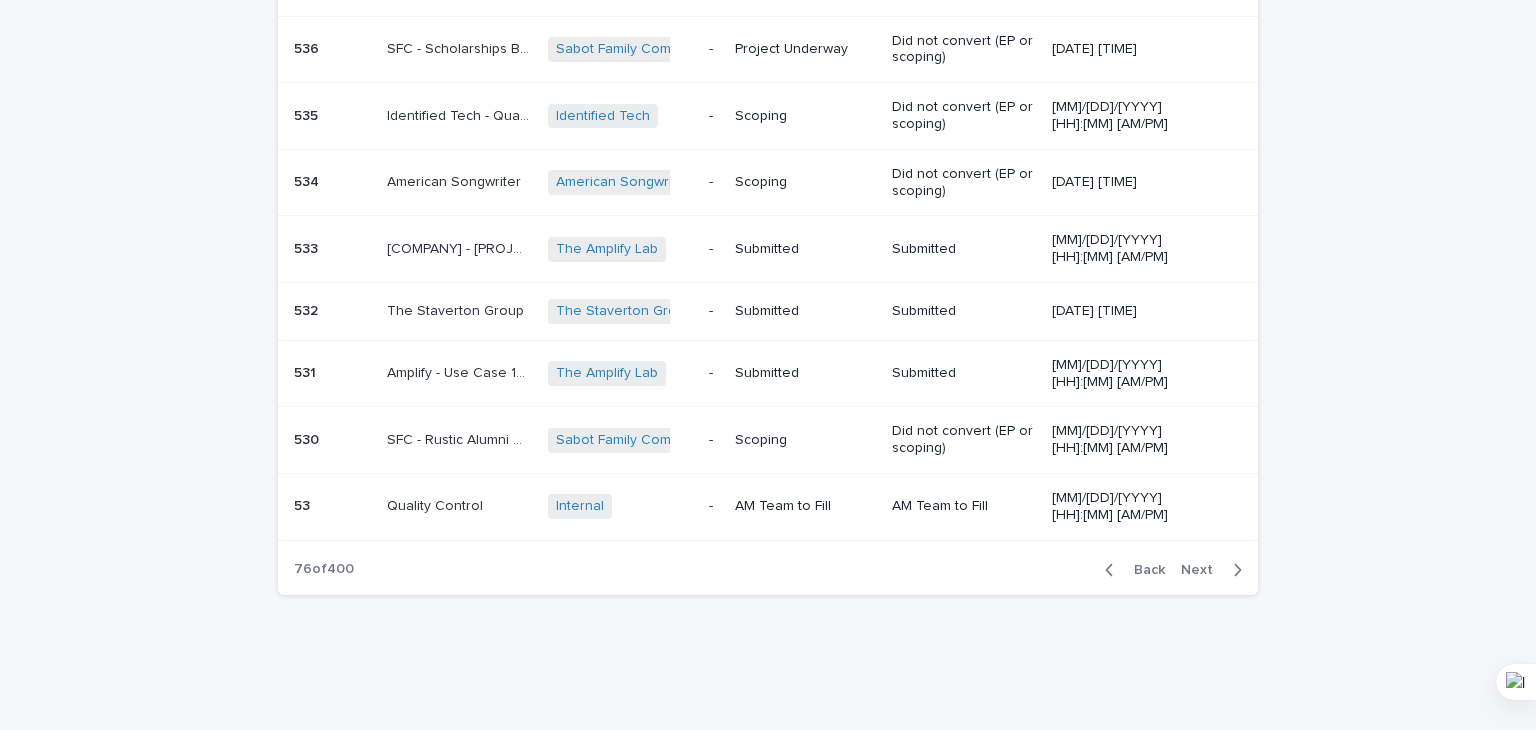click at bounding box center [1233, 570] 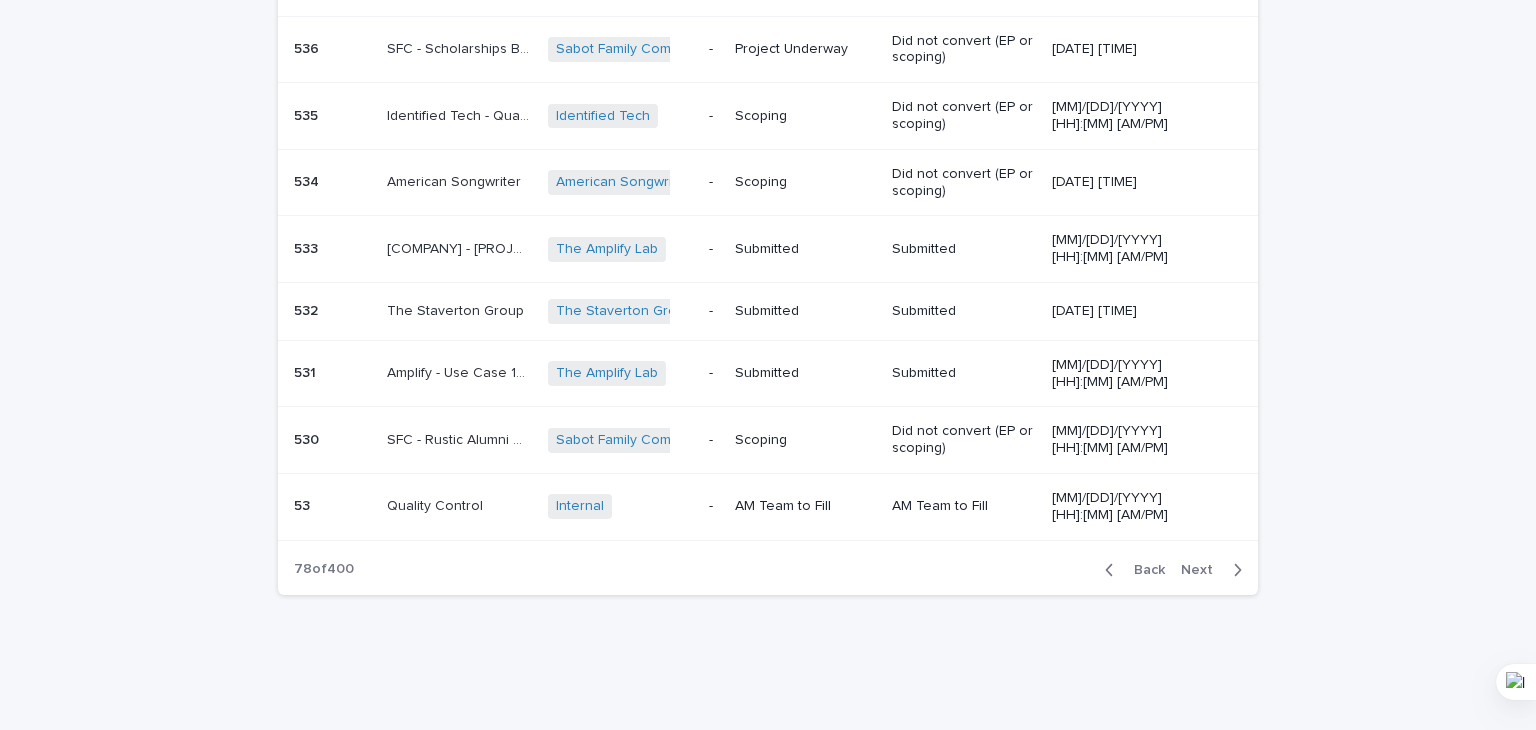 click at bounding box center (1233, 570) 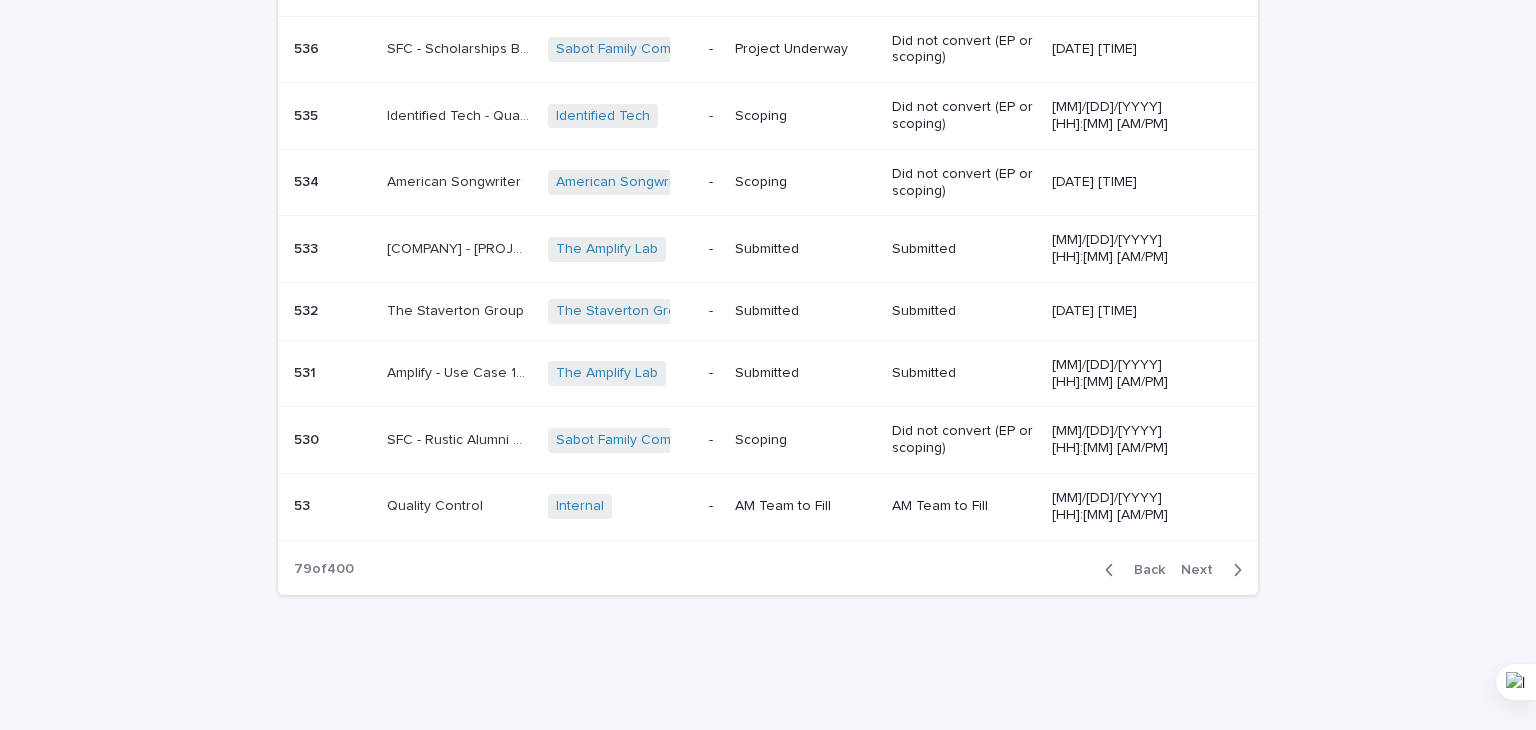 click at bounding box center (1233, 570) 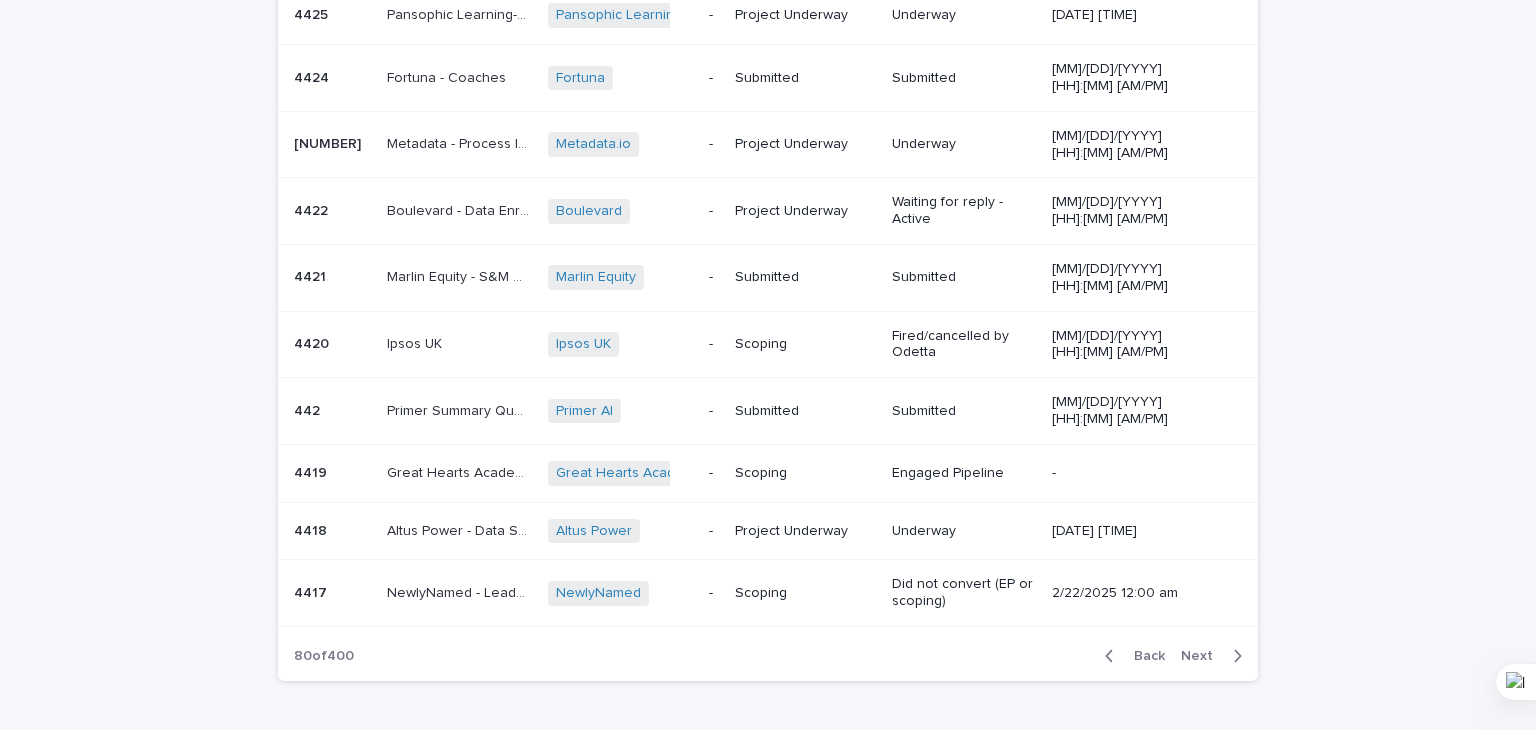 scroll, scrollTop: 0, scrollLeft: 0, axis: both 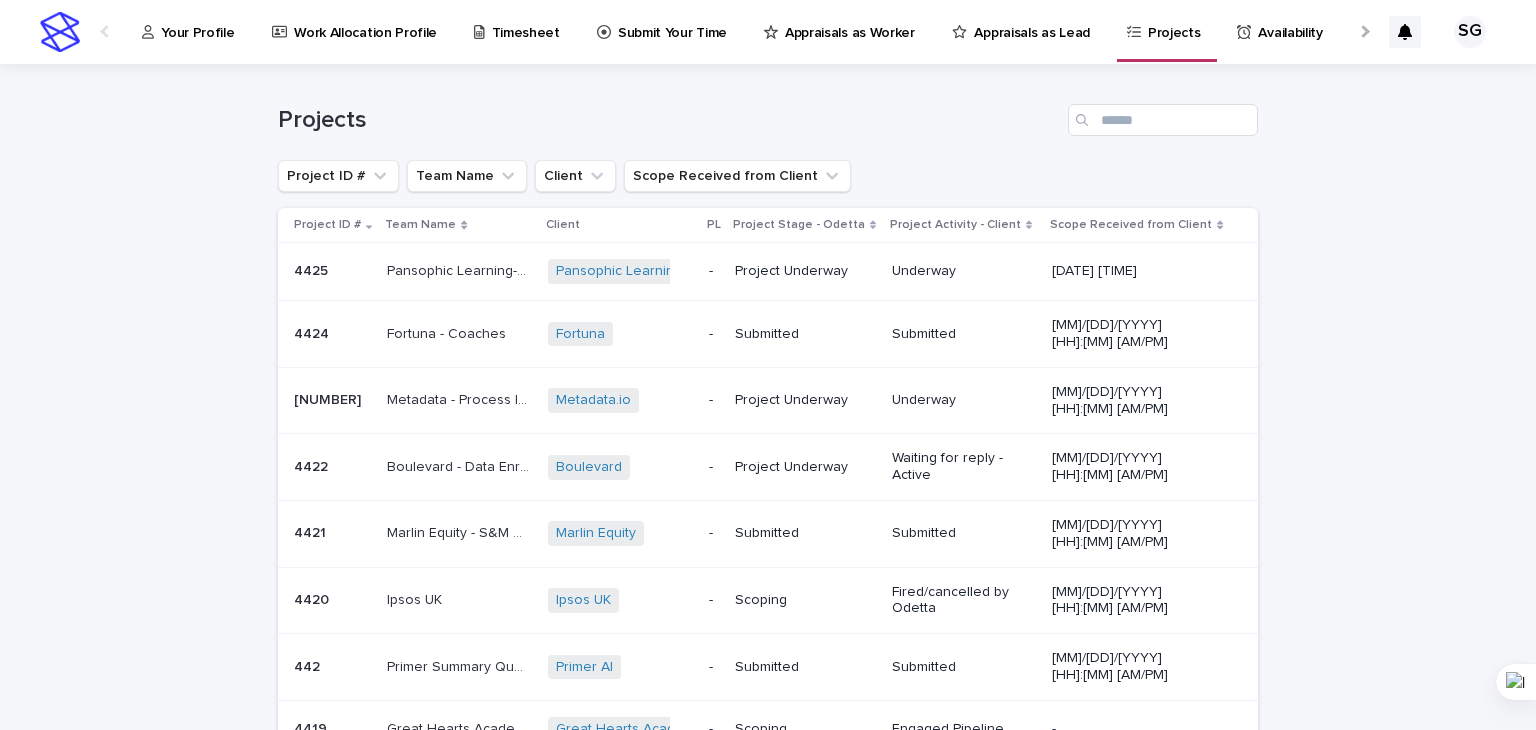 click on "Pansophic Learning- Work order #: 16 - Client Invoice Generation" at bounding box center (460, 269) 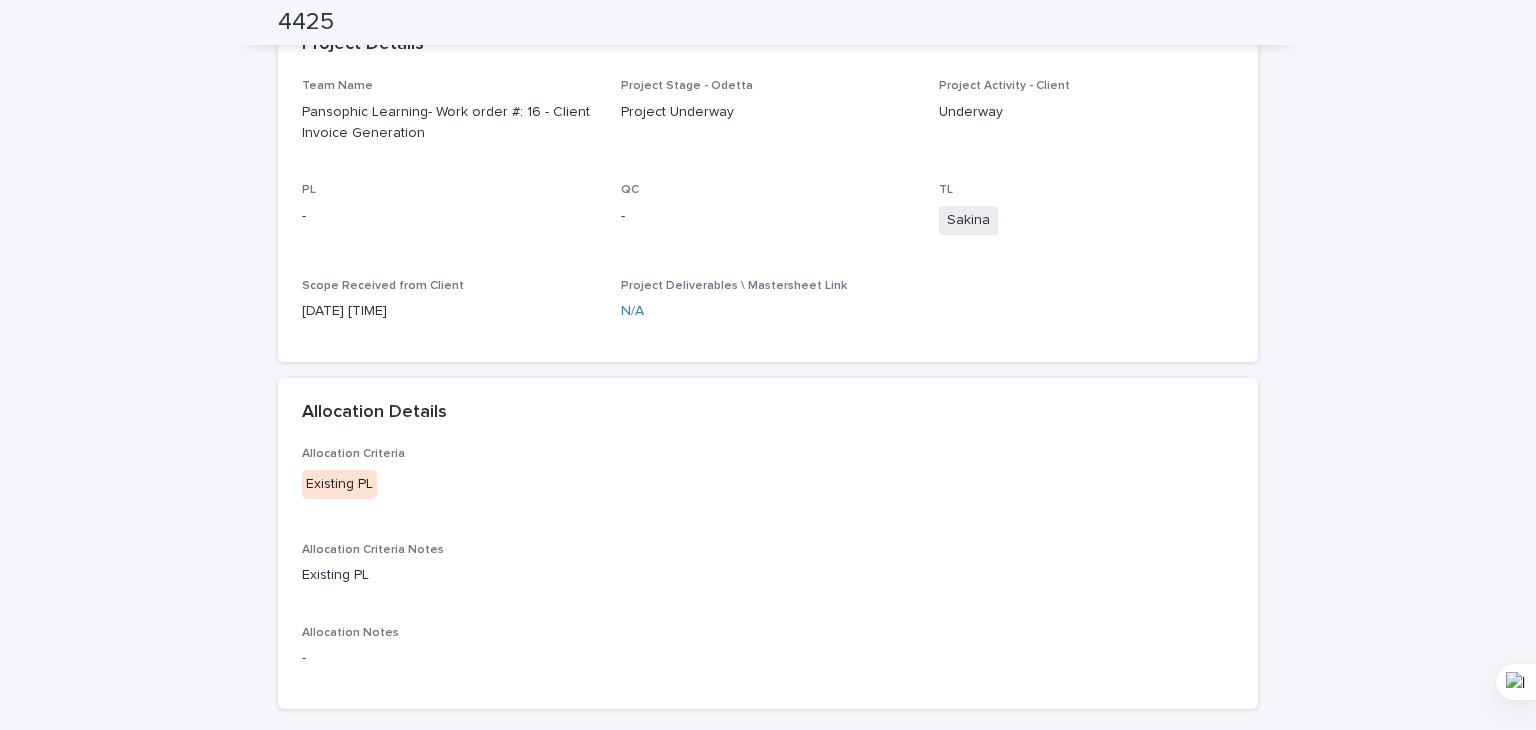 scroll, scrollTop: 0, scrollLeft: 0, axis: both 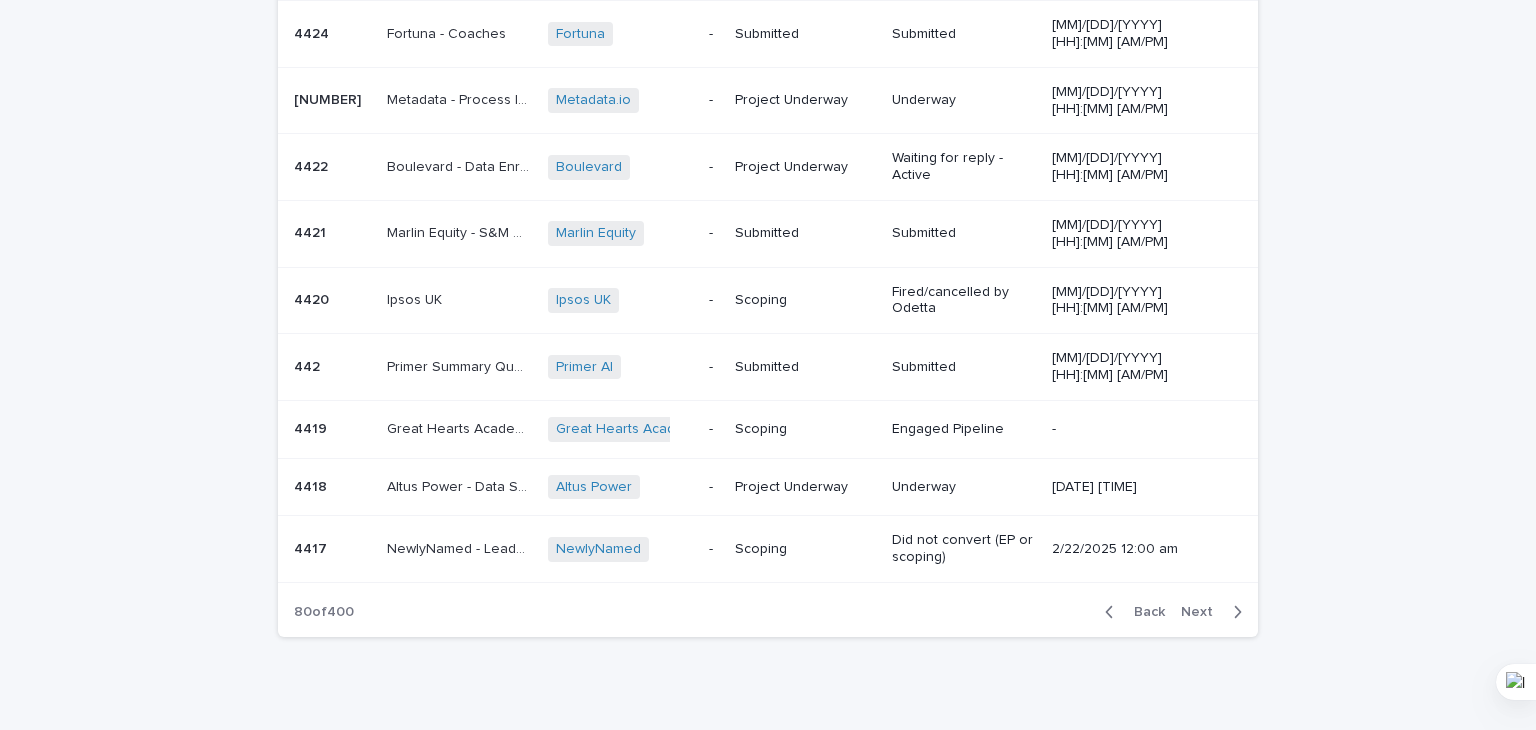 click 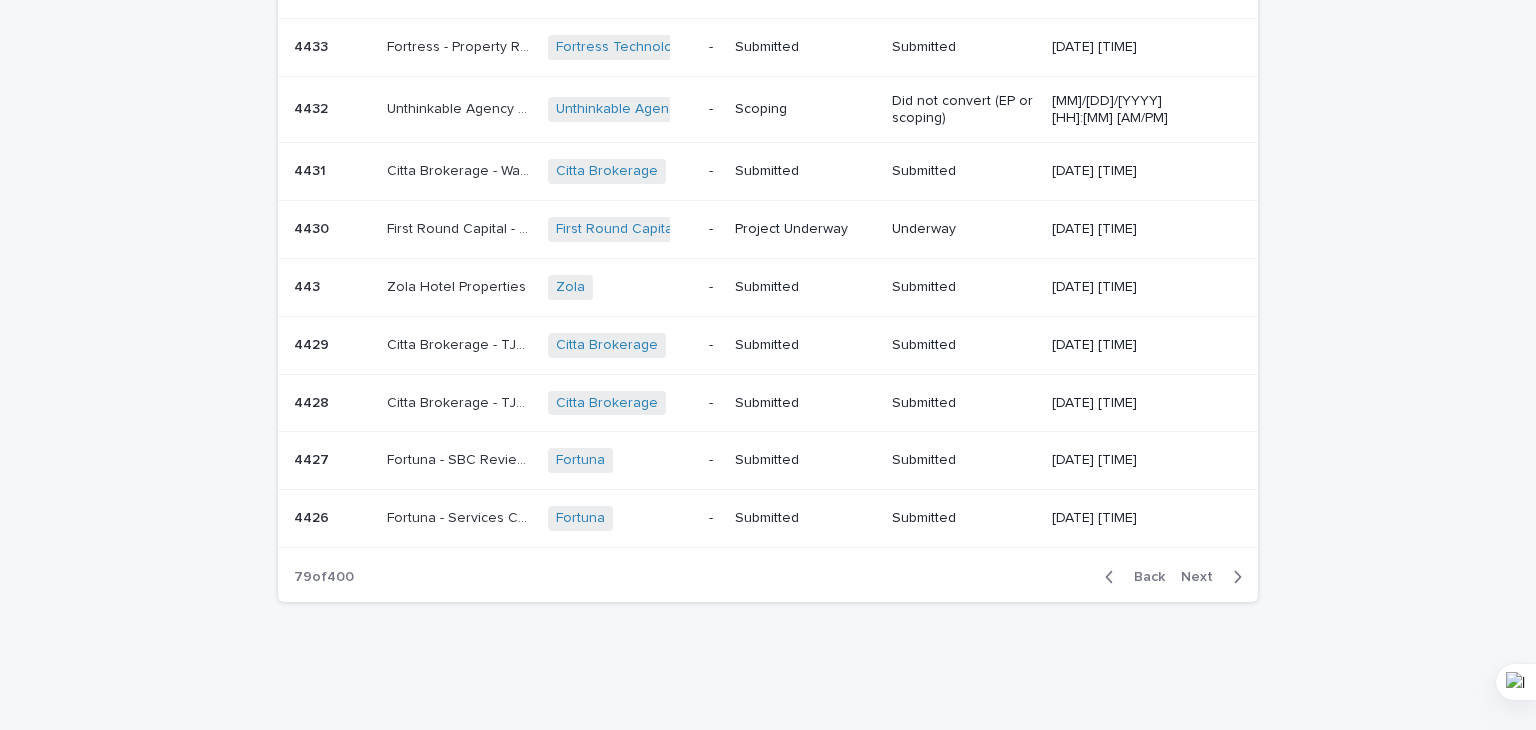 scroll, scrollTop: 191, scrollLeft: 0, axis: vertical 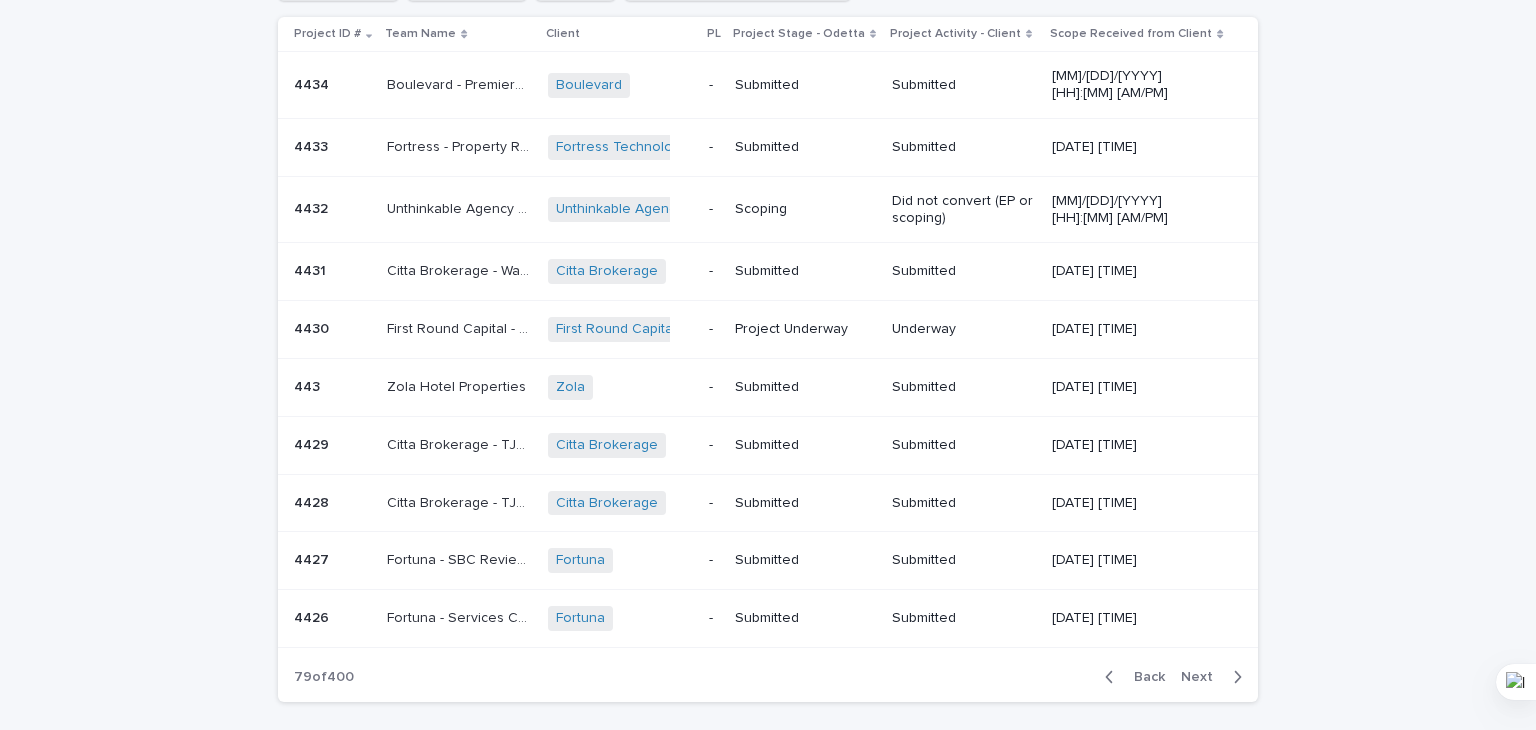 click on "Project Underway" at bounding box center (805, 329) 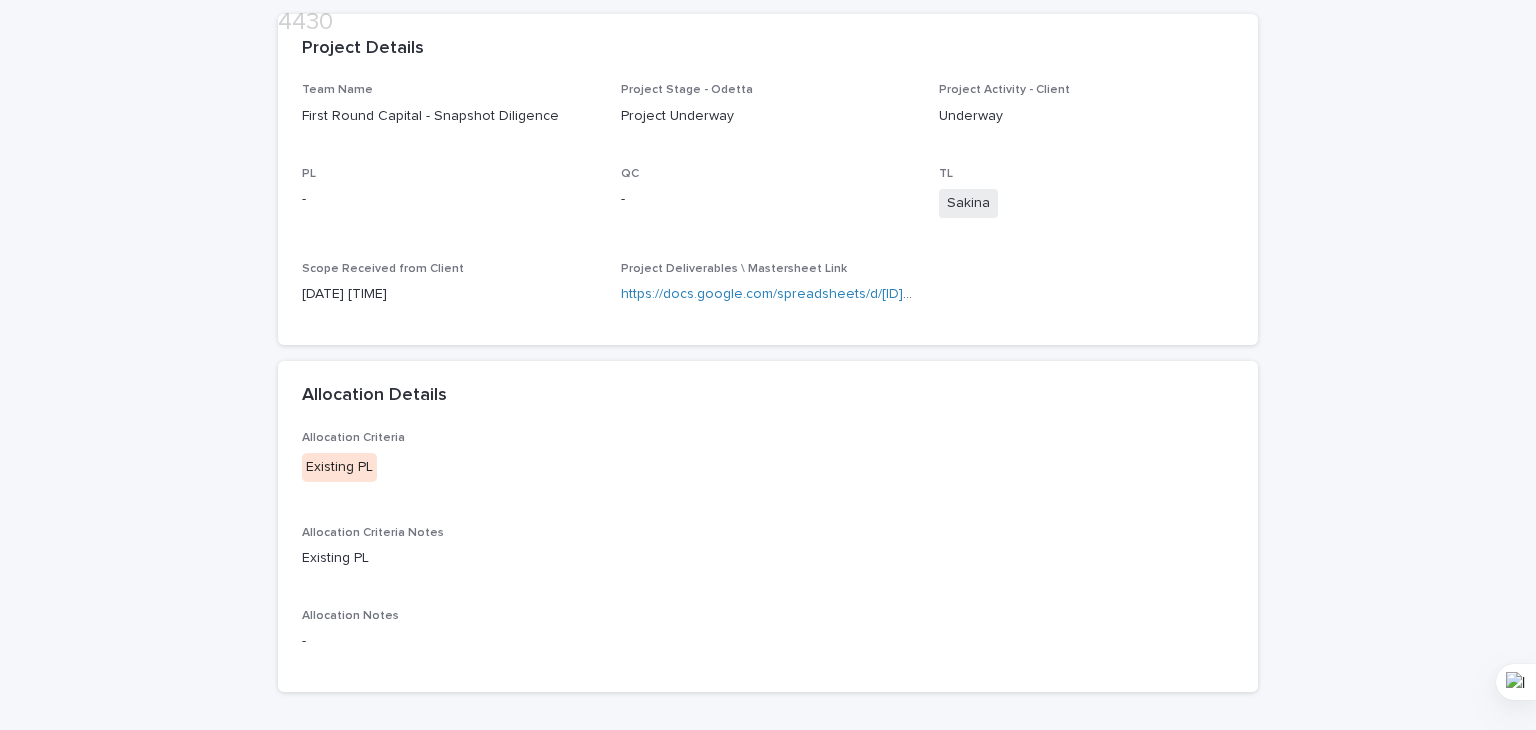 scroll, scrollTop: 200, scrollLeft: 0, axis: vertical 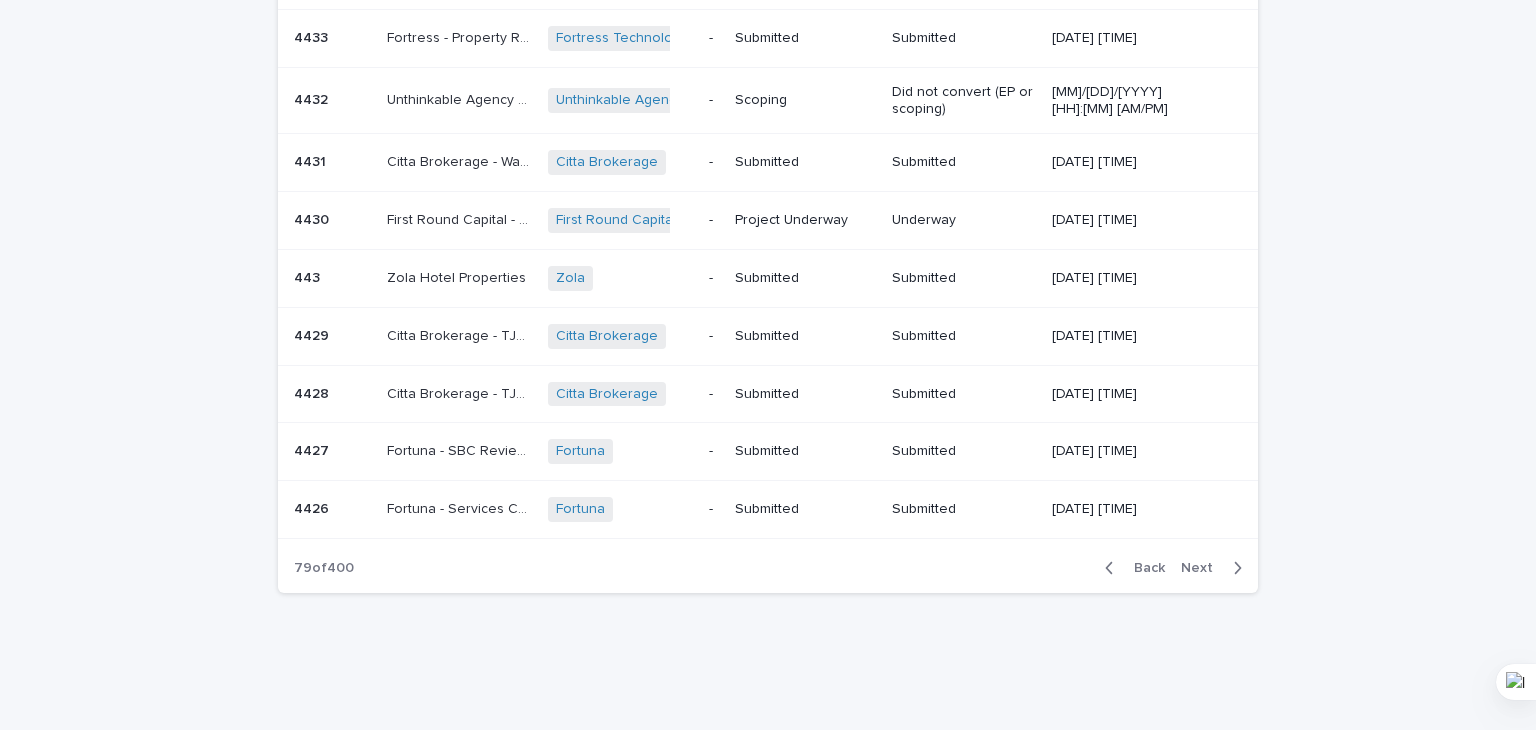 click at bounding box center (1233, 568) 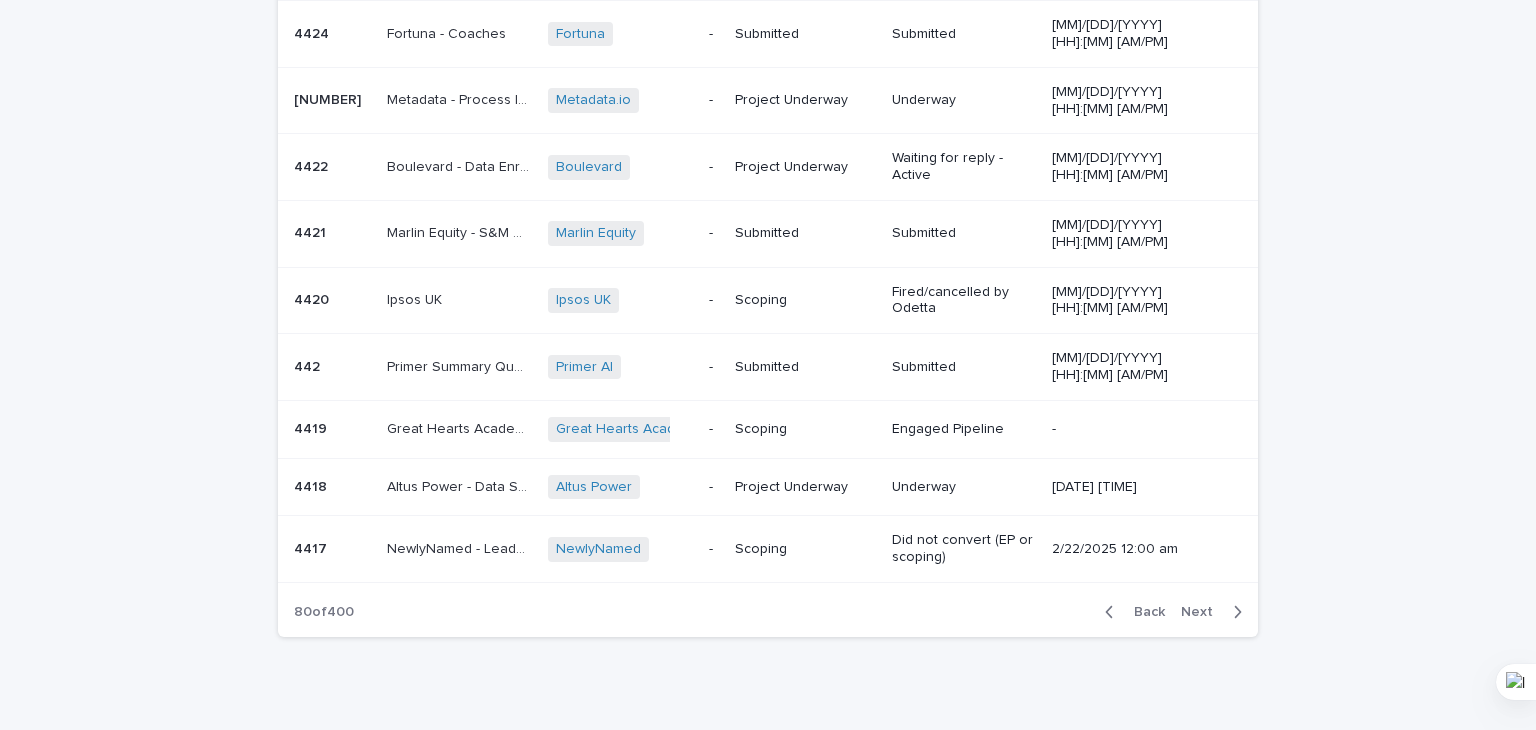 scroll, scrollTop: 308, scrollLeft: 0, axis: vertical 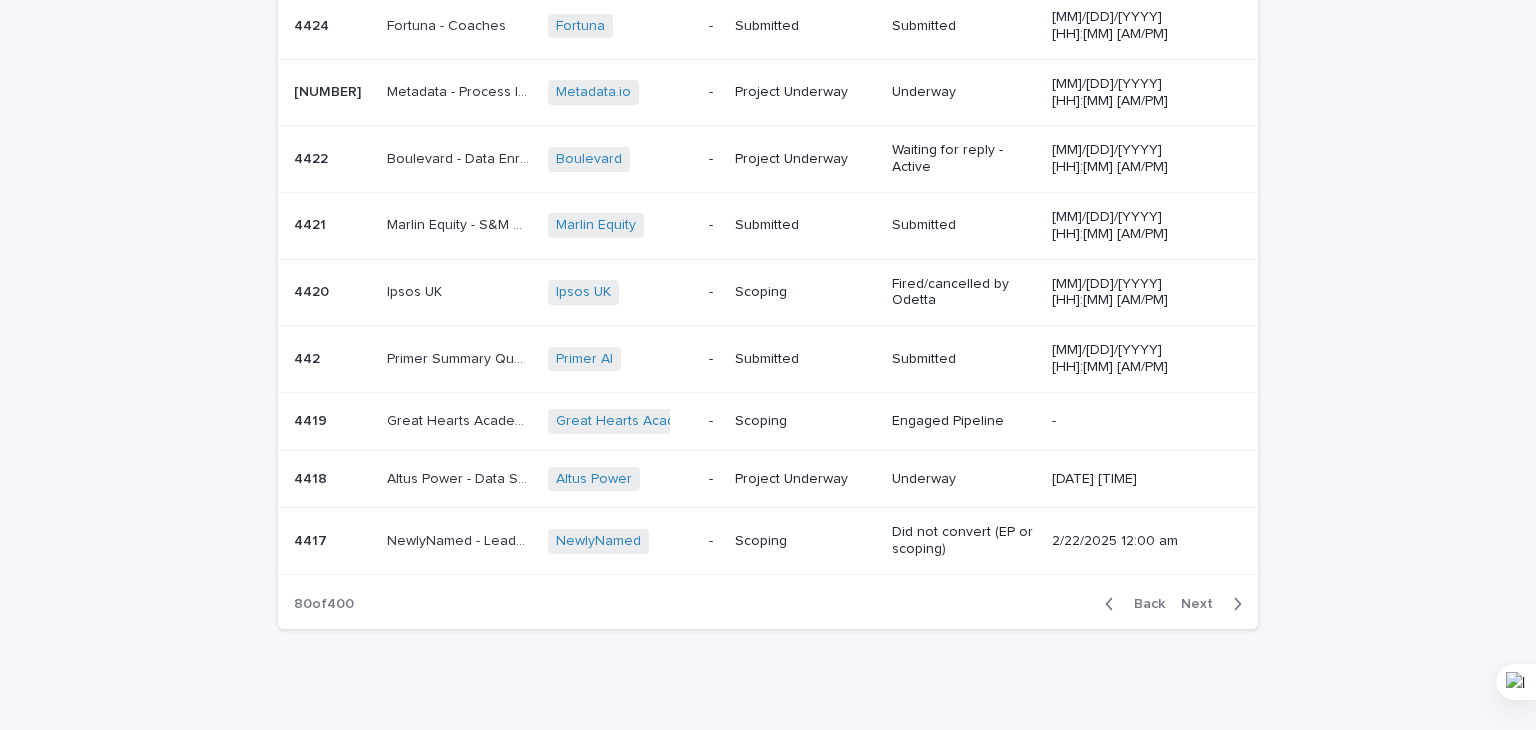click on "Altus Power - Data Structuring" at bounding box center [460, 477] 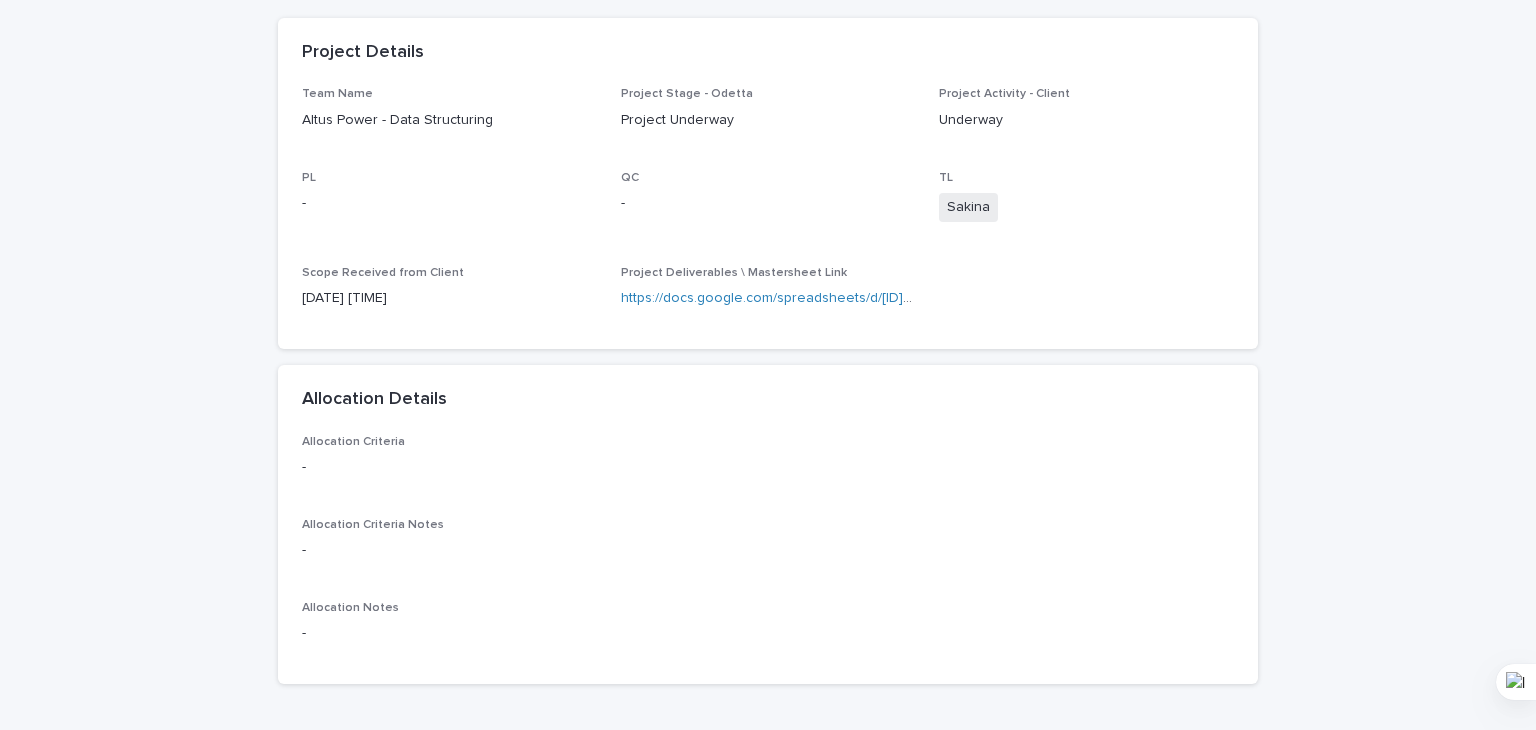 scroll, scrollTop: 200, scrollLeft: 0, axis: vertical 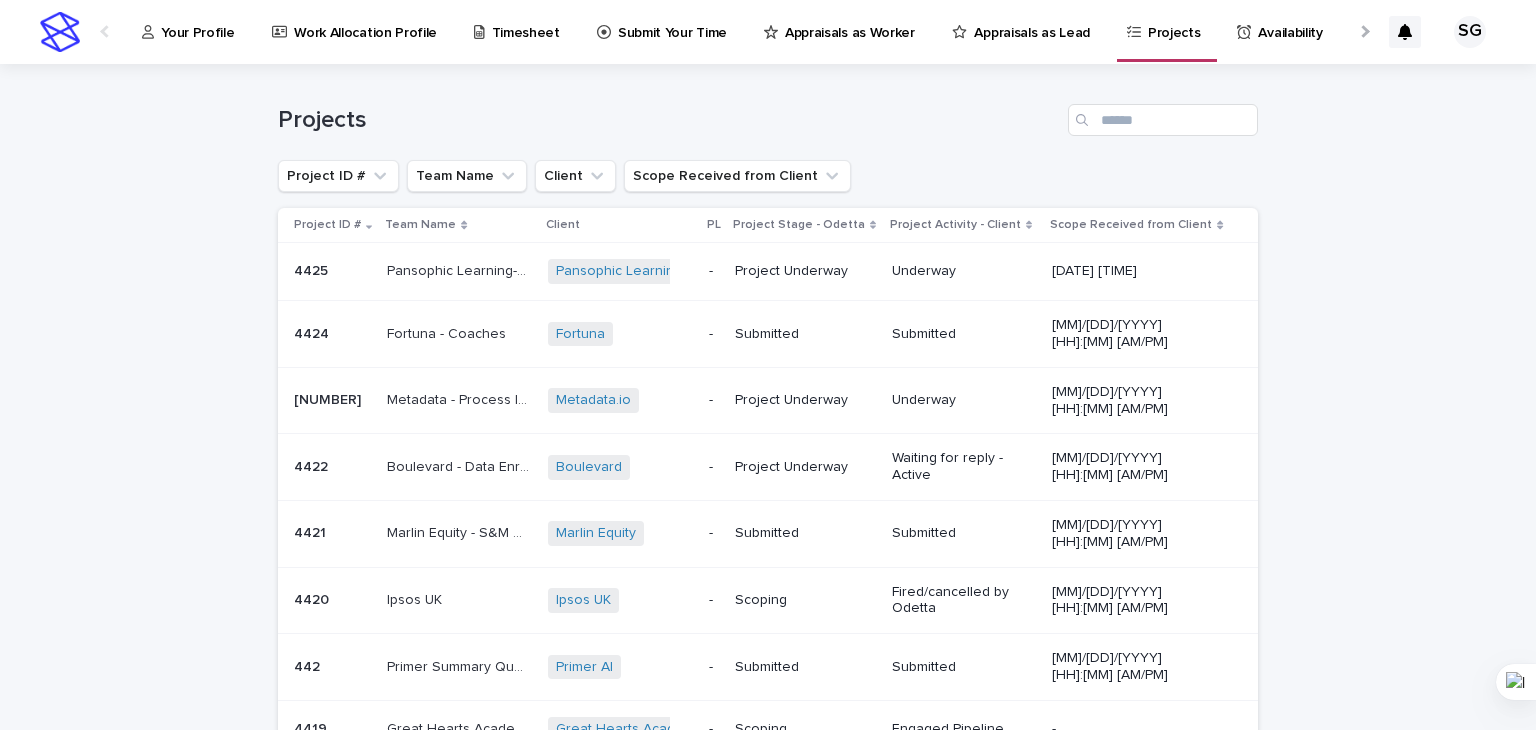click on "Metadata - Process Improvement" at bounding box center (460, 398) 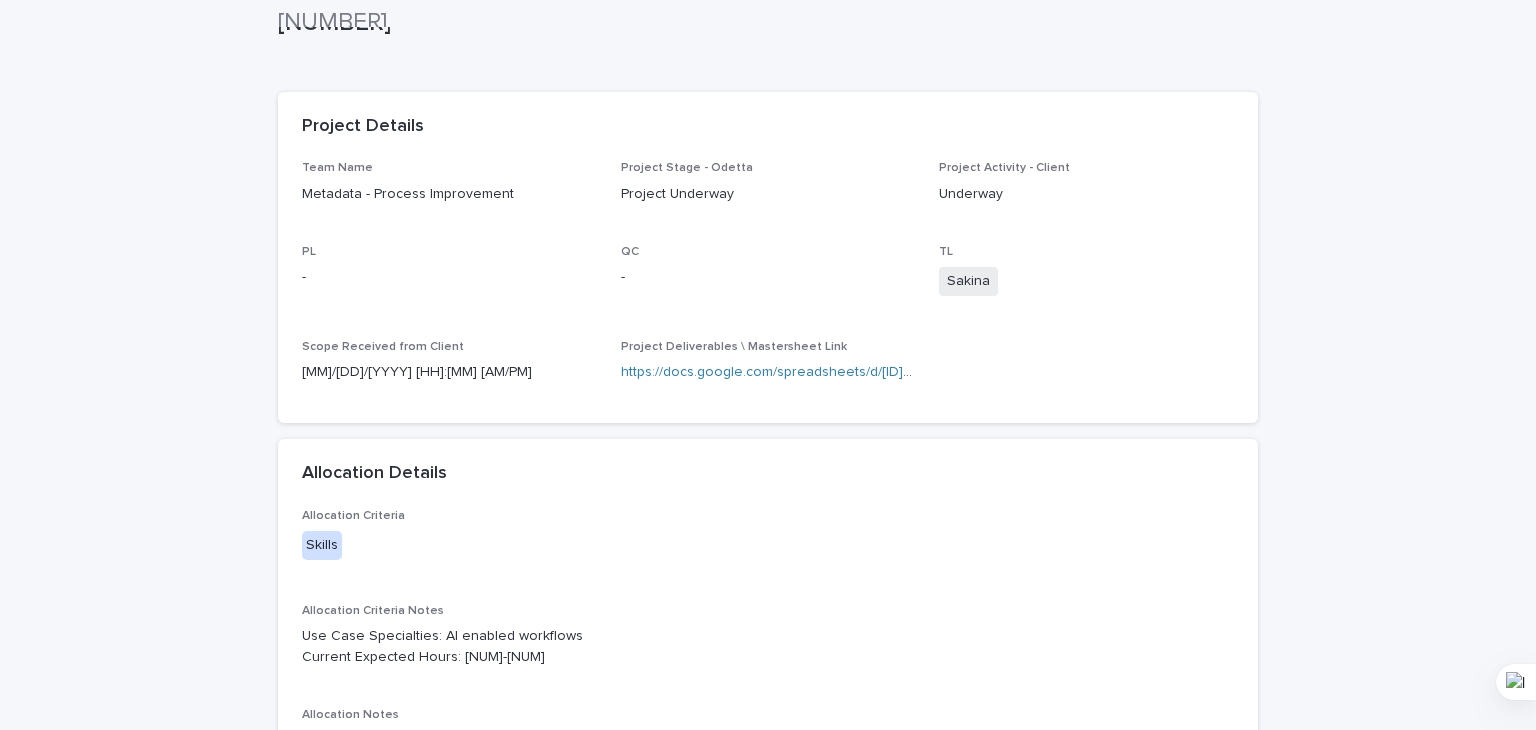 scroll, scrollTop: 0, scrollLeft: 0, axis: both 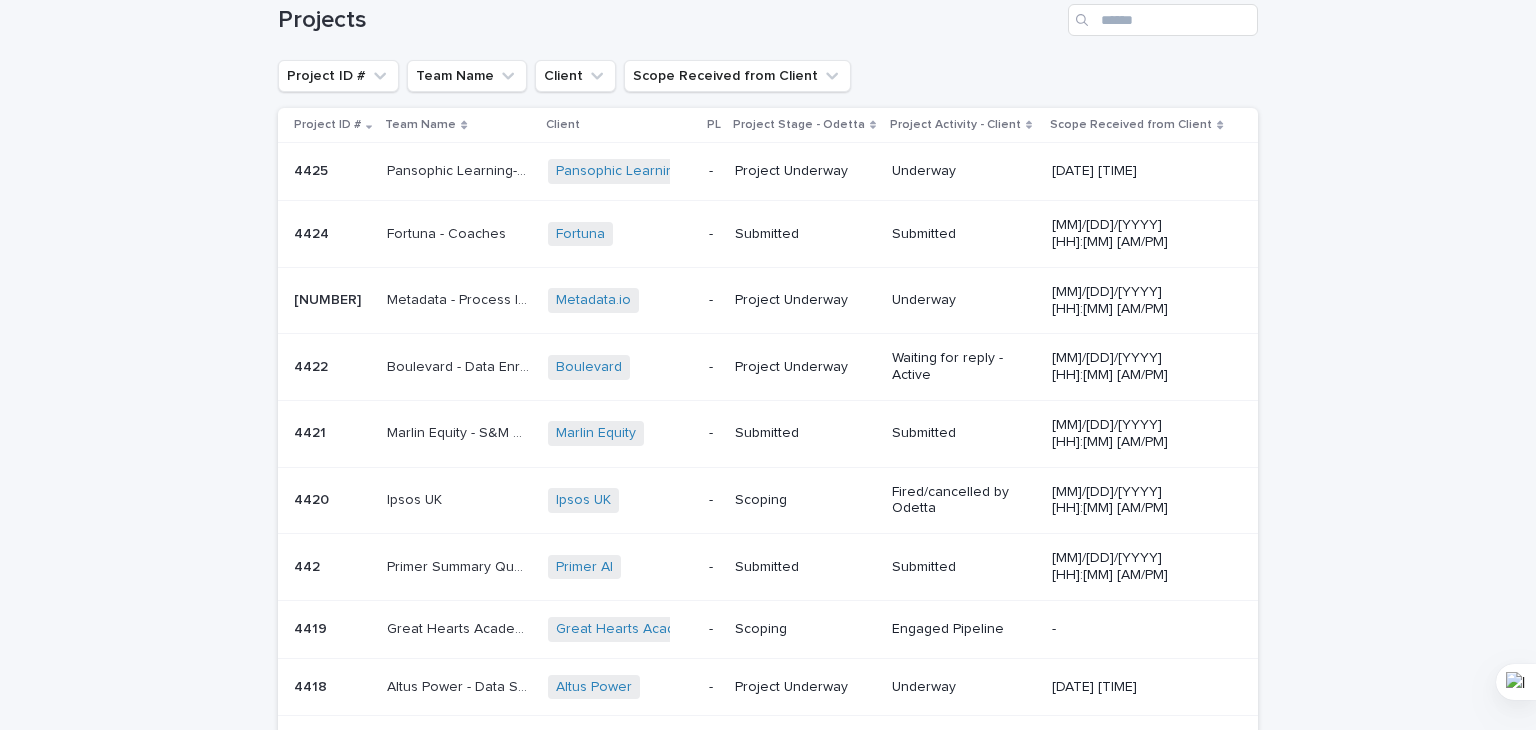 click on "Ipsos UK" at bounding box center [416, 498] 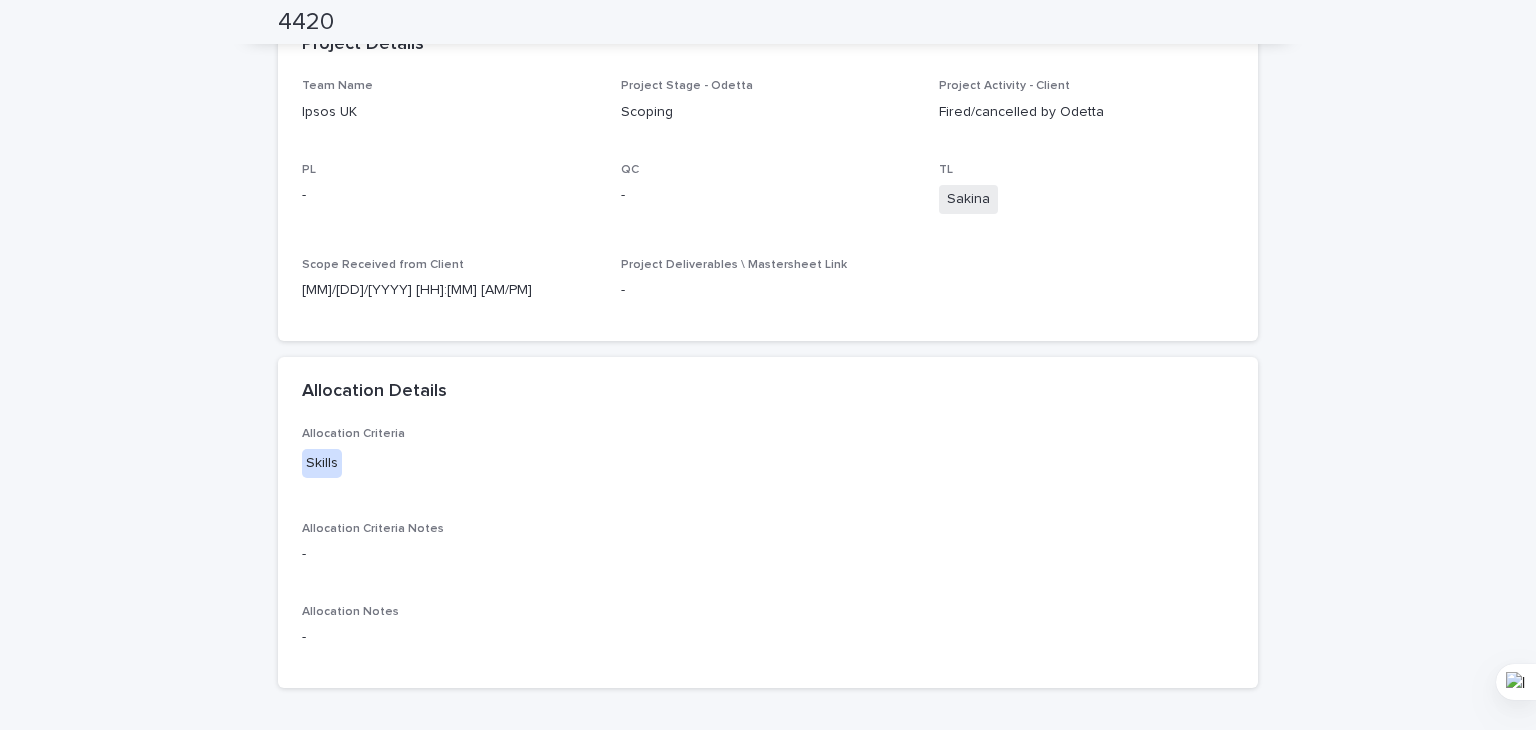 scroll, scrollTop: 0, scrollLeft: 0, axis: both 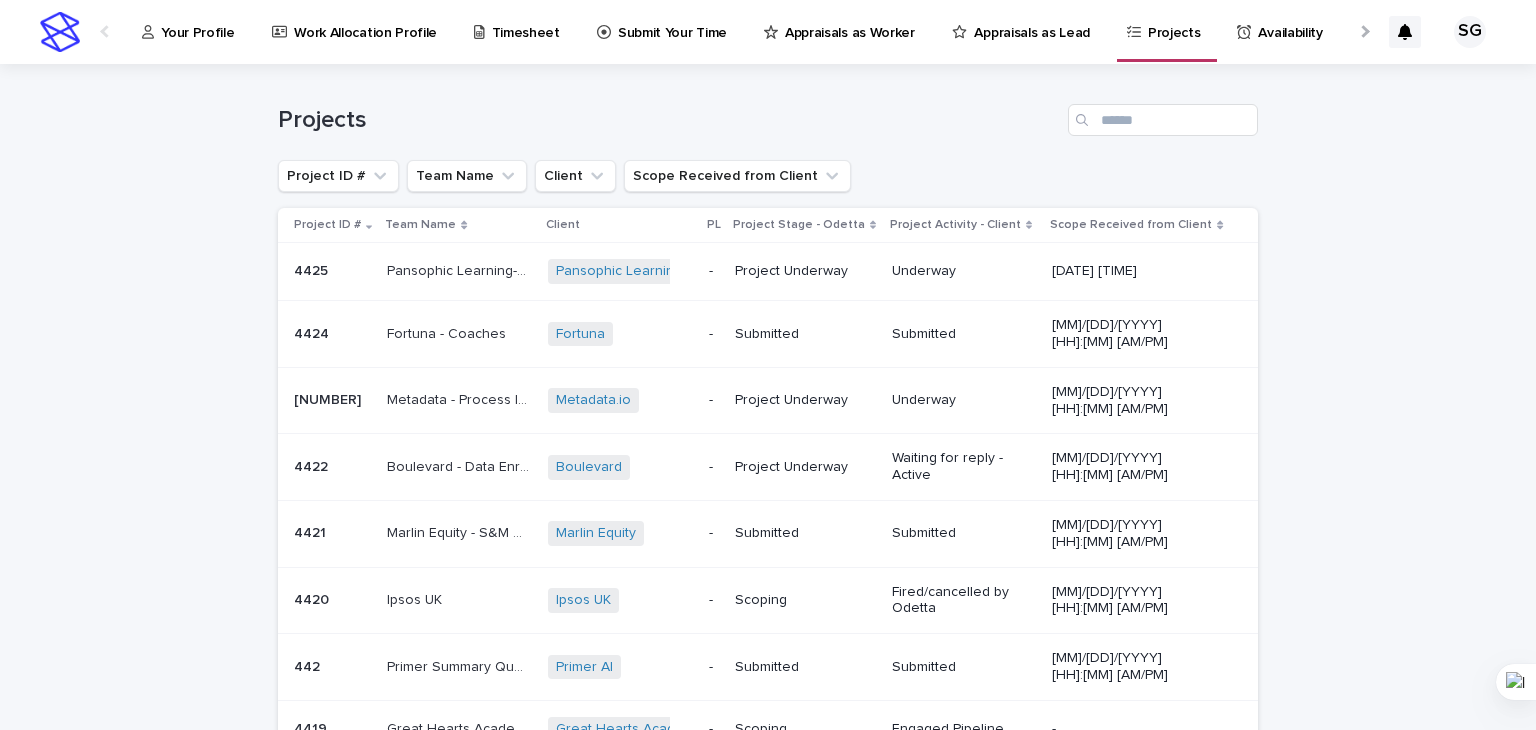 click on "Pansophic Learning- Work order #: 16 - Client Invoice Generation" at bounding box center [460, 269] 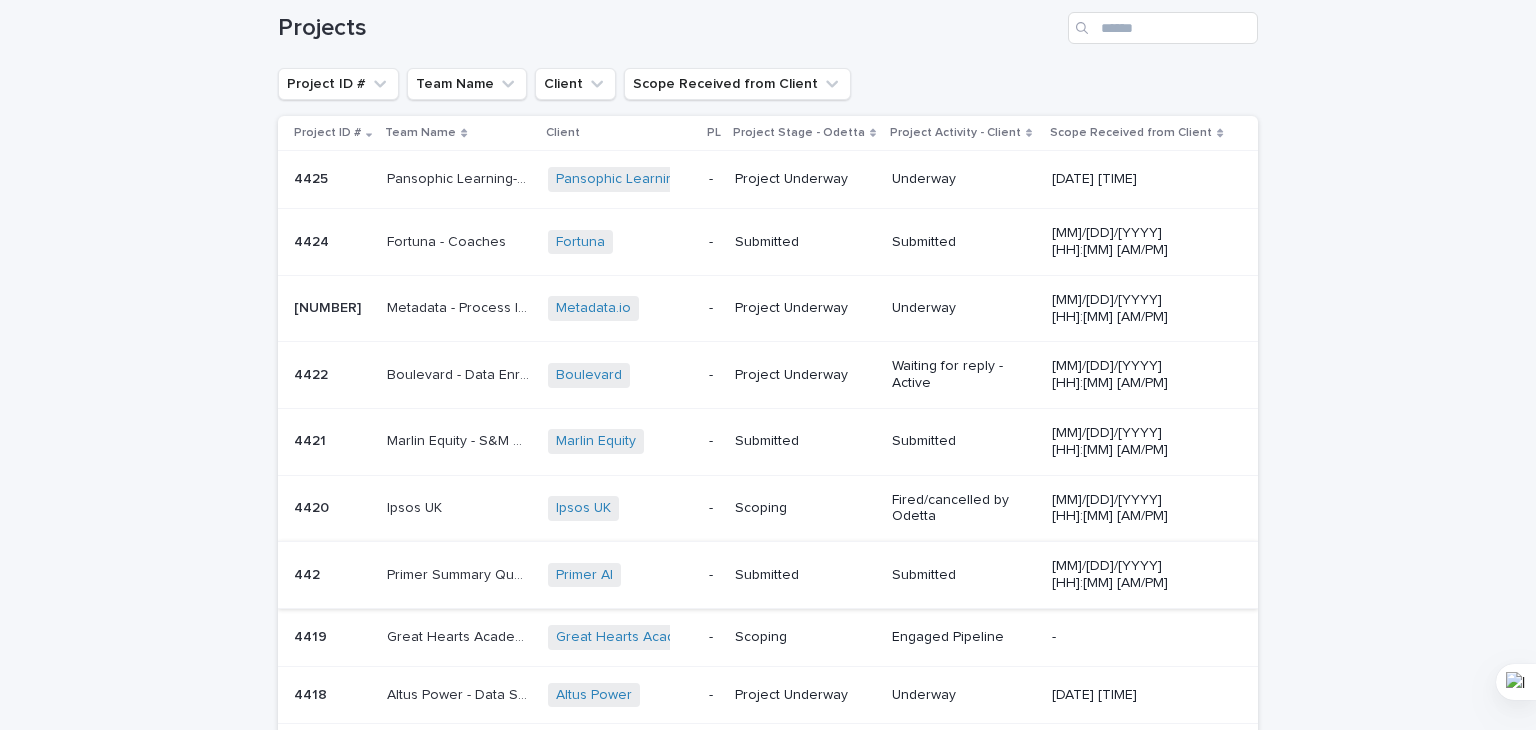 scroll, scrollTop: 200, scrollLeft: 0, axis: vertical 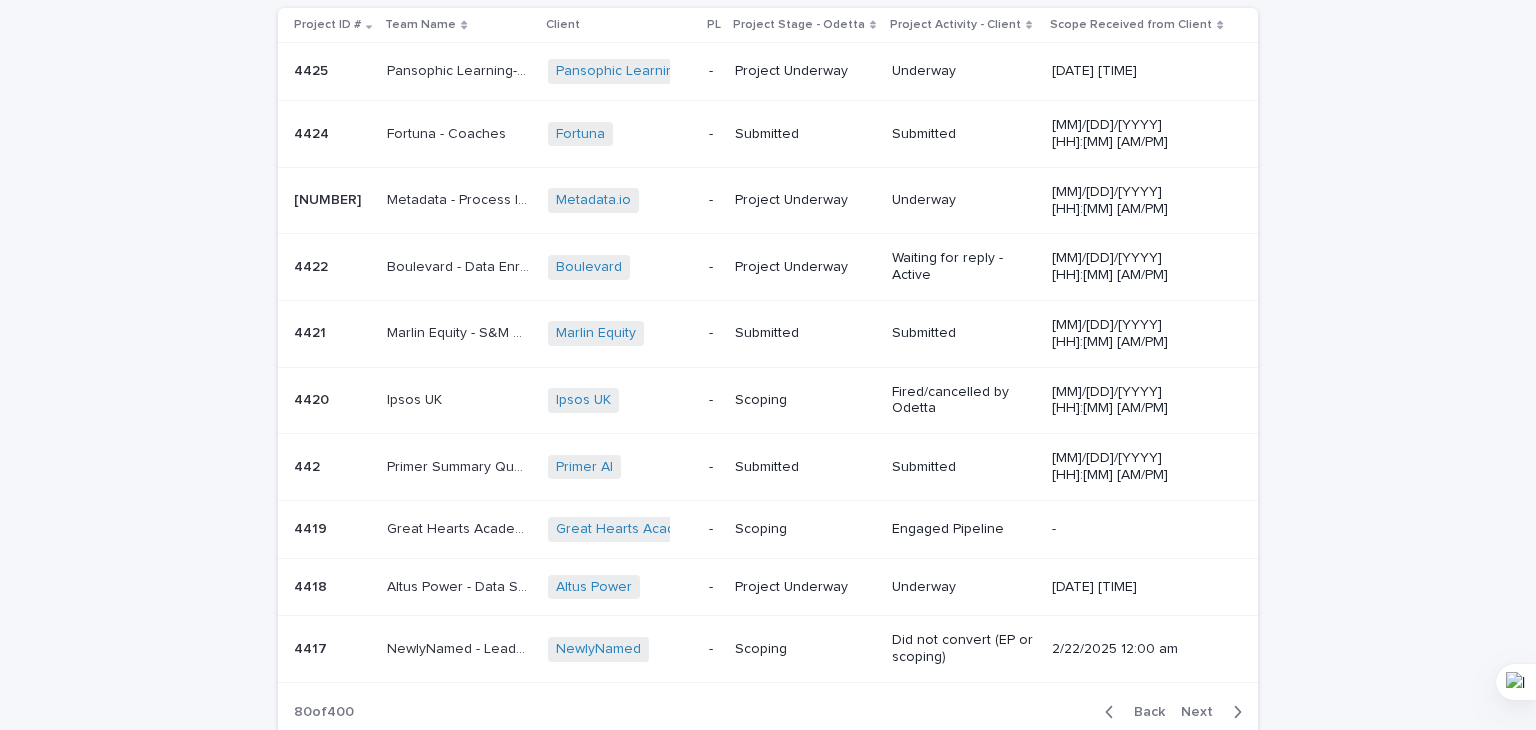 click 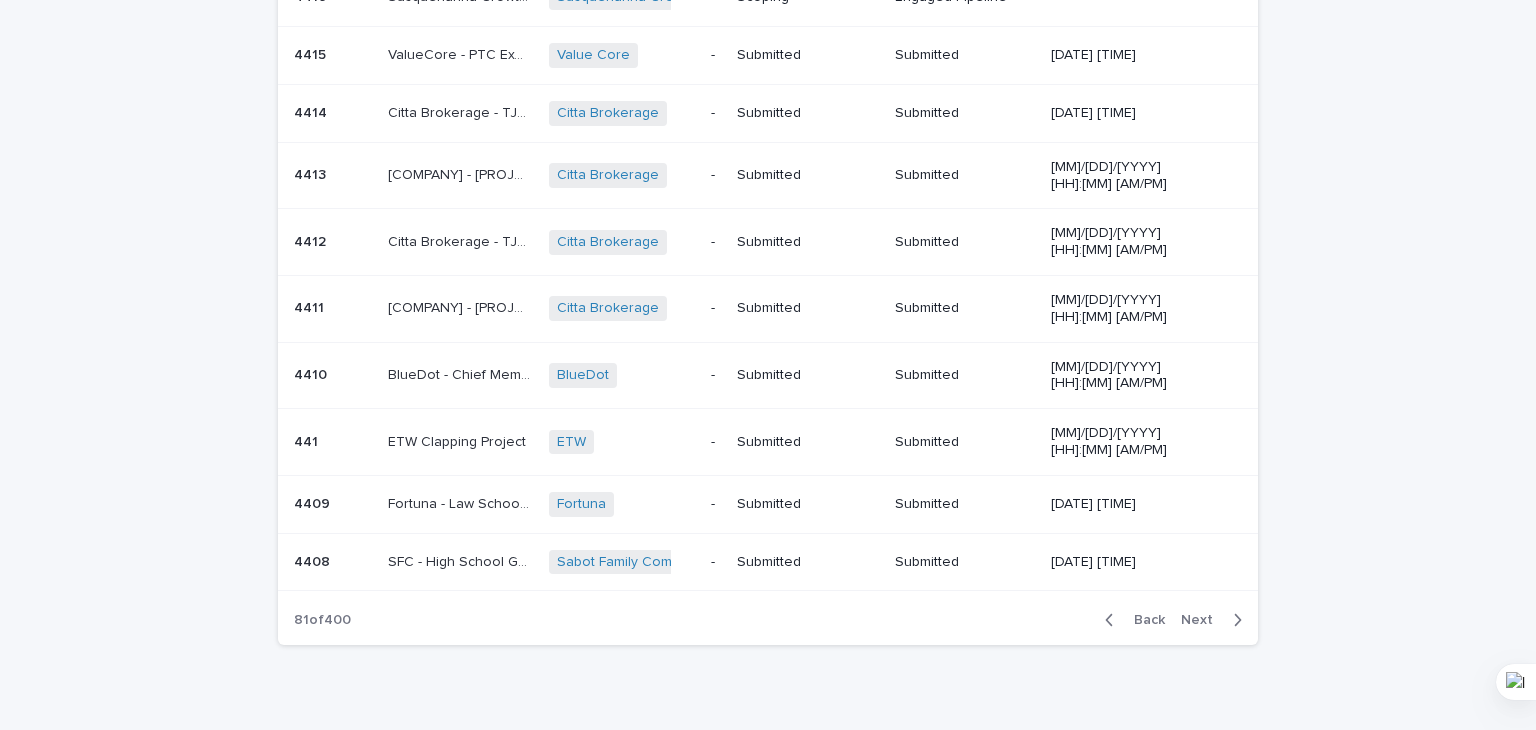 scroll, scrollTop: 286, scrollLeft: 0, axis: vertical 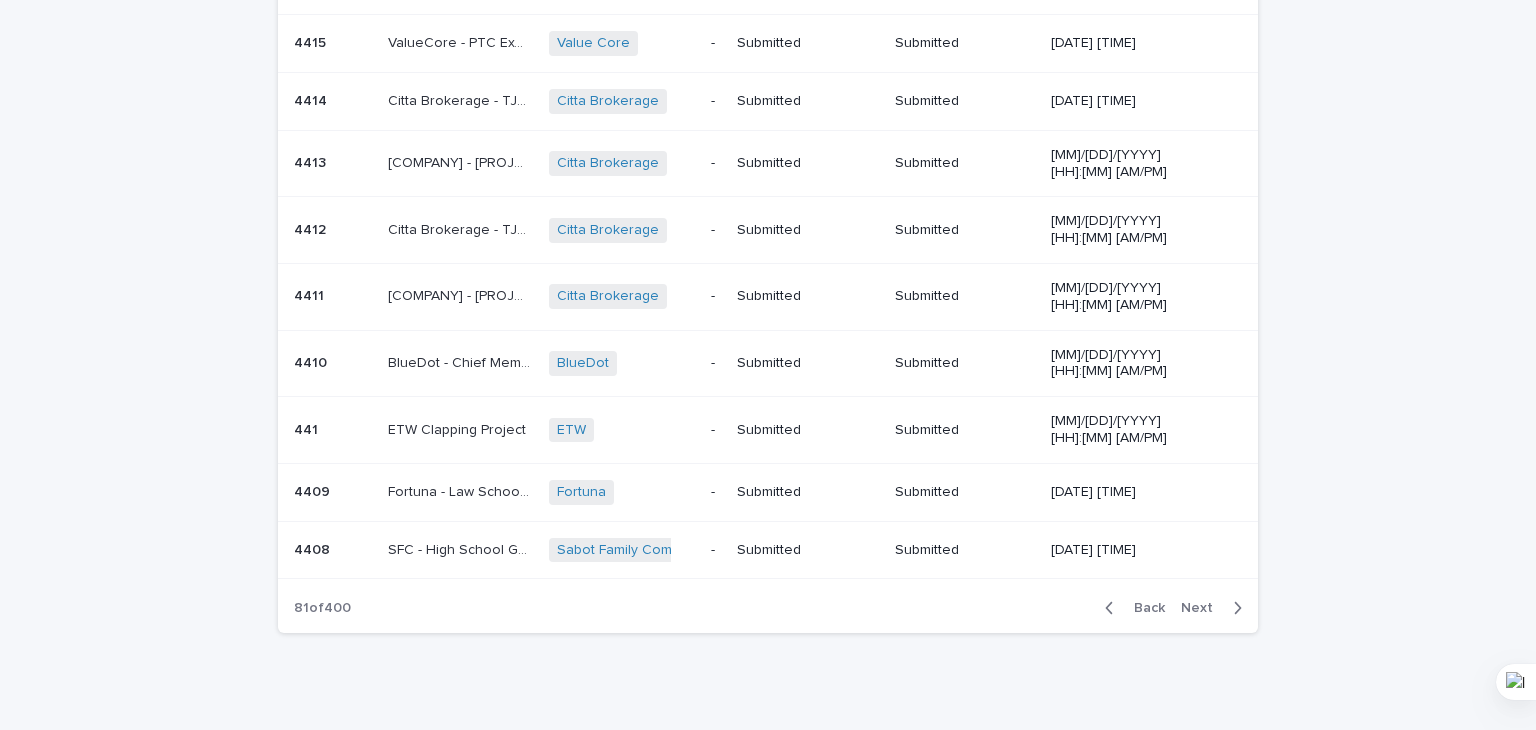 click 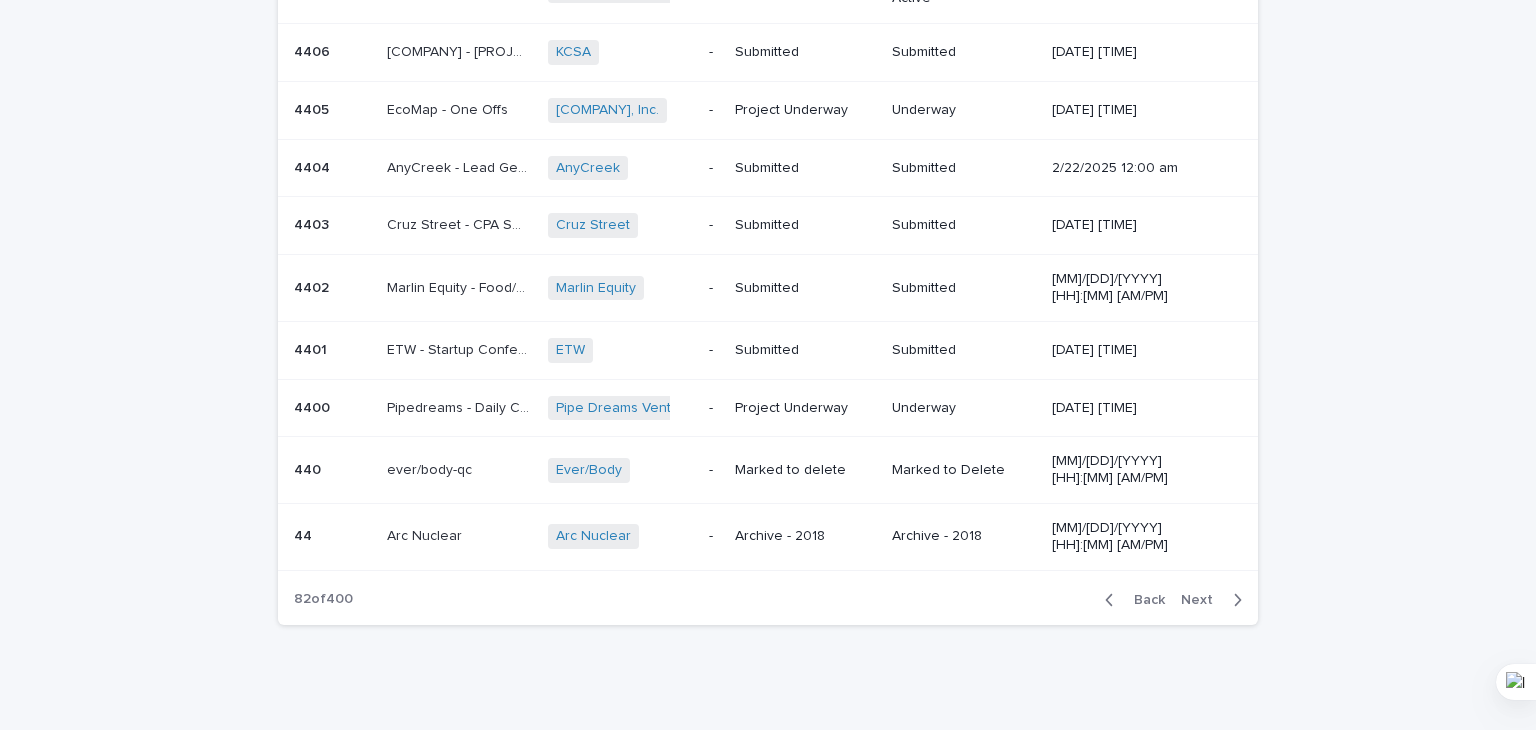 scroll, scrollTop: 291, scrollLeft: 0, axis: vertical 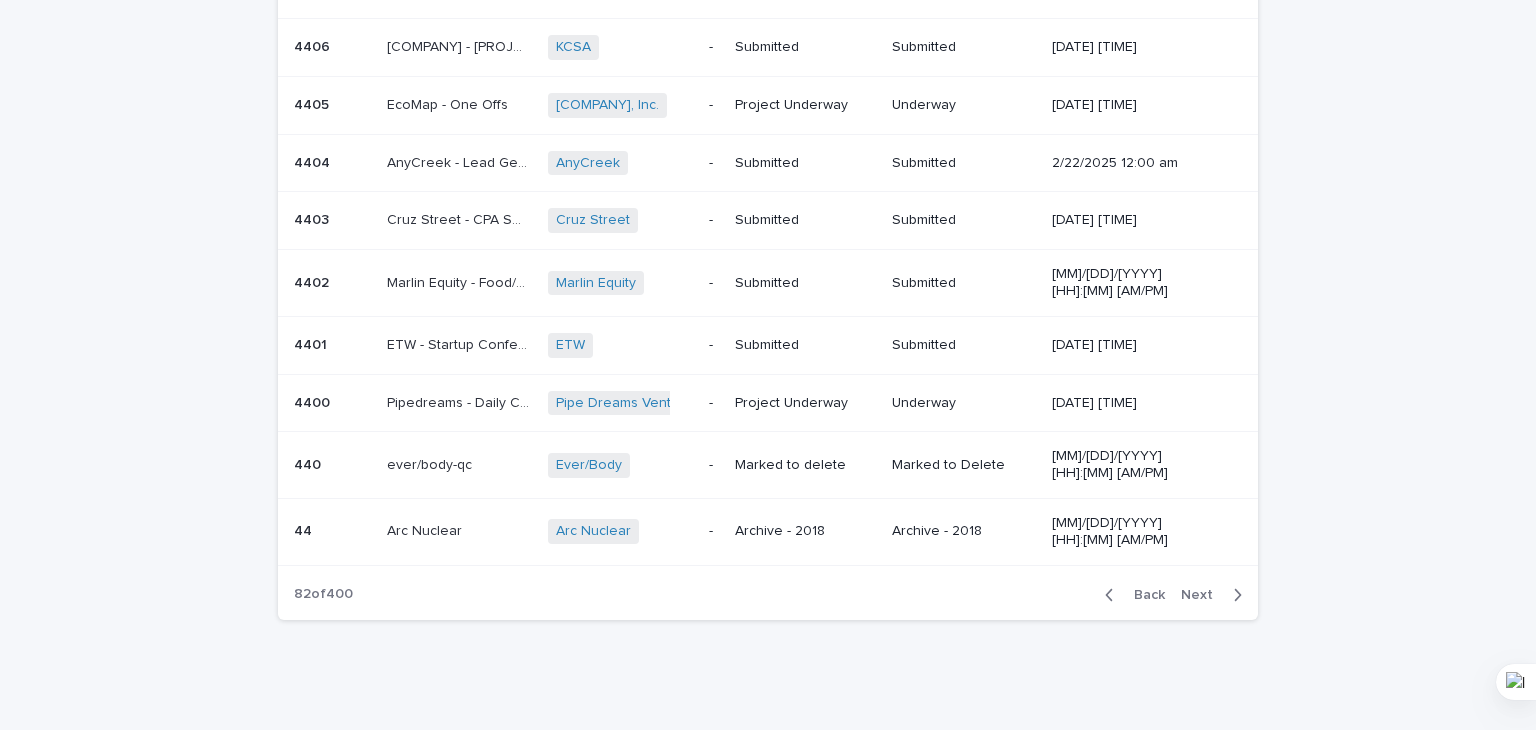 click on "Pipedreams - Daily Capacity Exercise" at bounding box center [460, 401] 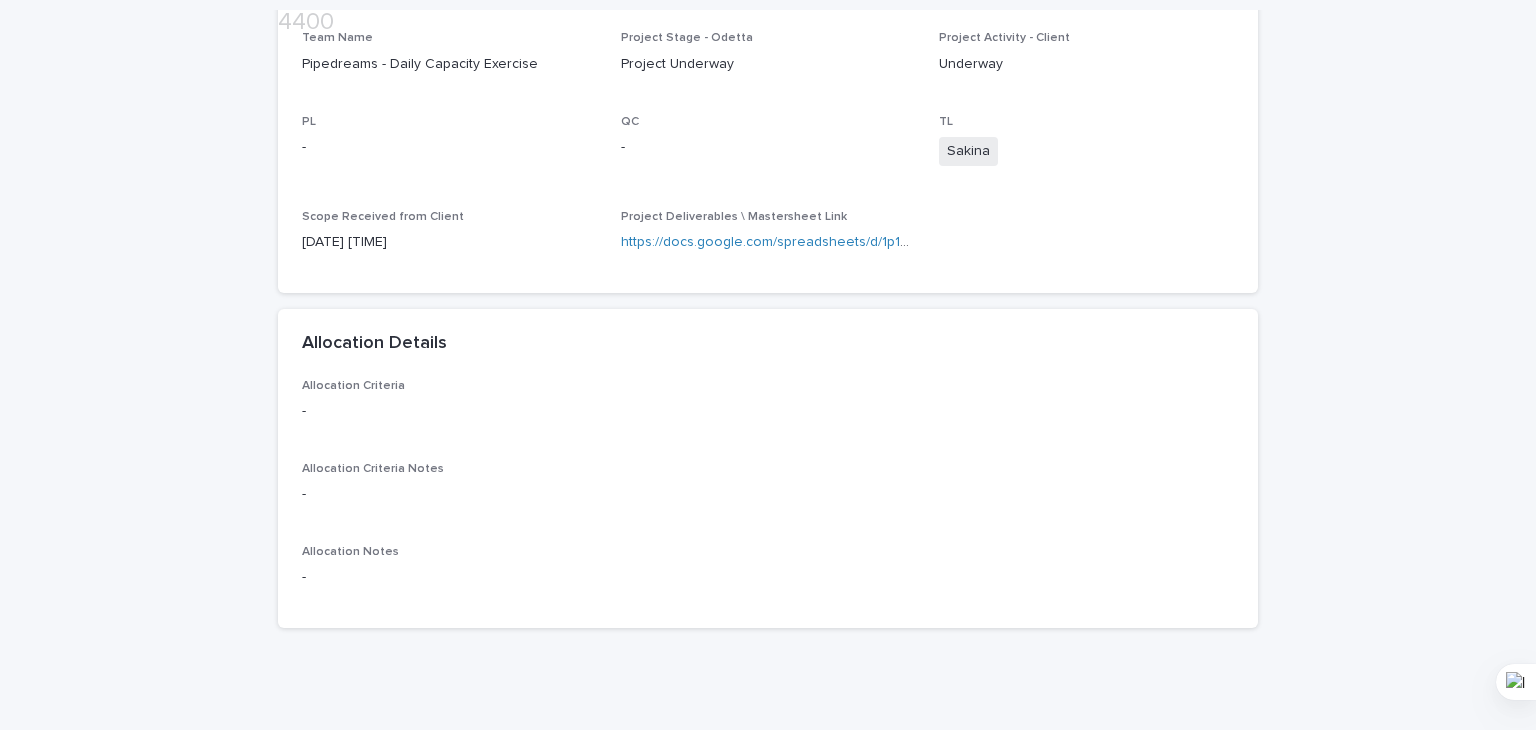 scroll, scrollTop: 300, scrollLeft: 0, axis: vertical 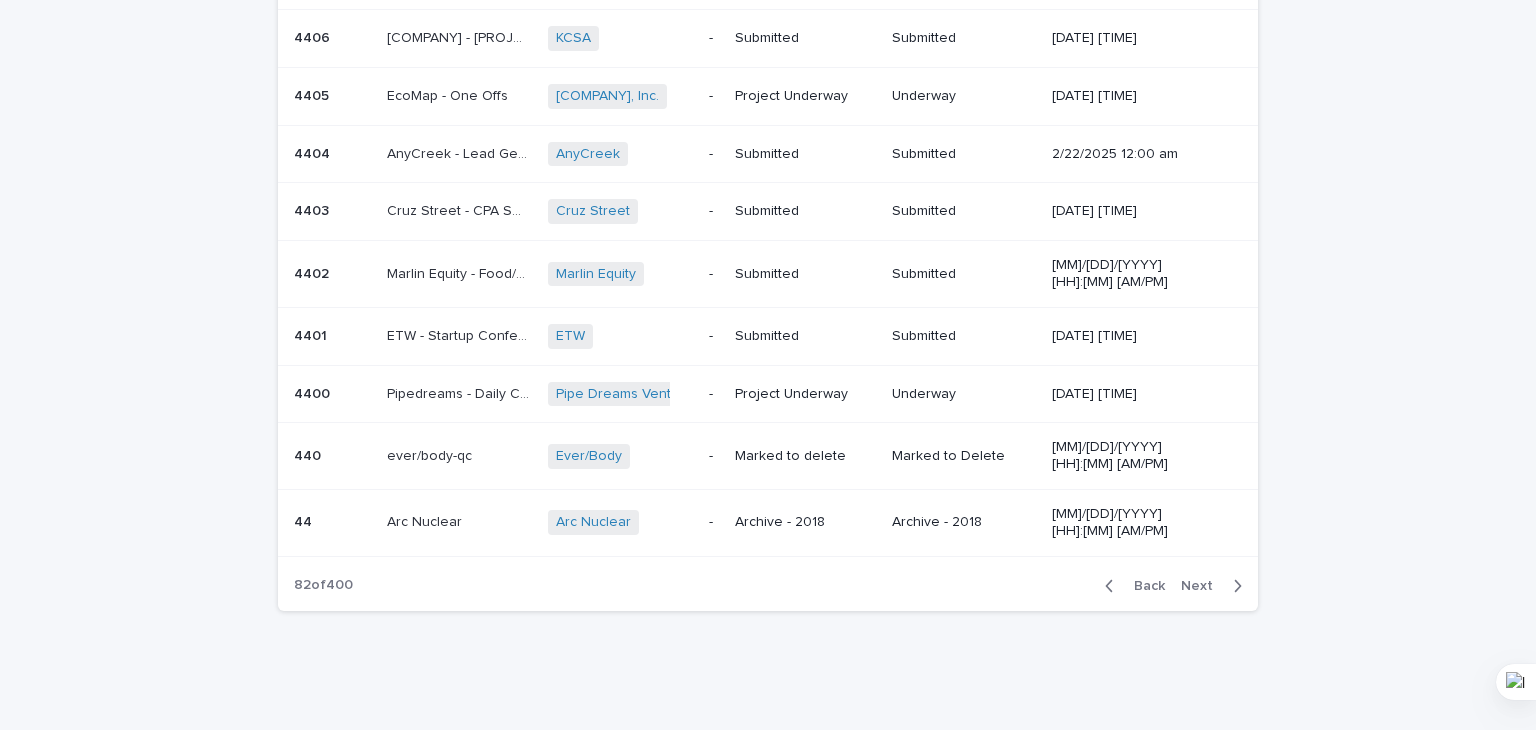 click 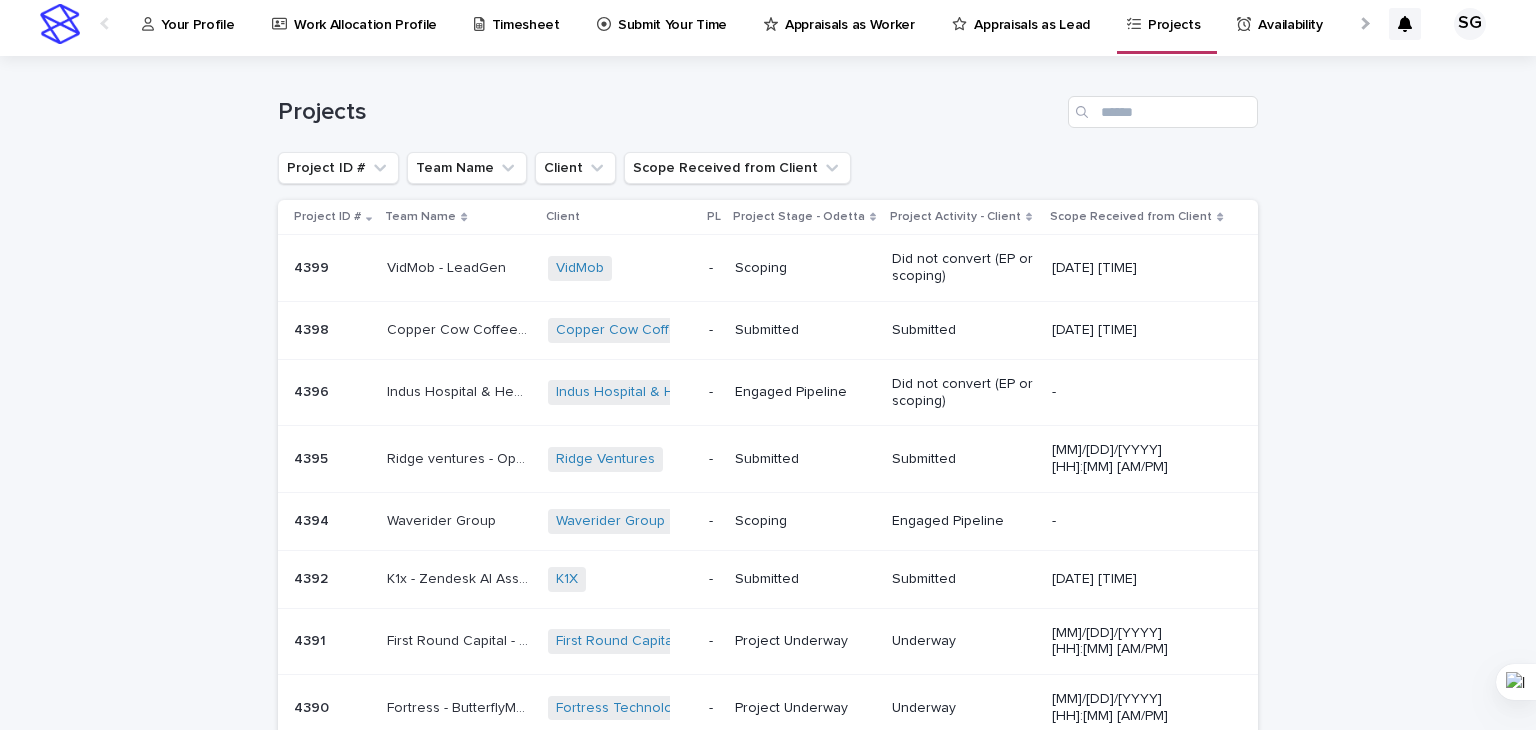 scroll, scrollTop: 308, scrollLeft: 0, axis: vertical 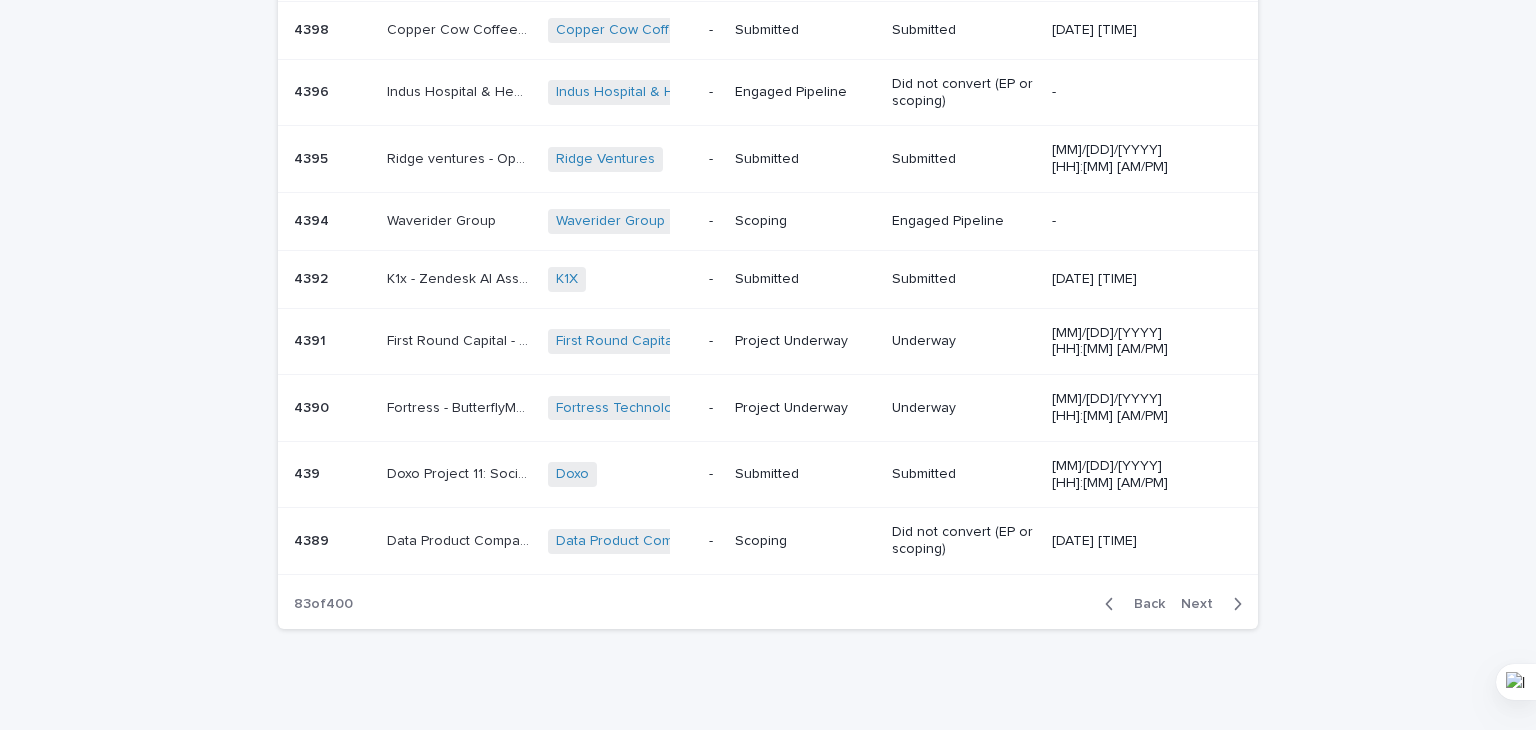 click at bounding box center (1233, 604) 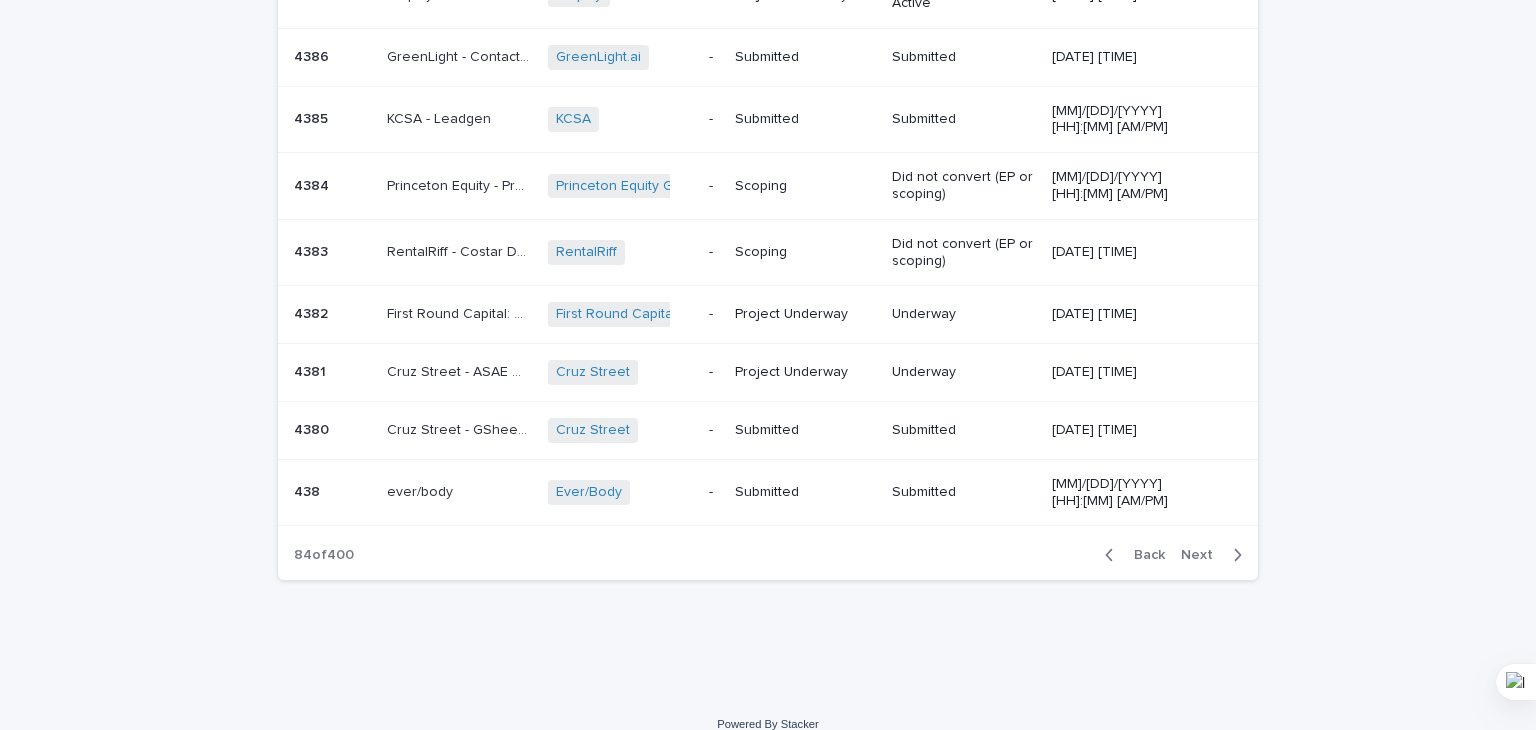 scroll, scrollTop: 342, scrollLeft: 0, axis: vertical 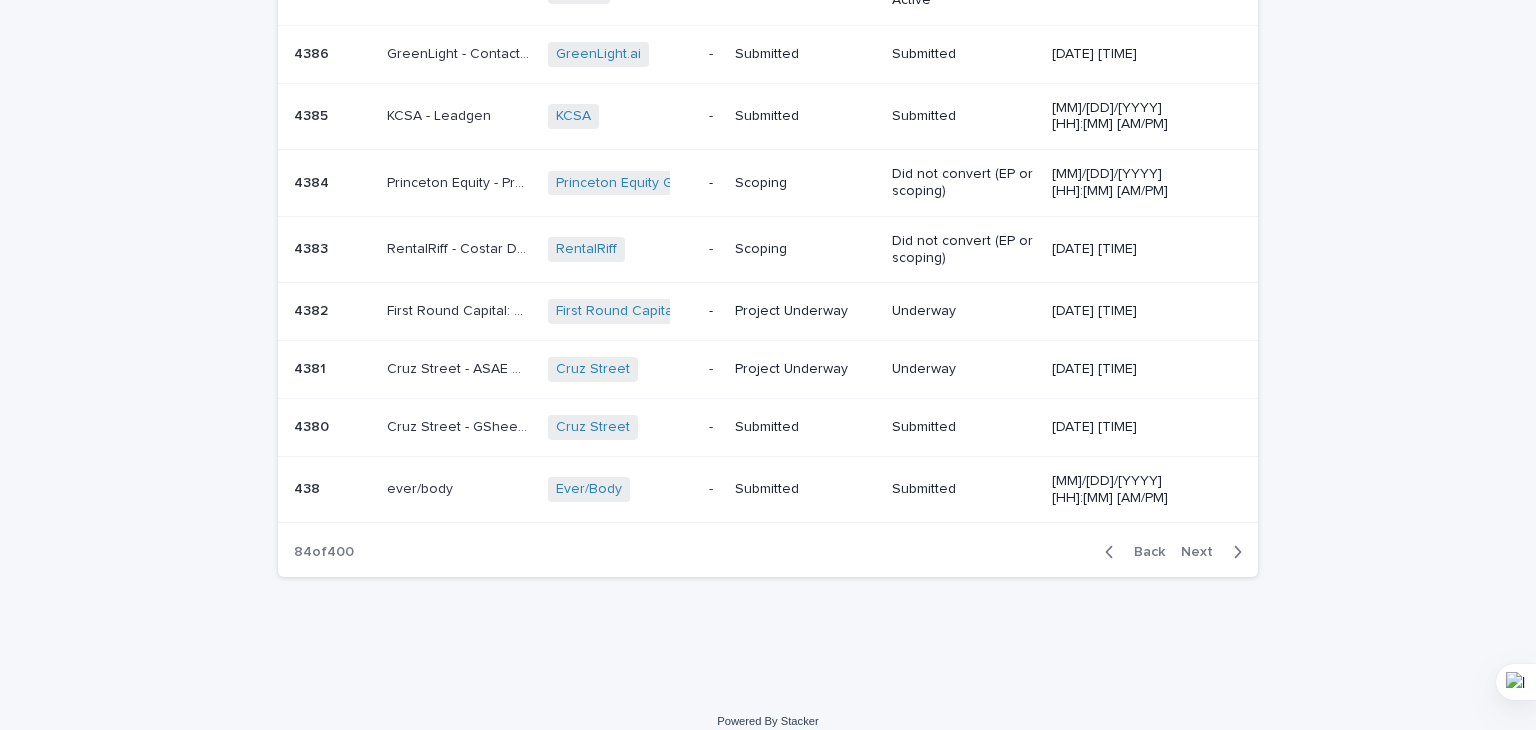 click 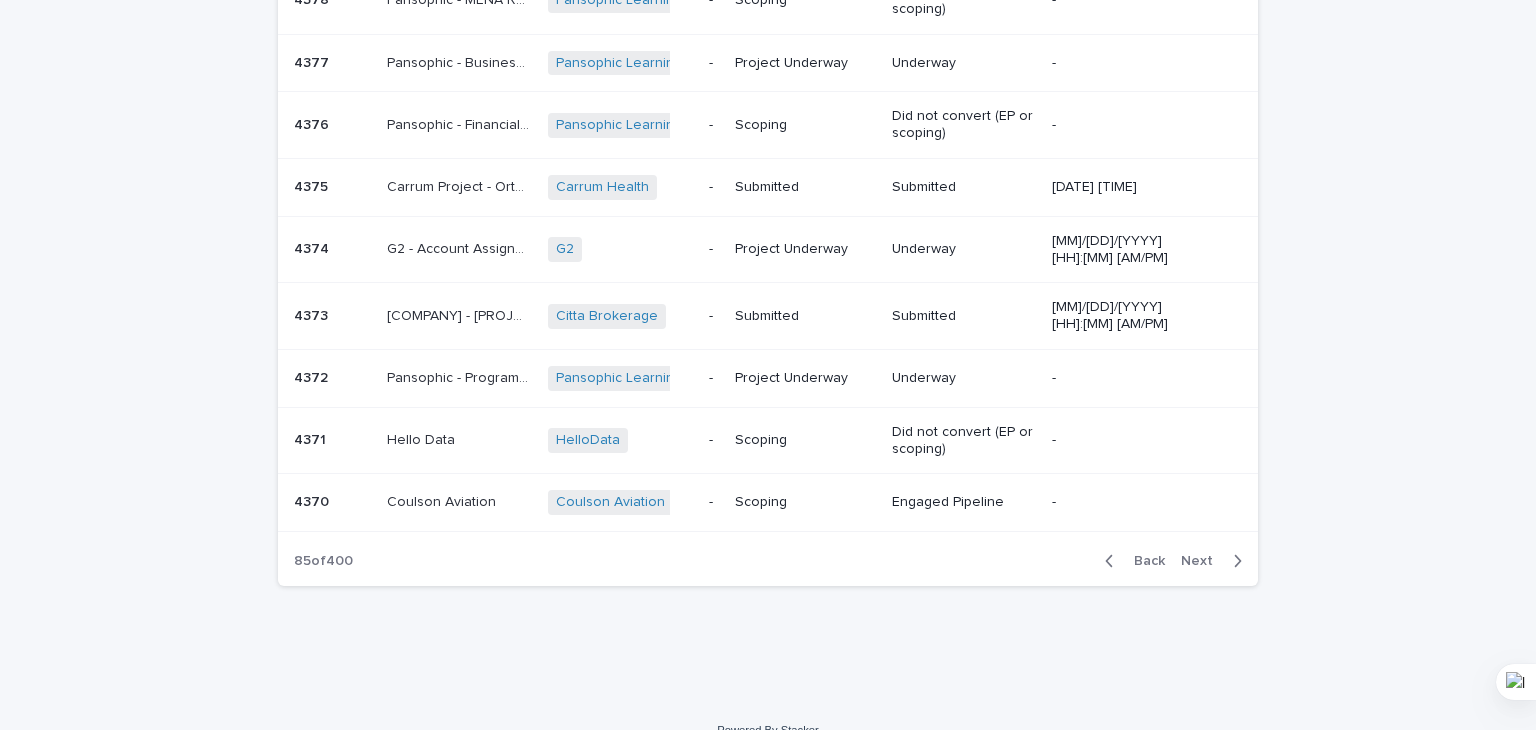 scroll, scrollTop: 346, scrollLeft: 0, axis: vertical 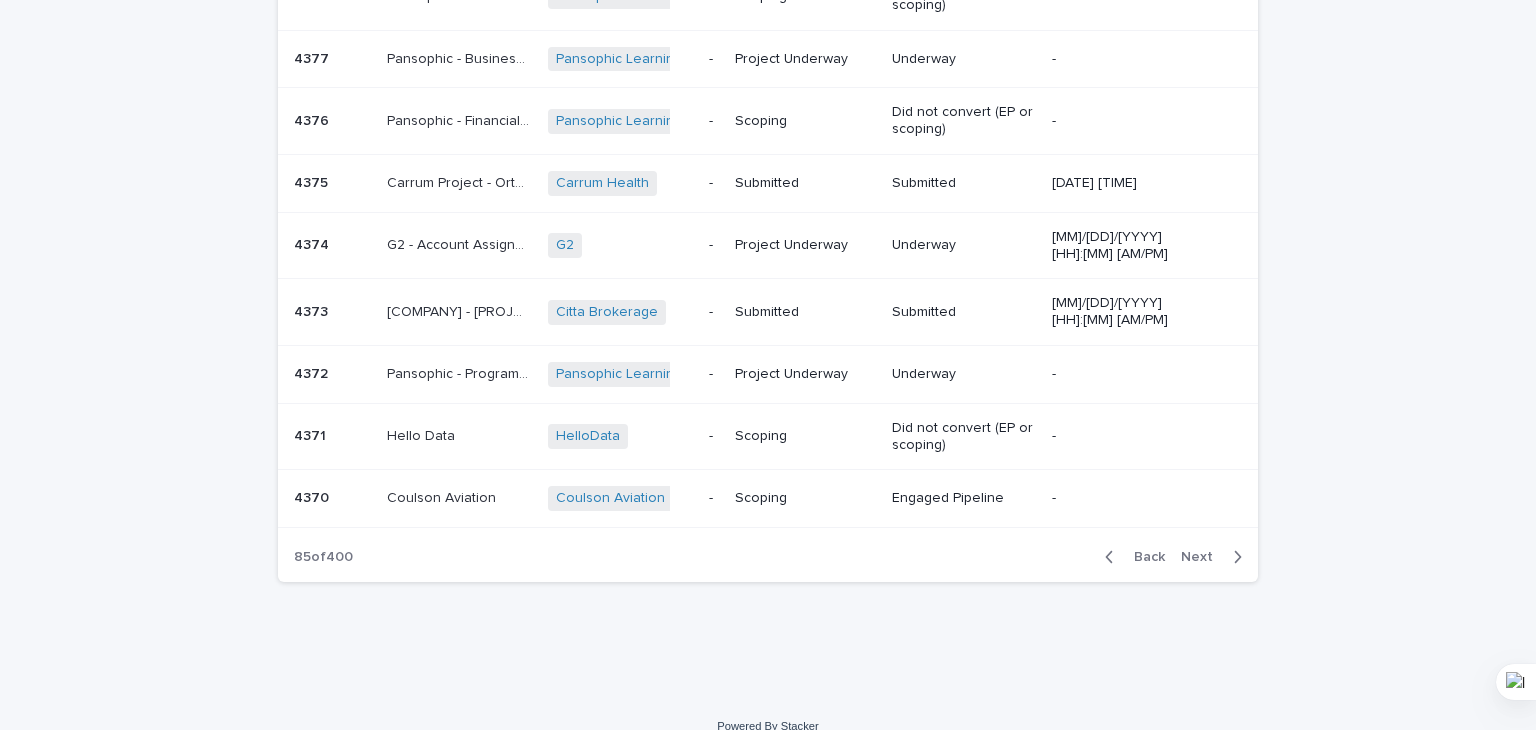 click on "Pansophic - Program Administration" at bounding box center (460, 372) 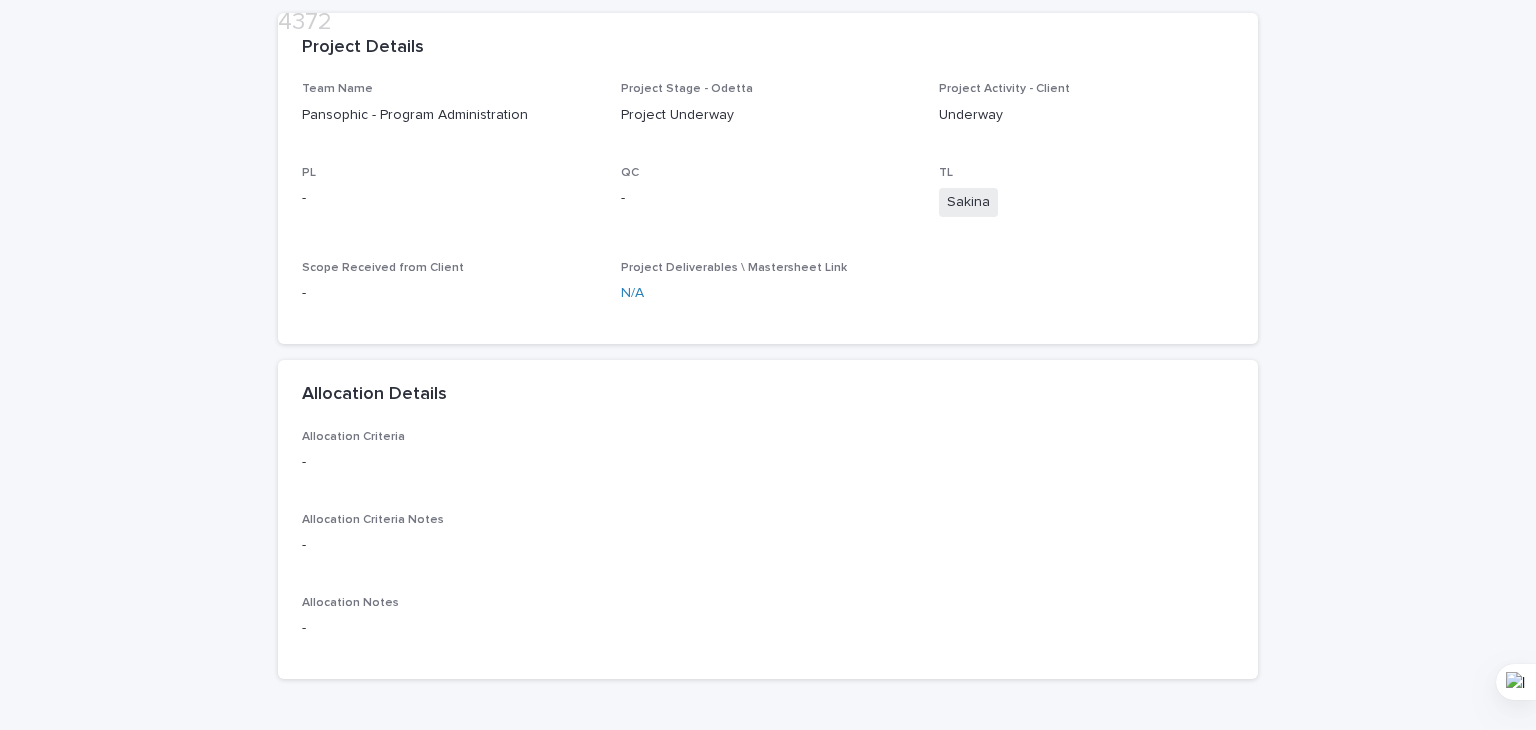 scroll, scrollTop: 200, scrollLeft: 0, axis: vertical 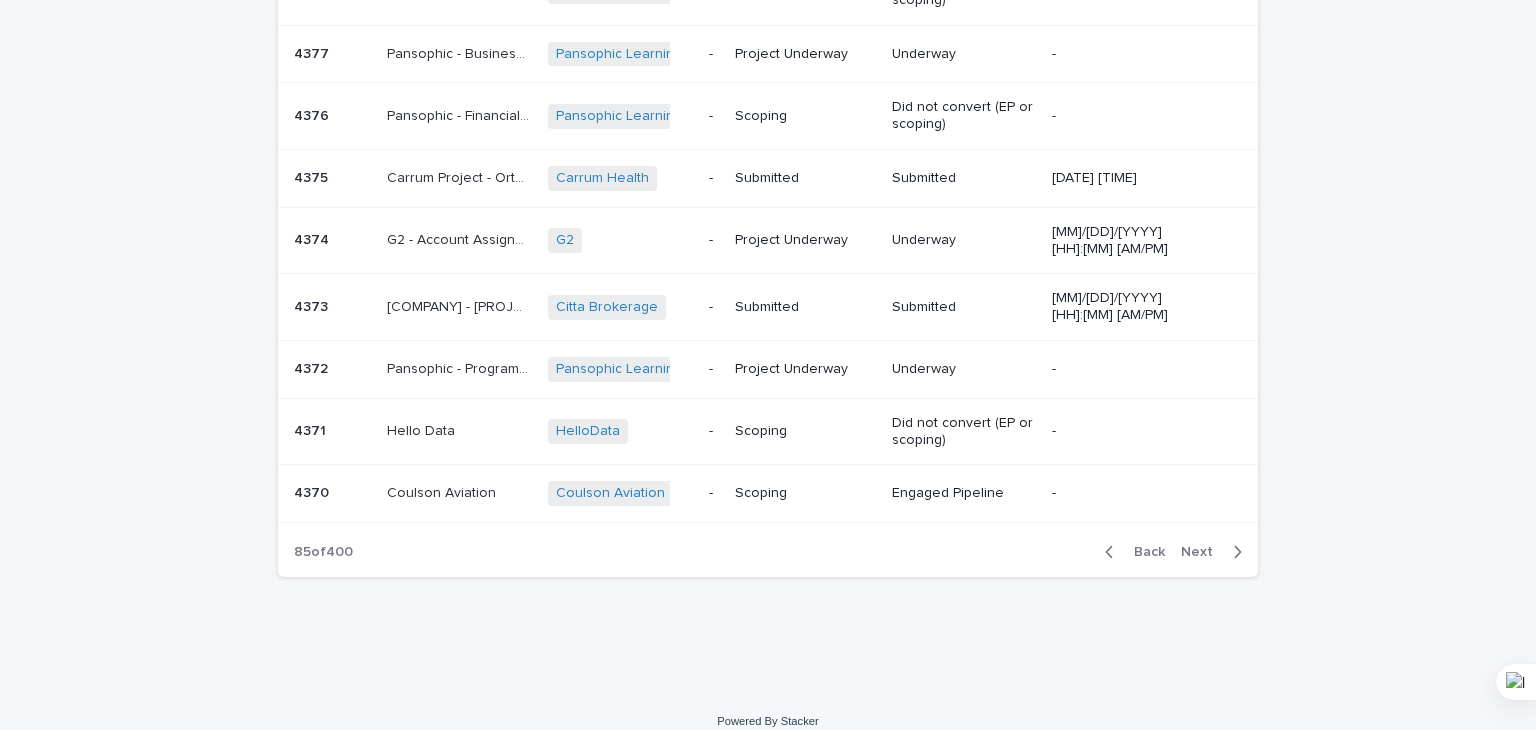 click on "Next" at bounding box center (1215, 552) 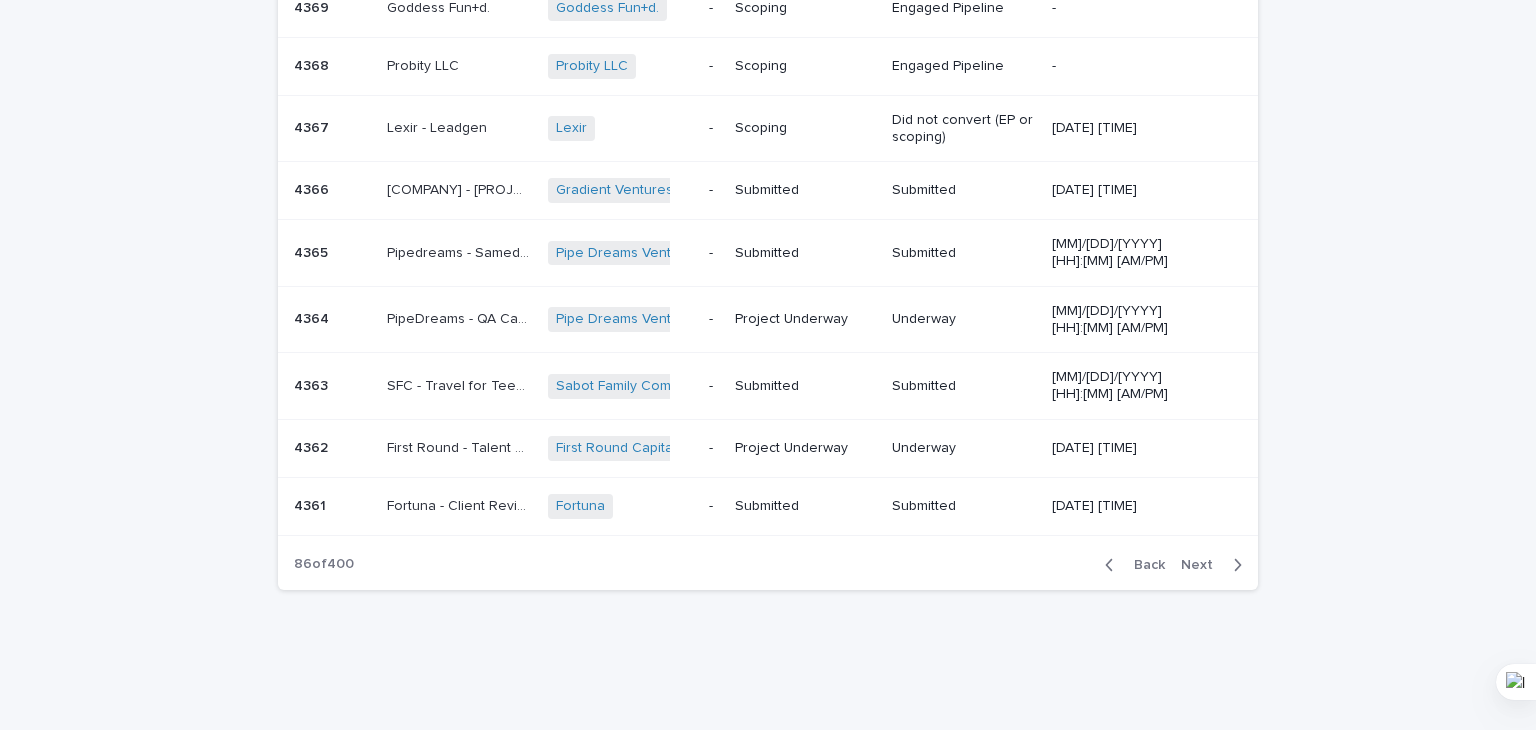 scroll, scrollTop: 324, scrollLeft: 0, axis: vertical 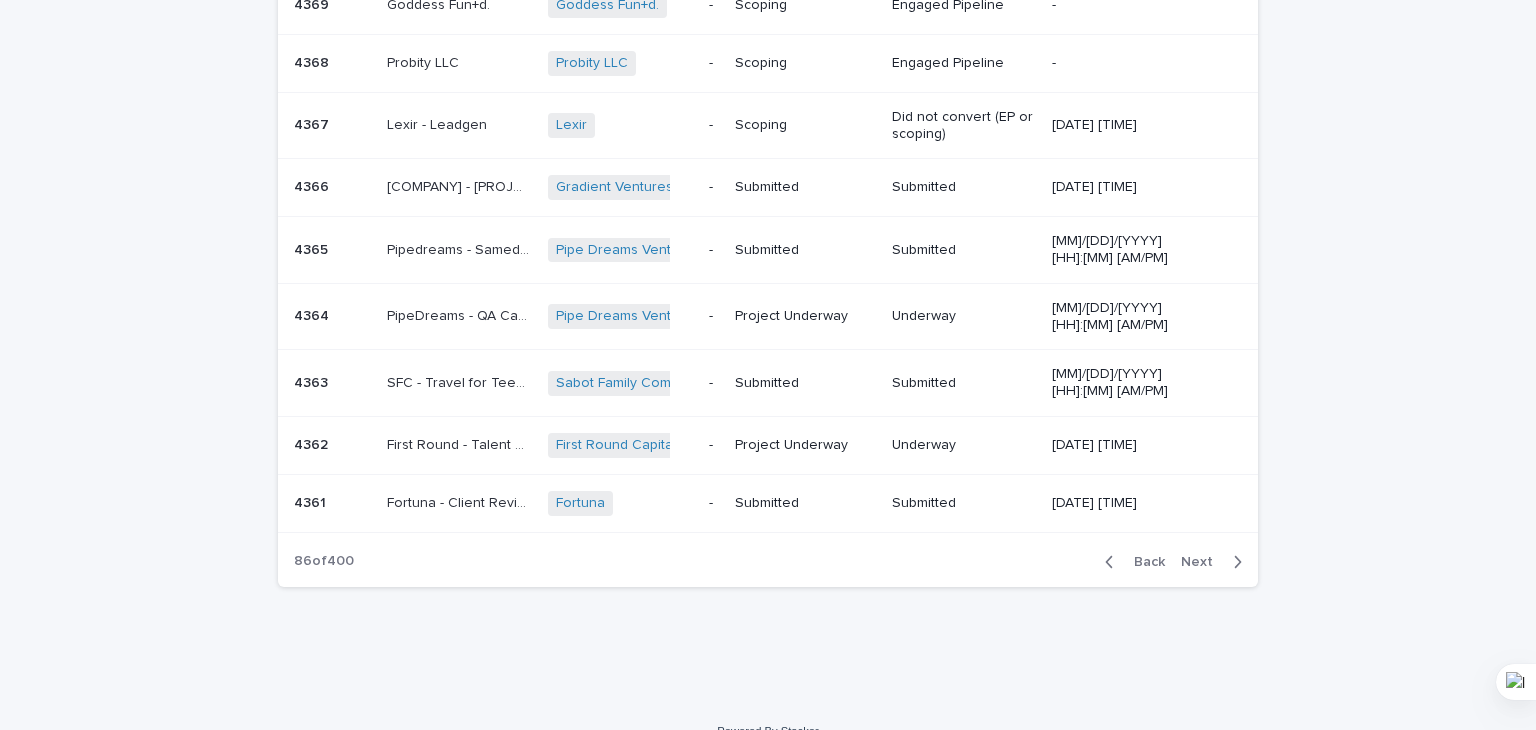 click 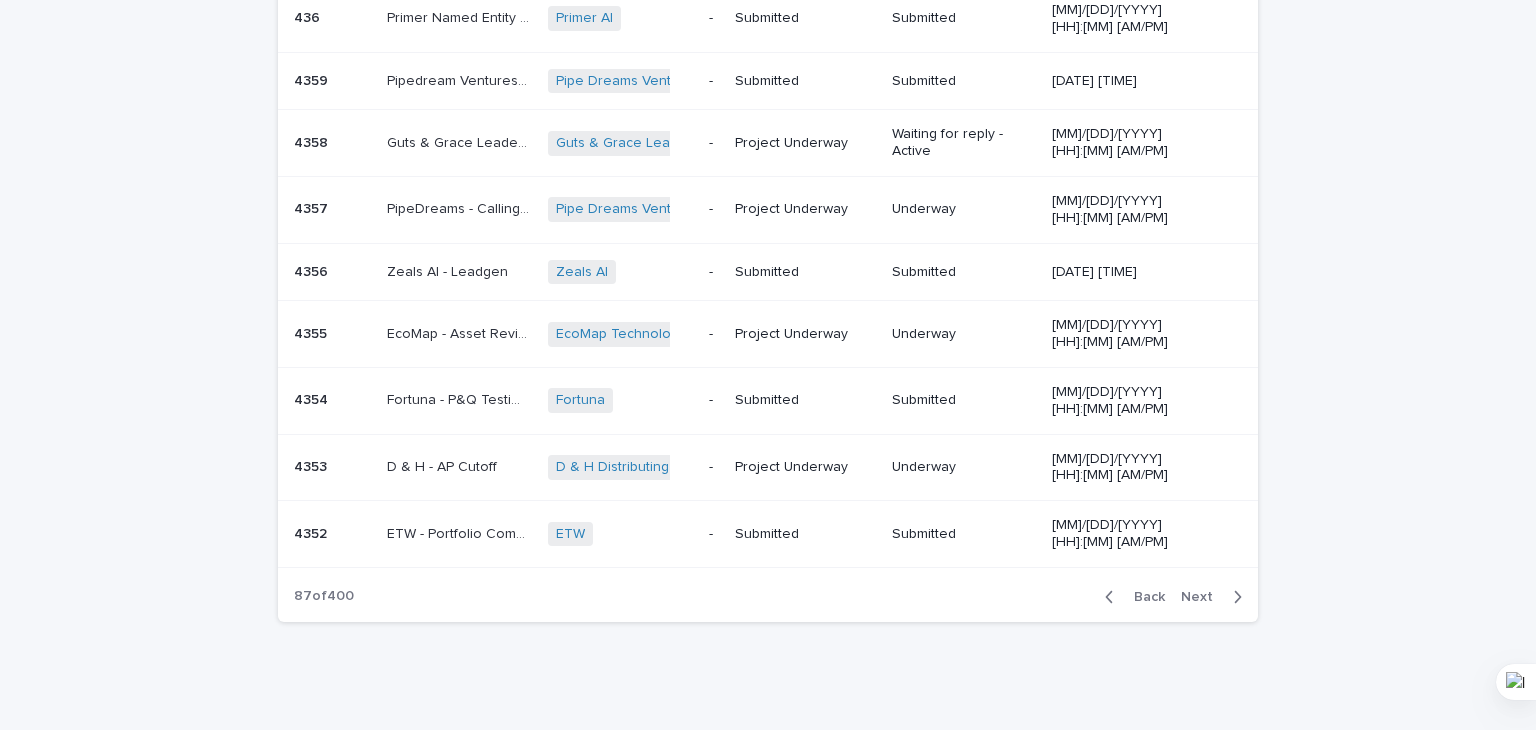 scroll, scrollTop: 328, scrollLeft: 0, axis: vertical 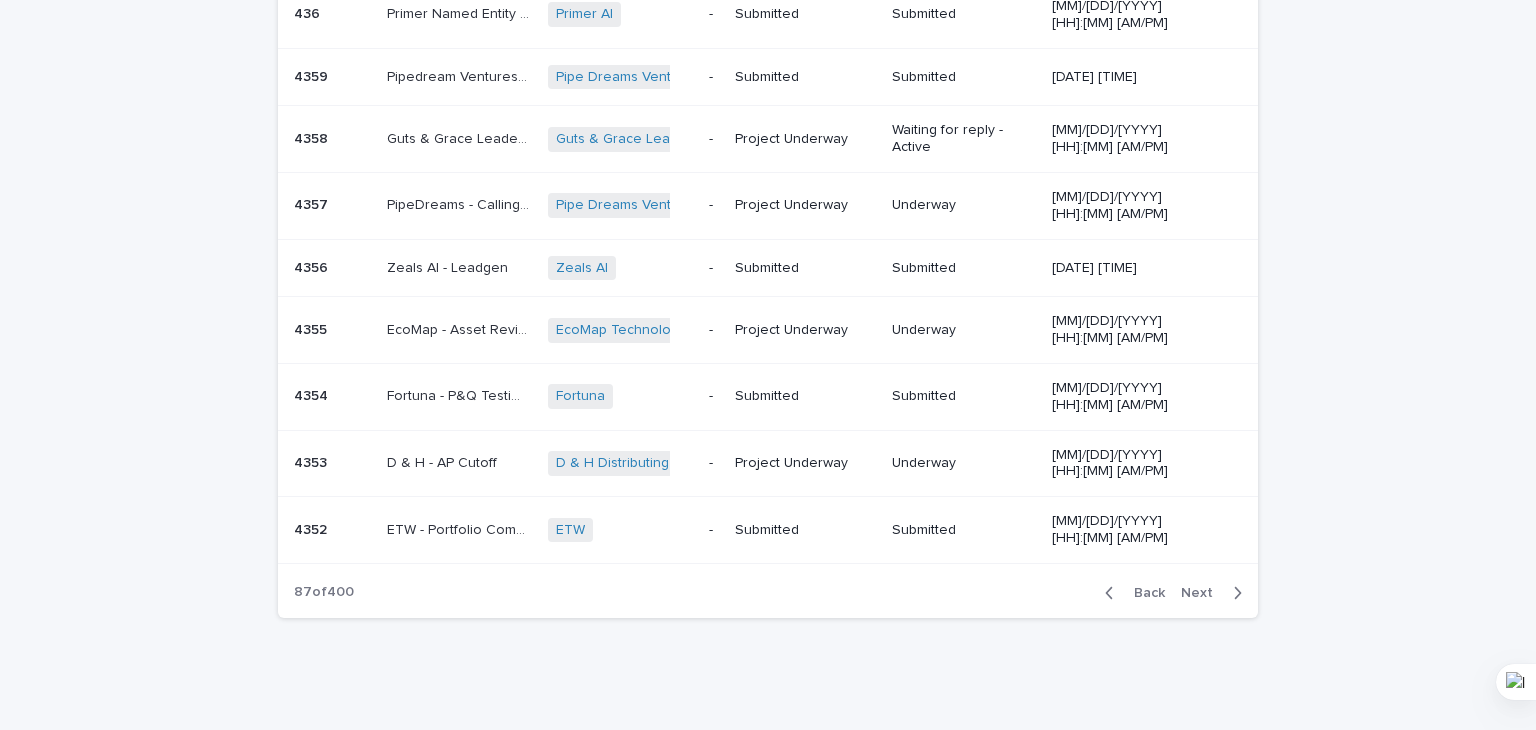 click on "EcoMap - Asset Review Task" at bounding box center (460, 328) 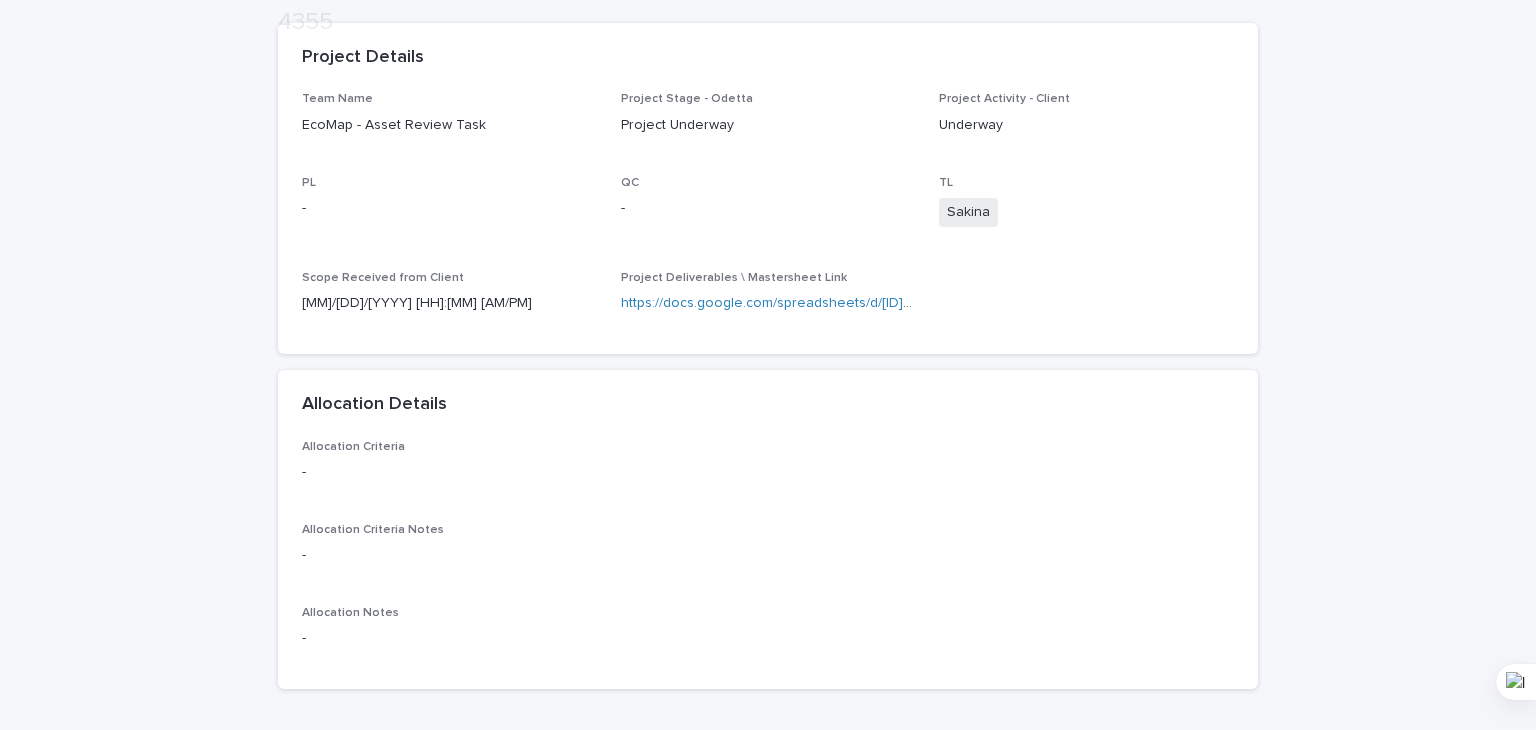 scroll, scrollTop: 200, scrollLeft: 0, axis: vertical 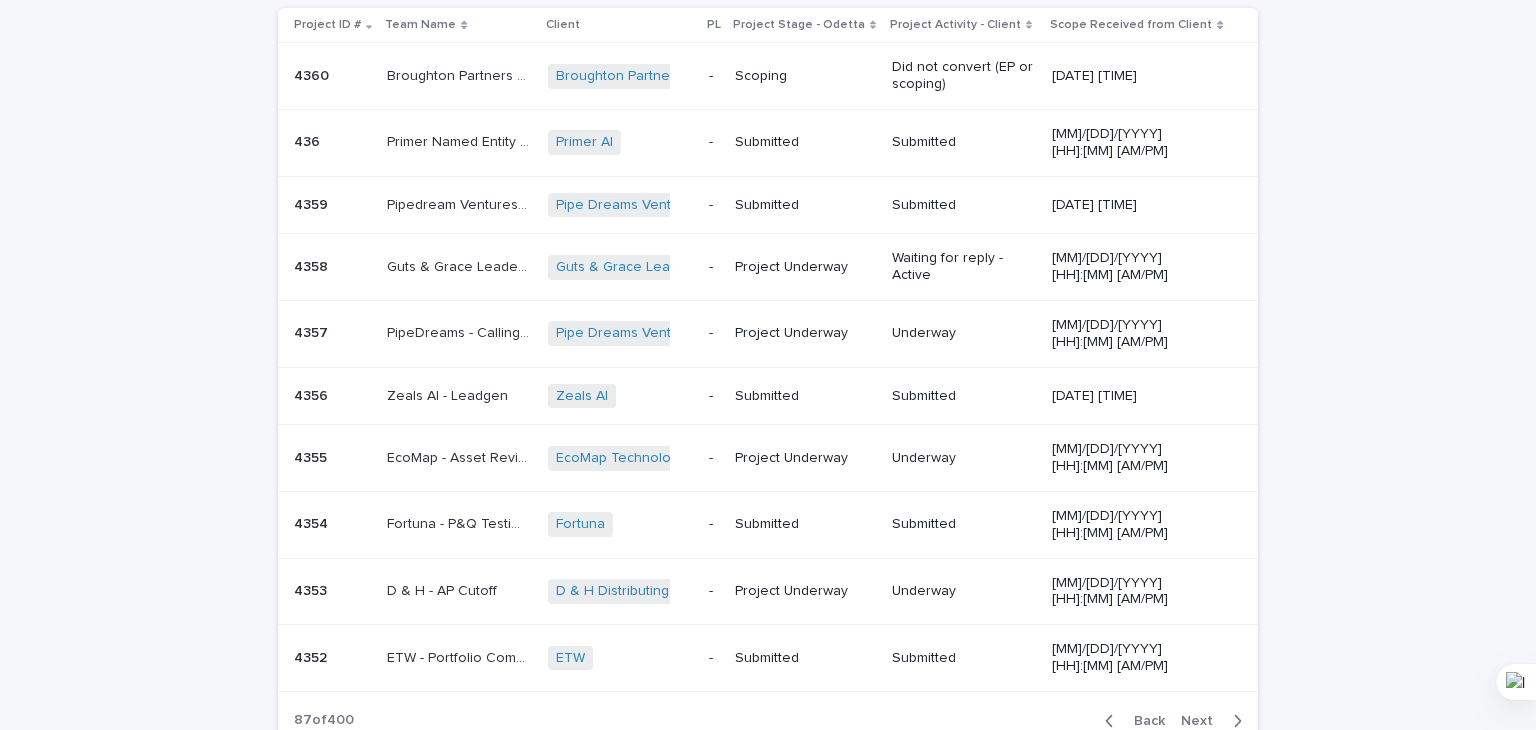 click 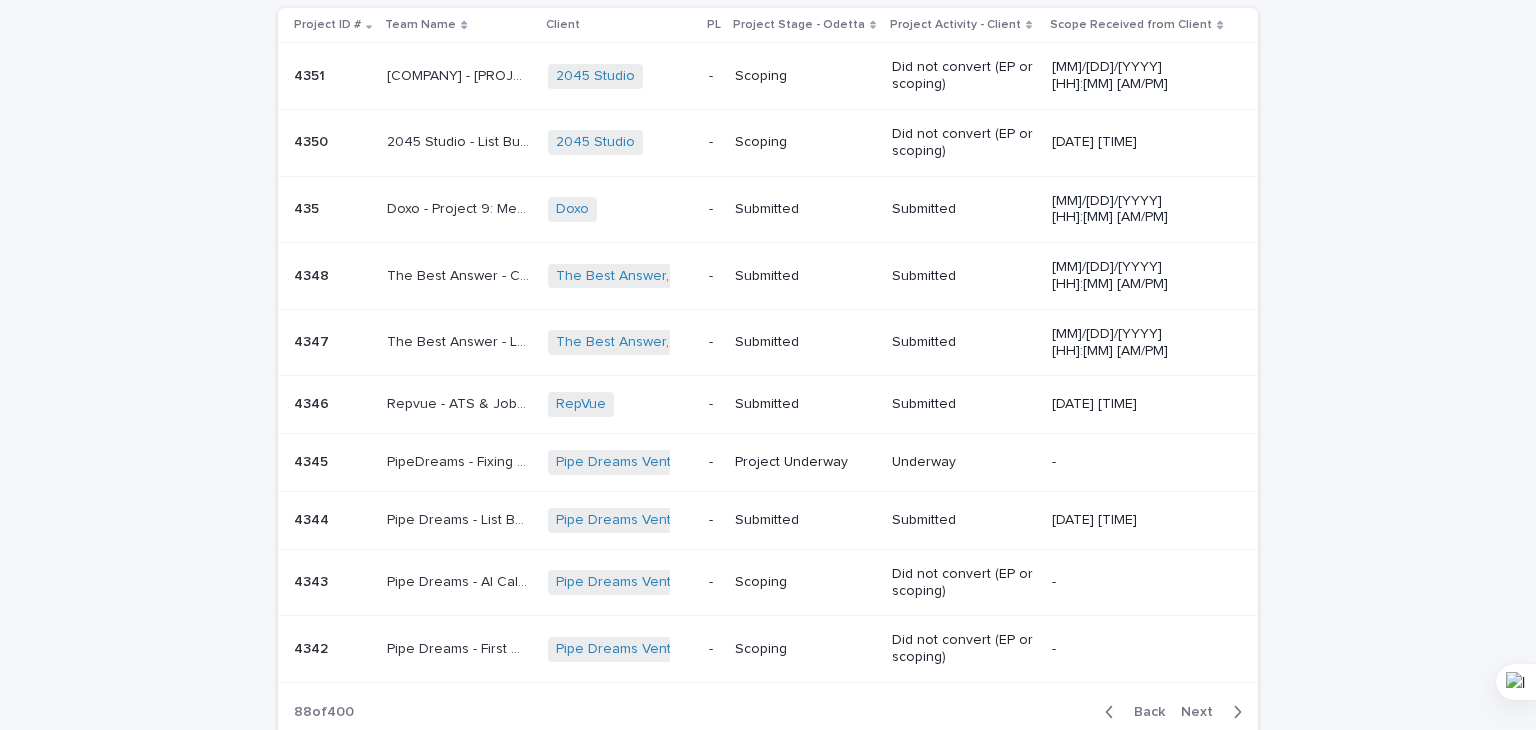 scroll, scrollTop: 208, scrollLeft: 0, axis: vertical 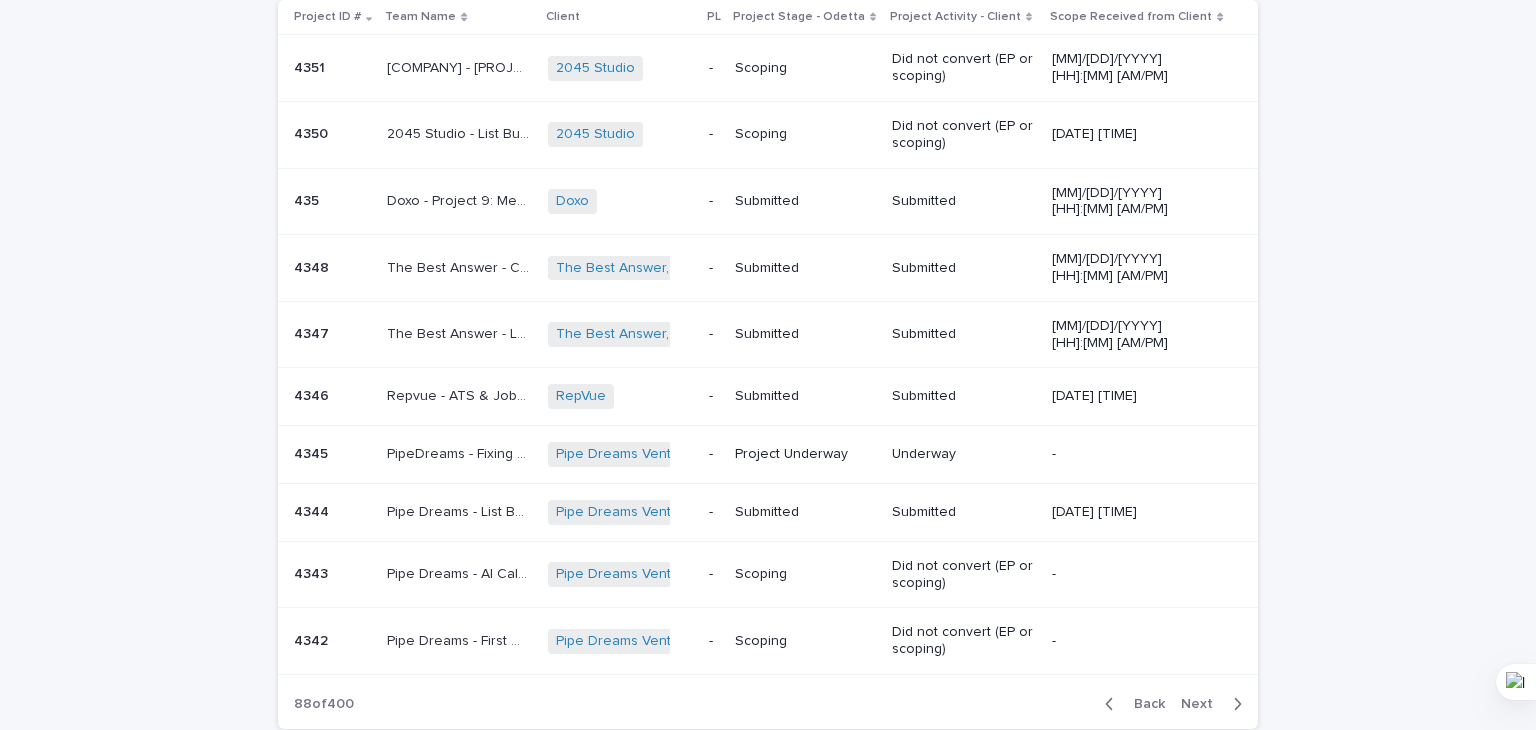 click 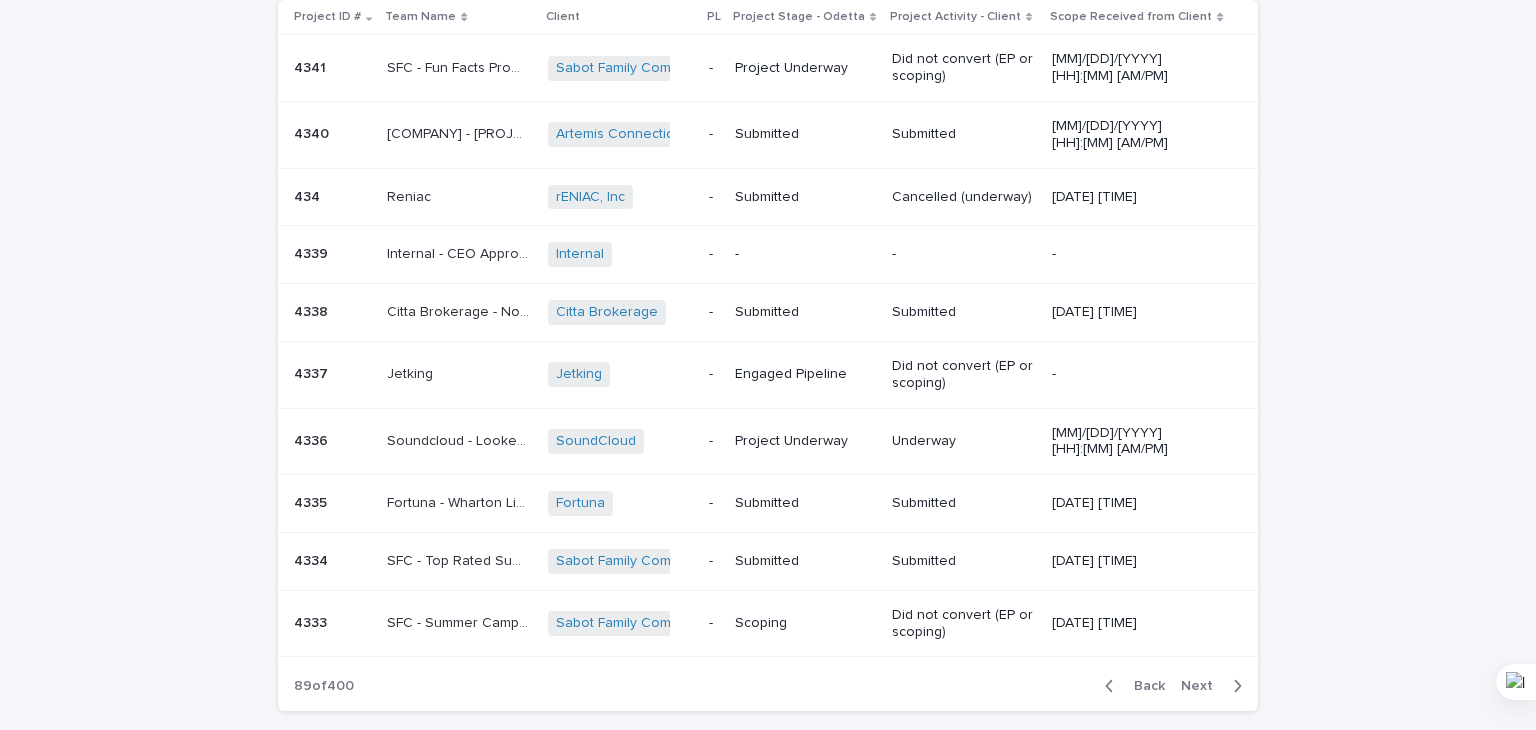 scroll, scrollTop: 204, scrollLeft: 0, axis: vertical 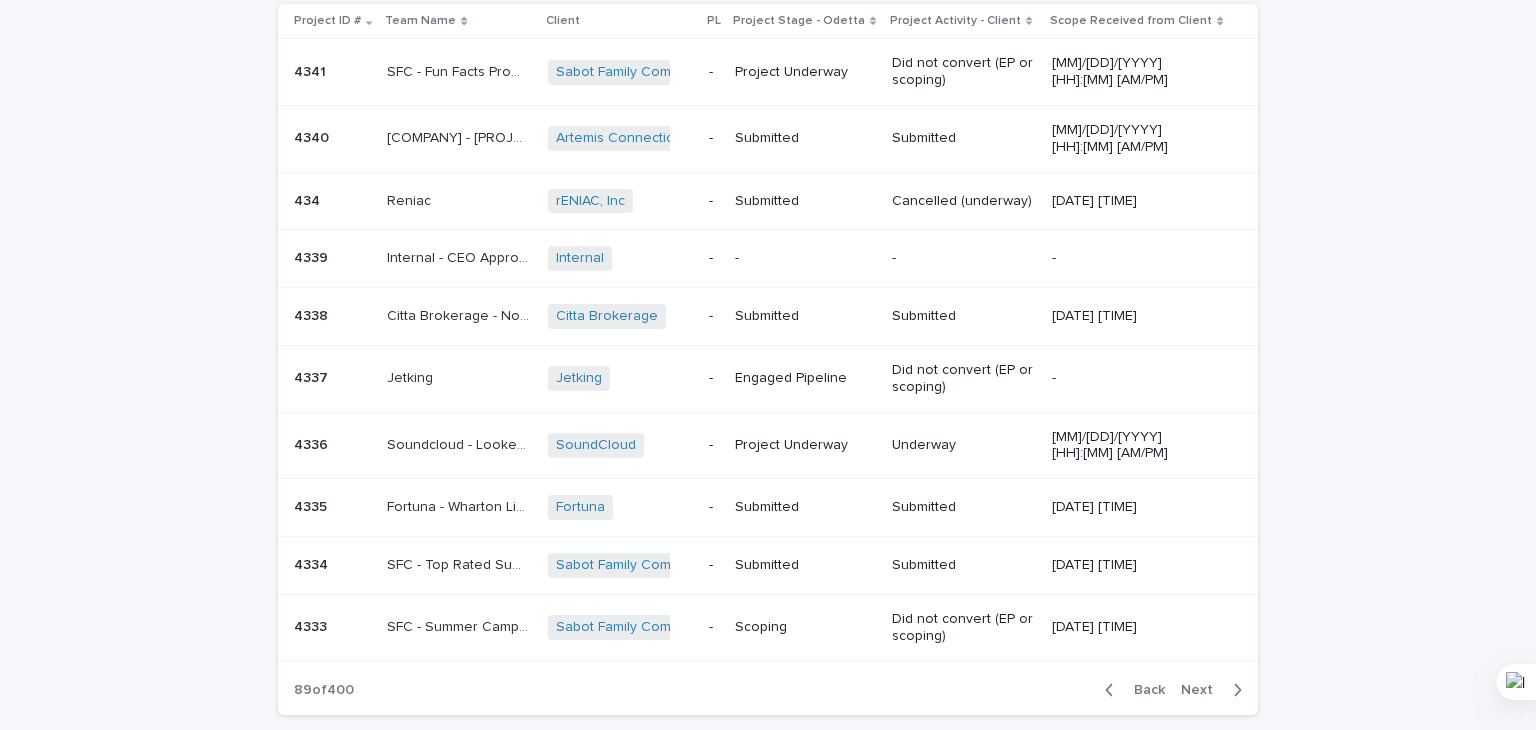 click on "SoundCloud   + 0" at bounding box center [619, 445] 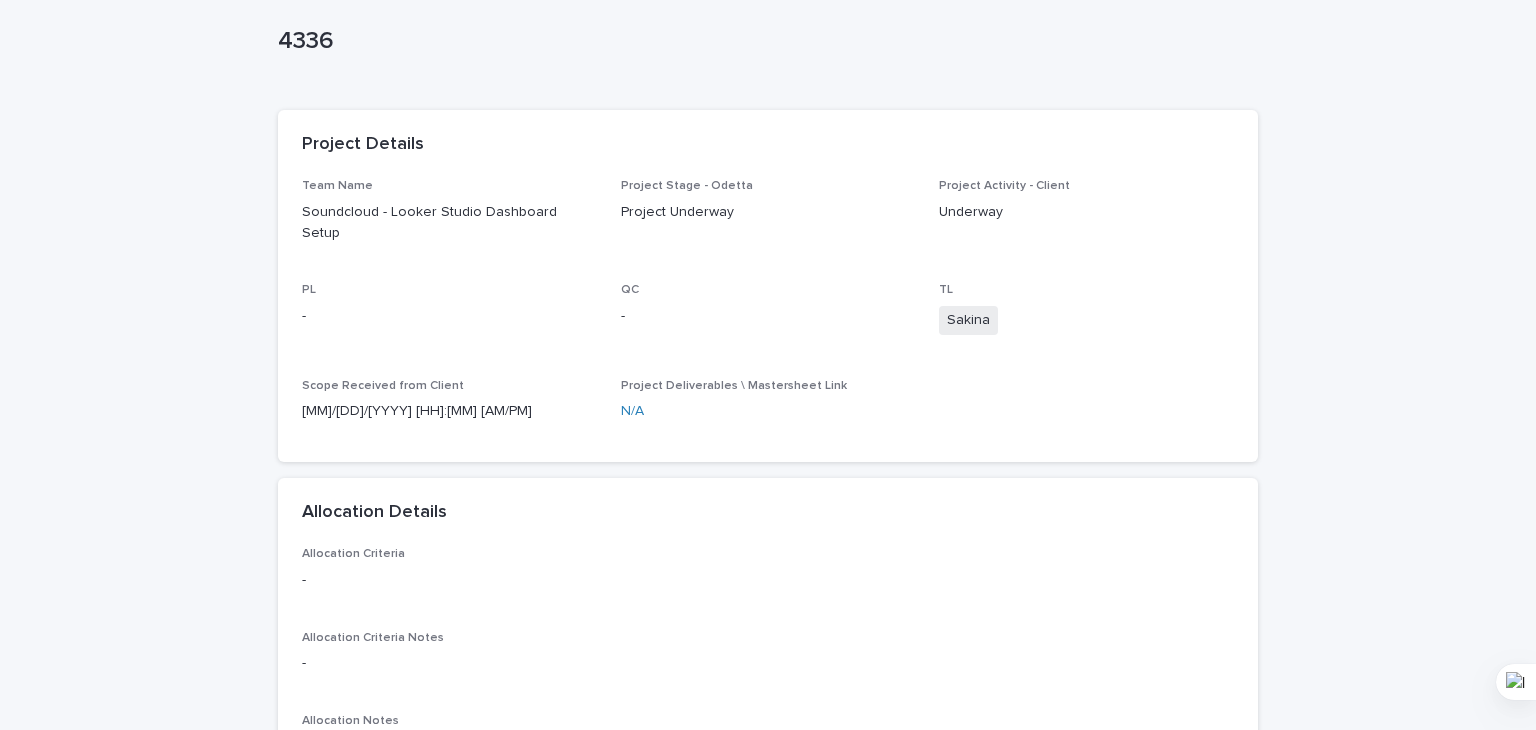scroll, scrollTop: 300, scrollLeft: 0, axis: vertical 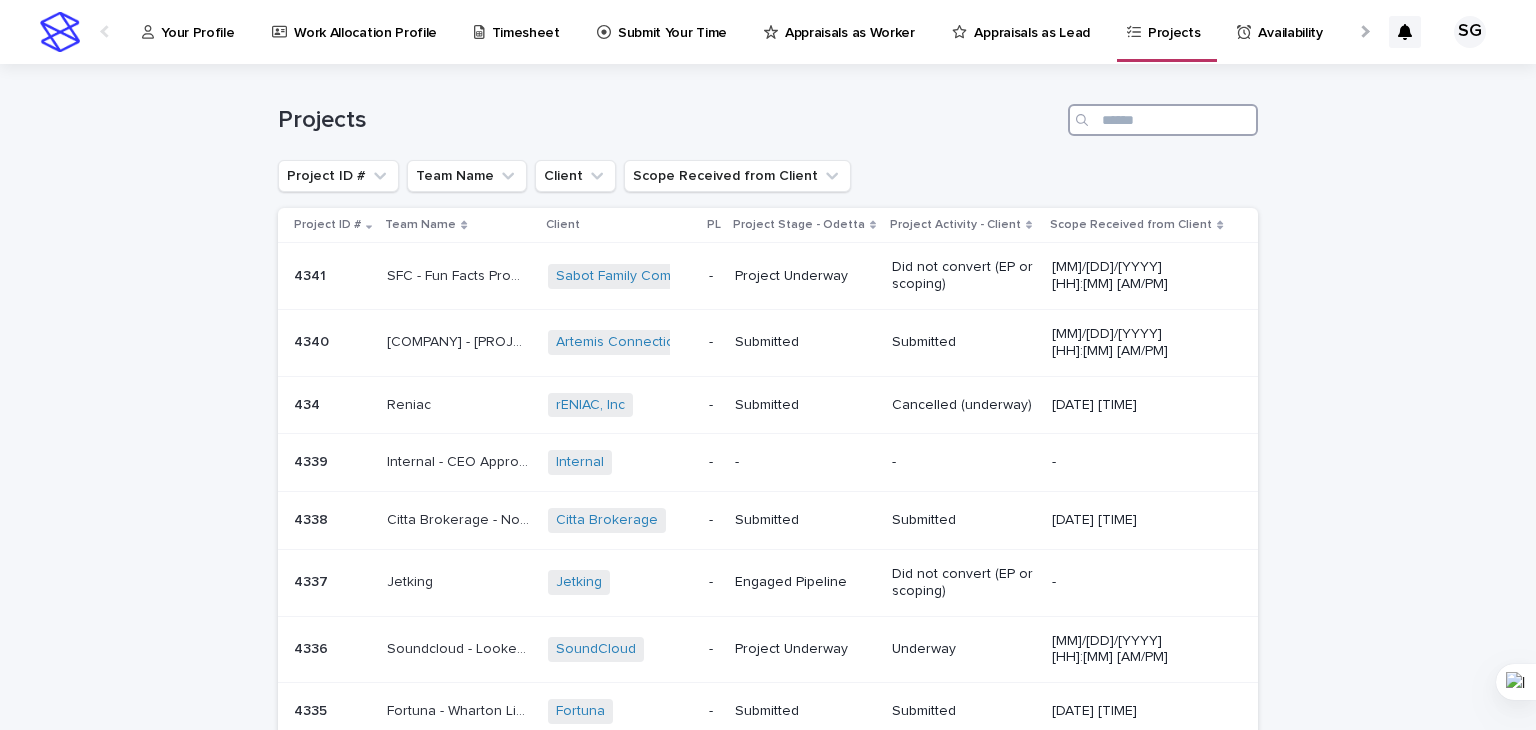 click at bounding box center [1163, 120] 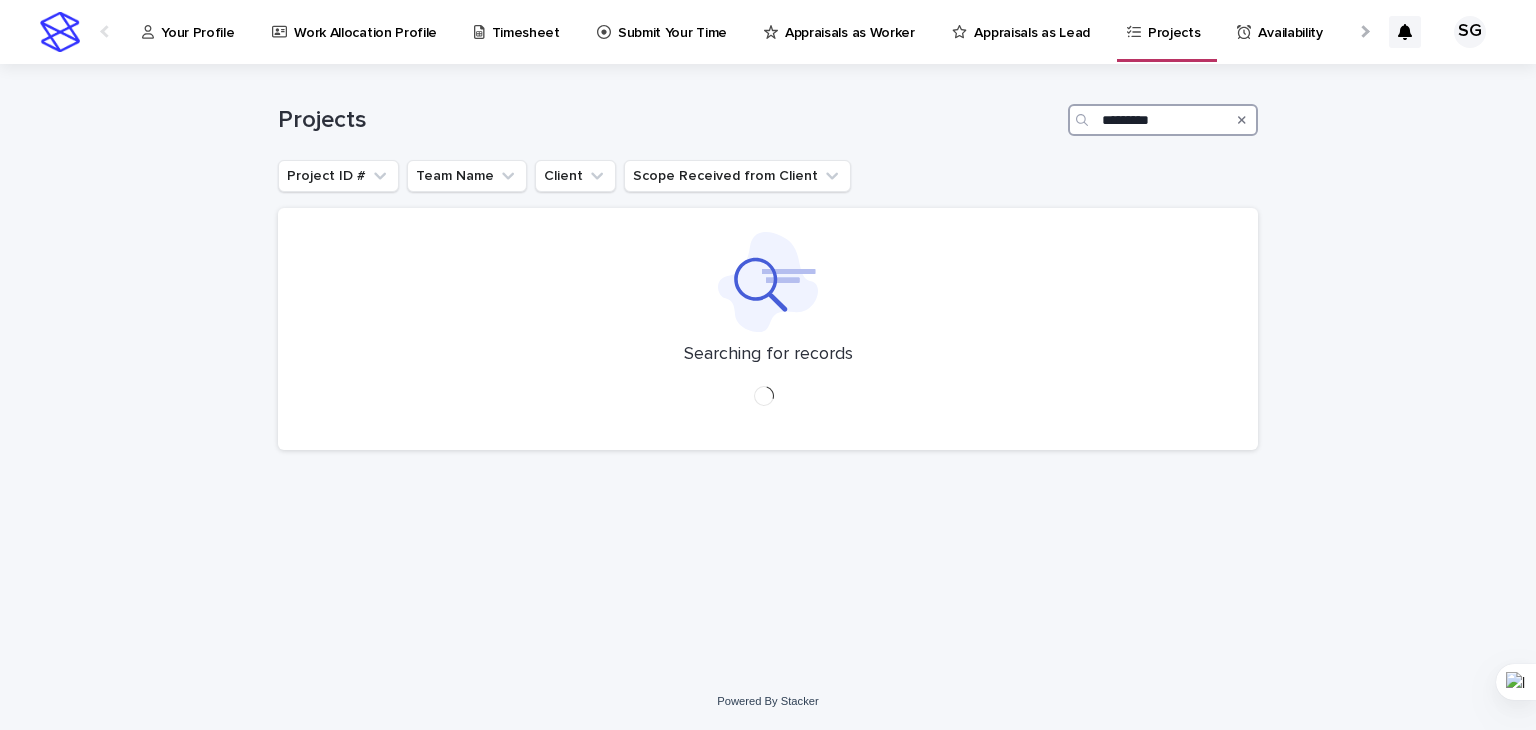 type on "*********" 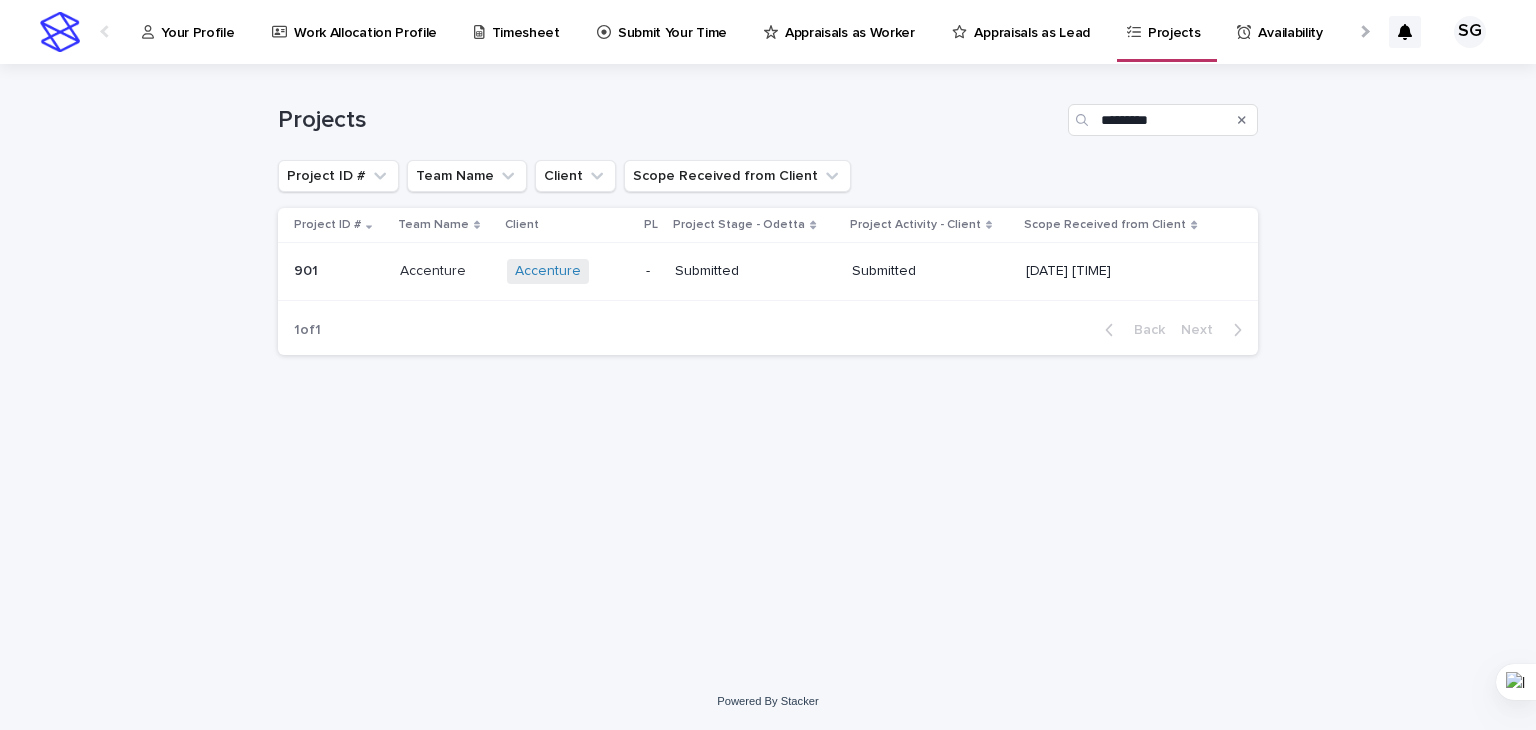 click on "Accenture" at bounding box center [435, 269] 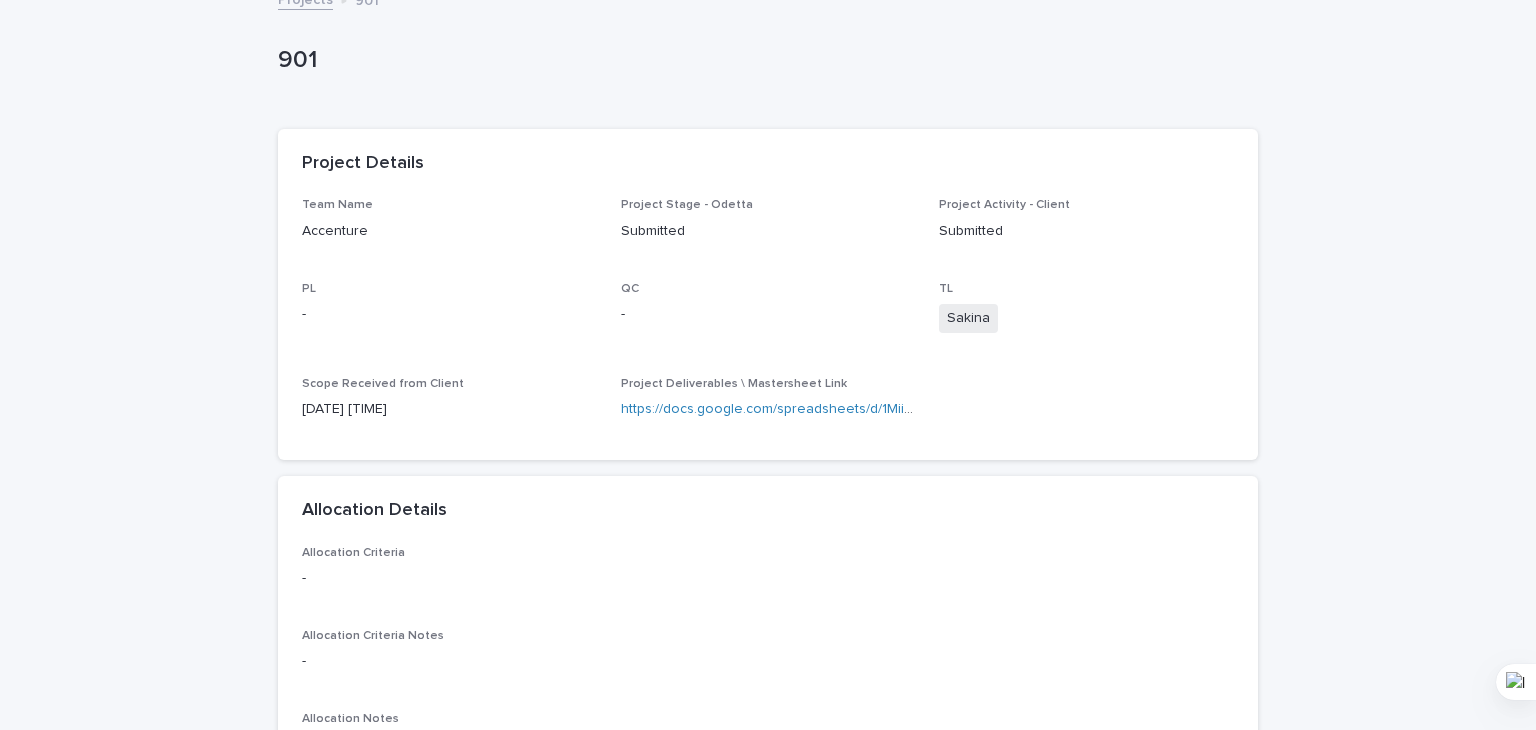 scroll, scrollTop: 200, scrollLeft: 0, axis: vertical 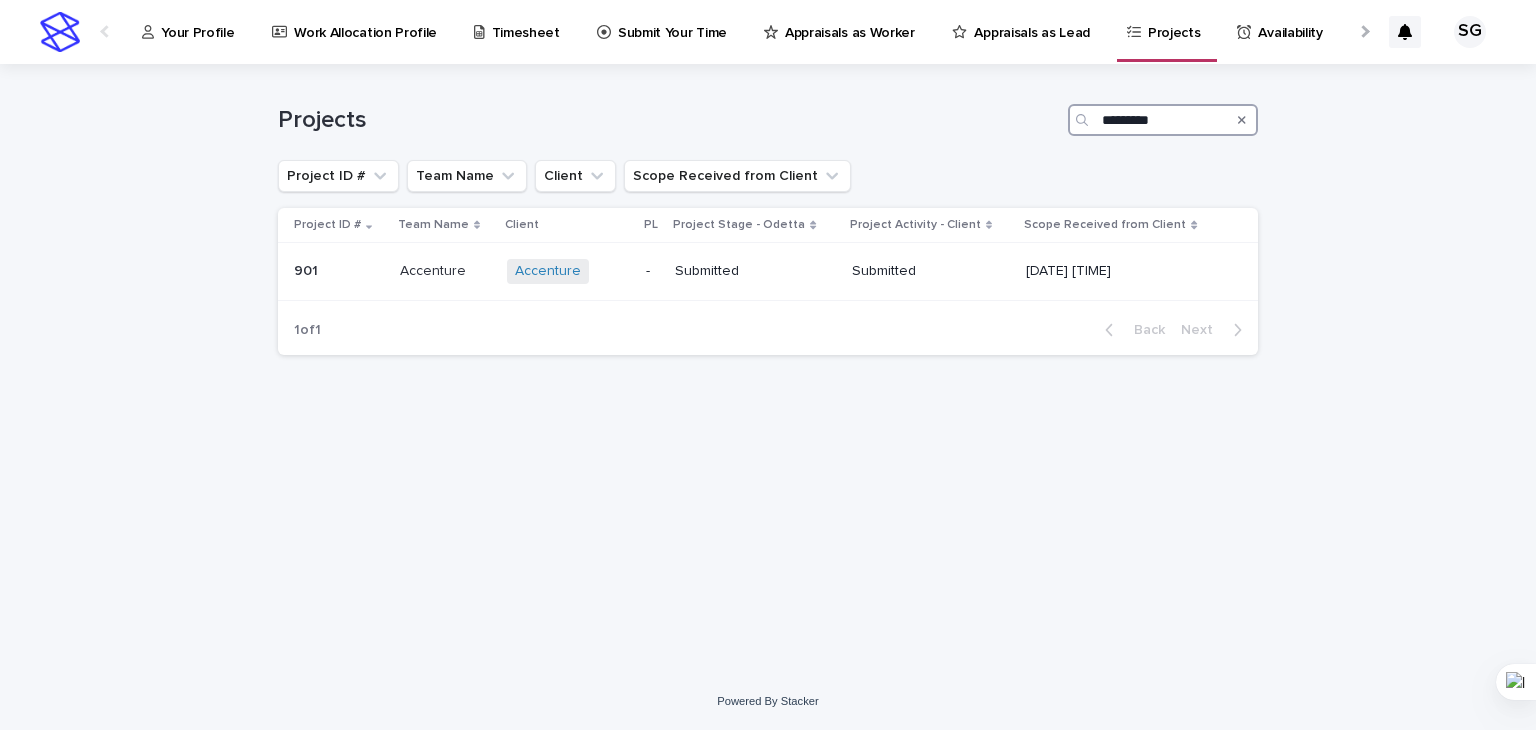 drag, startPoint x: 992, startPoint y: 117, endPoint x: 964, endPoint y: 117, distance: 28 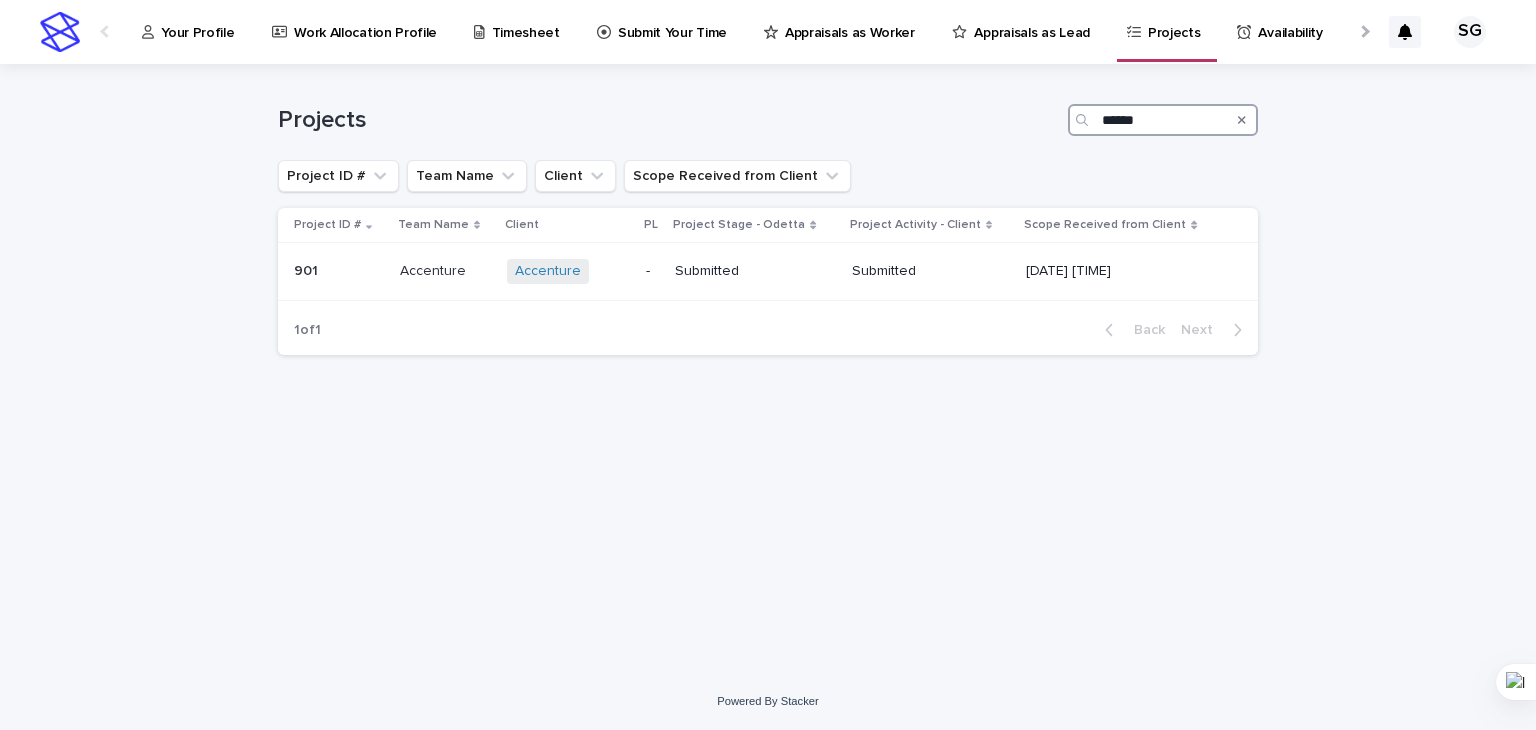 type on "******" 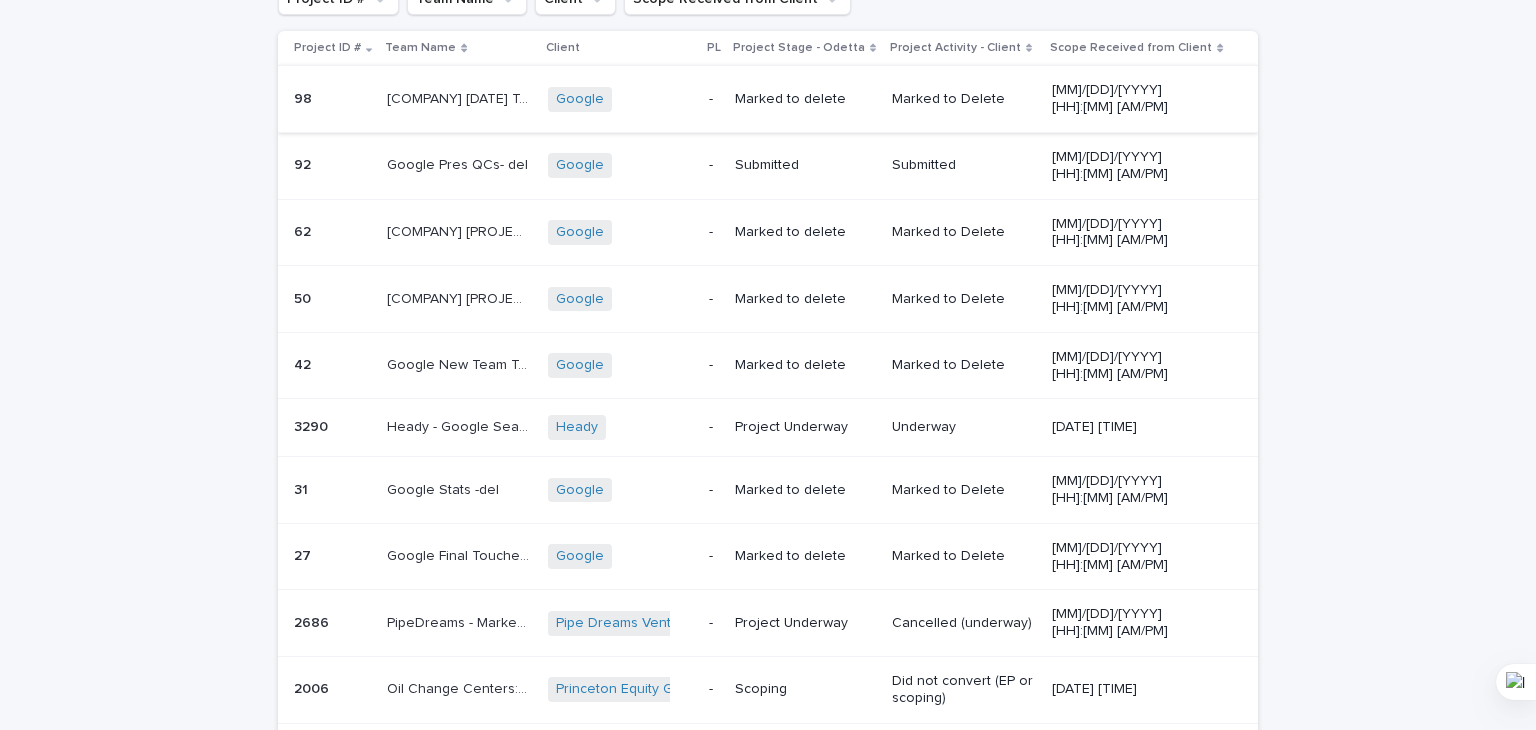 scroll, scrollTop: 200, scrollLeft: 0, axis: vertical 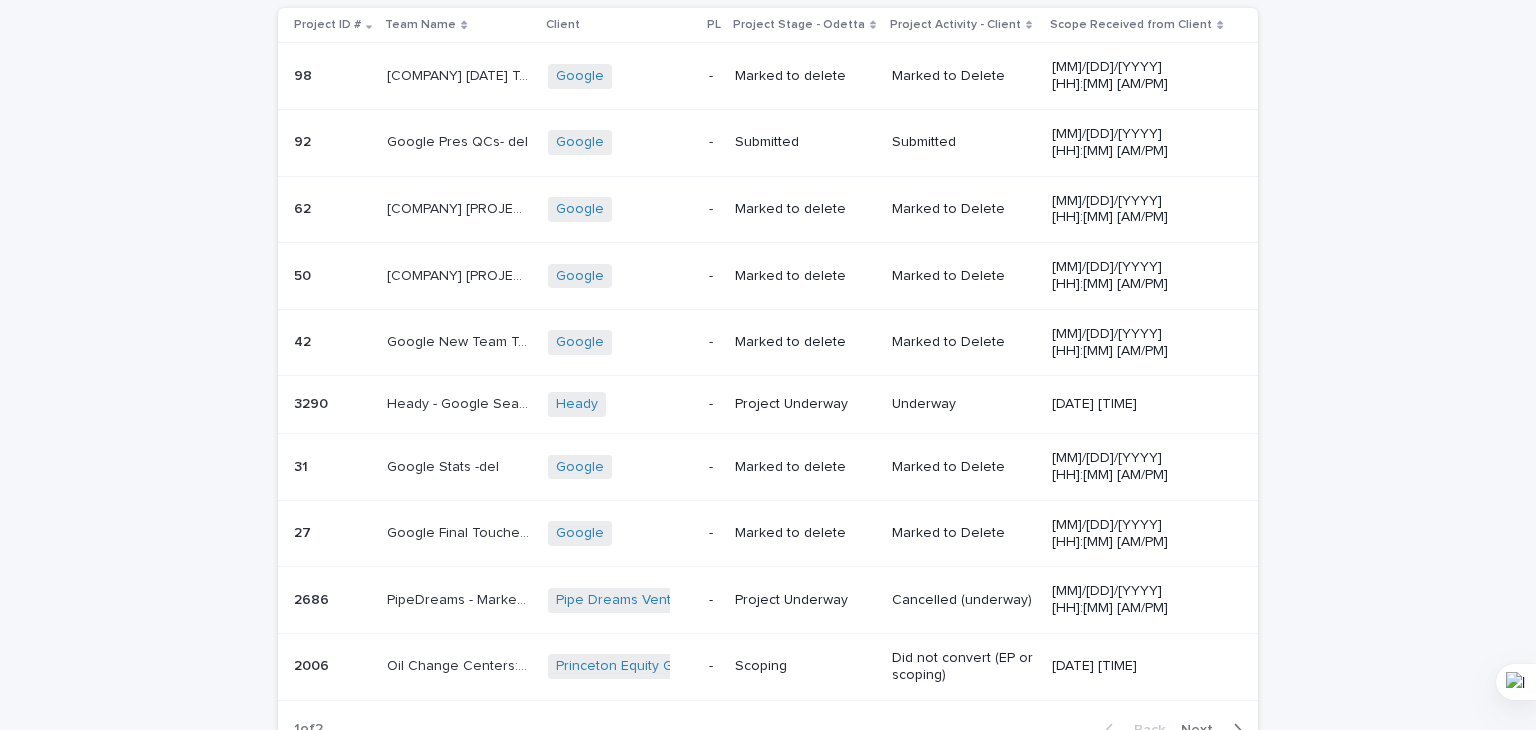 click on "Heady - Google Search Performance Report" at bounding box center (460, 402) 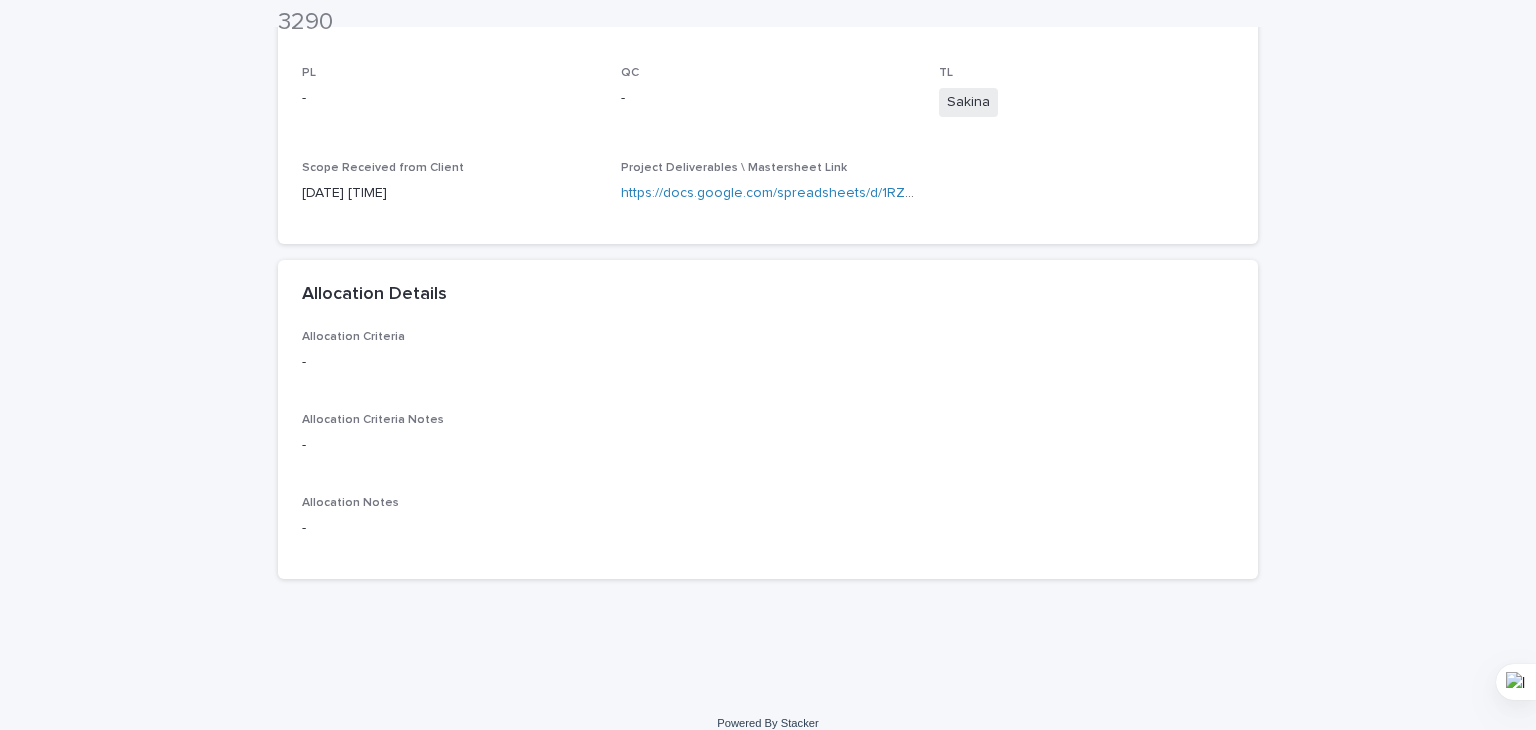 scroll, scrollTop: 300, scrollLeft: 0, axis: vertical 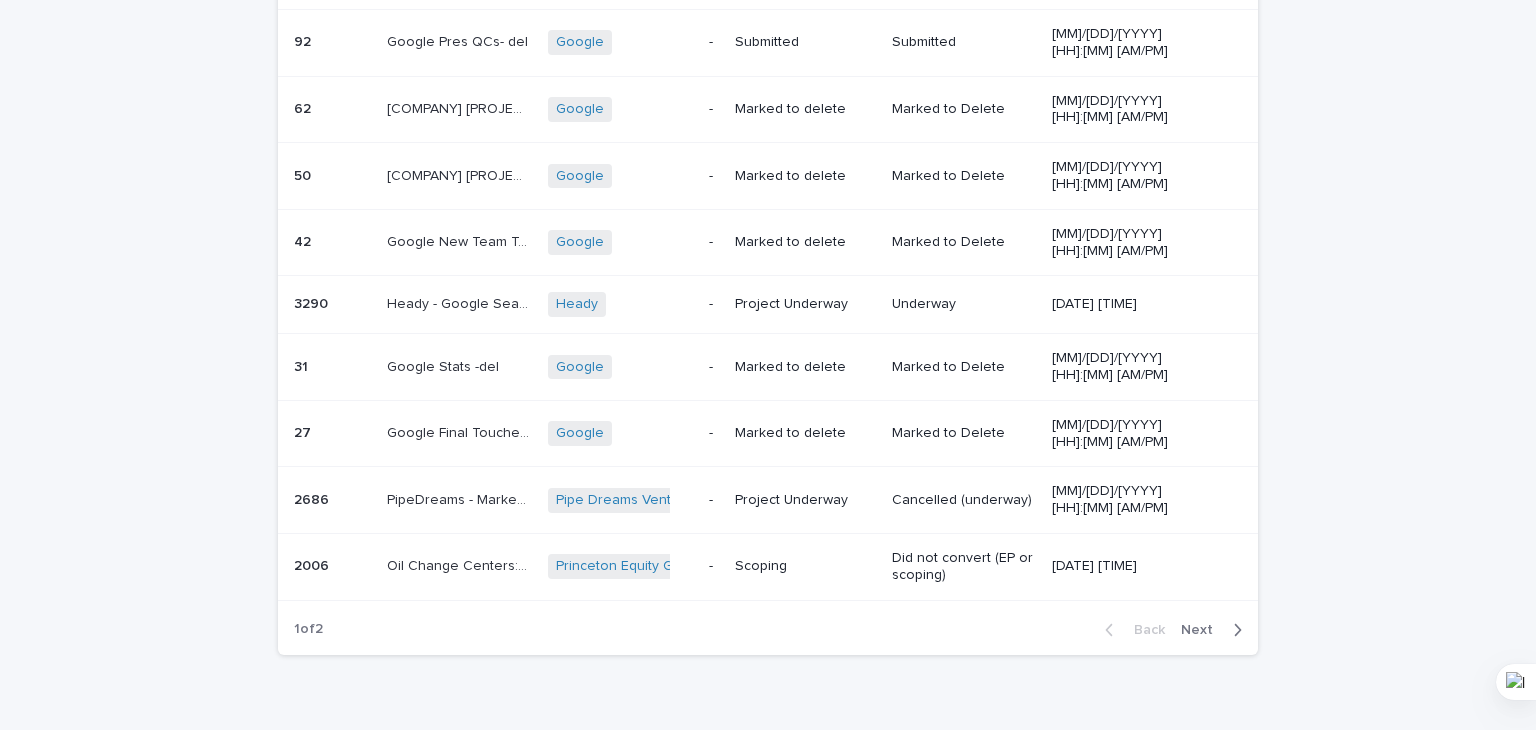 click 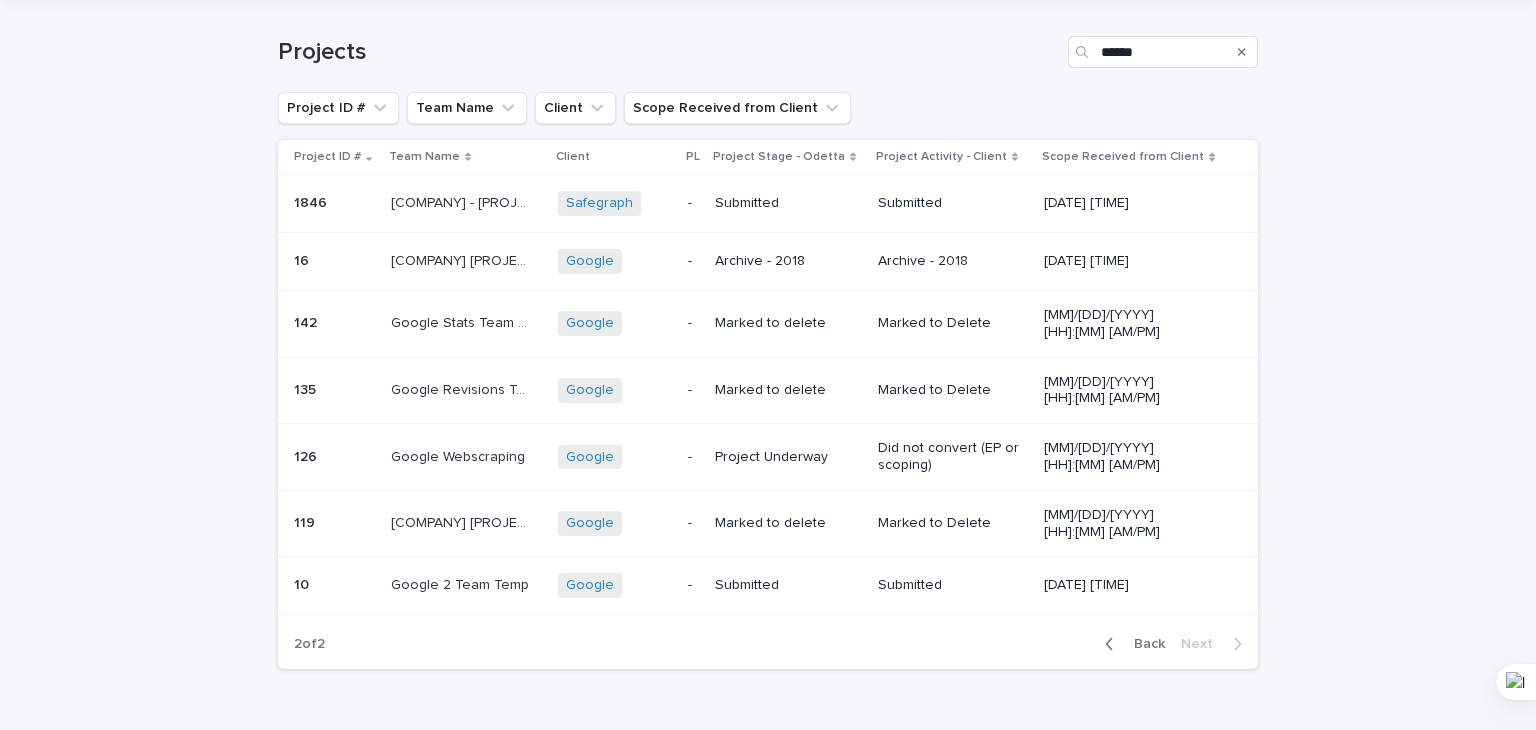 scroll, scrollTop: 0, scrollLeft: 0, axis: both 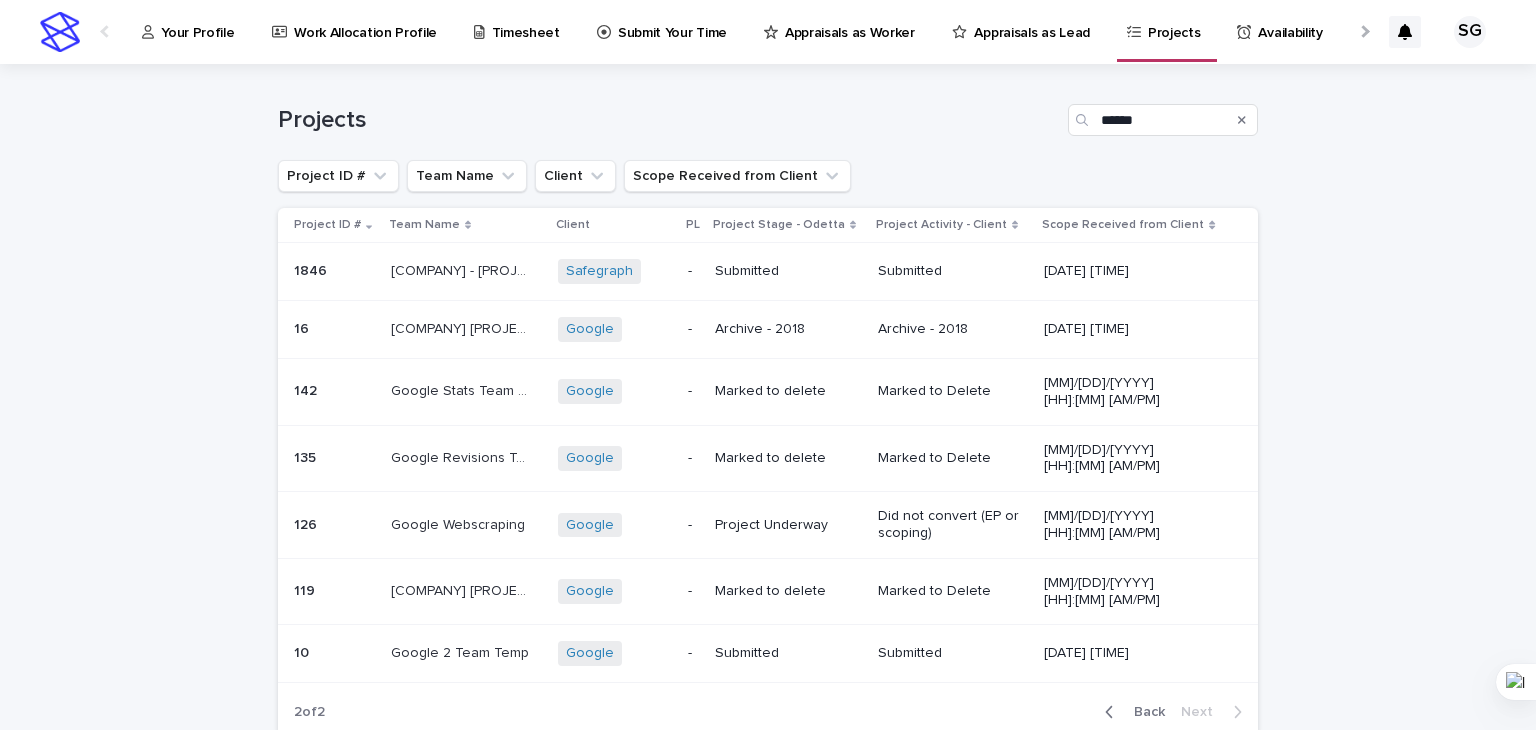 click on "Availability" at bounding box center [1283, 31] 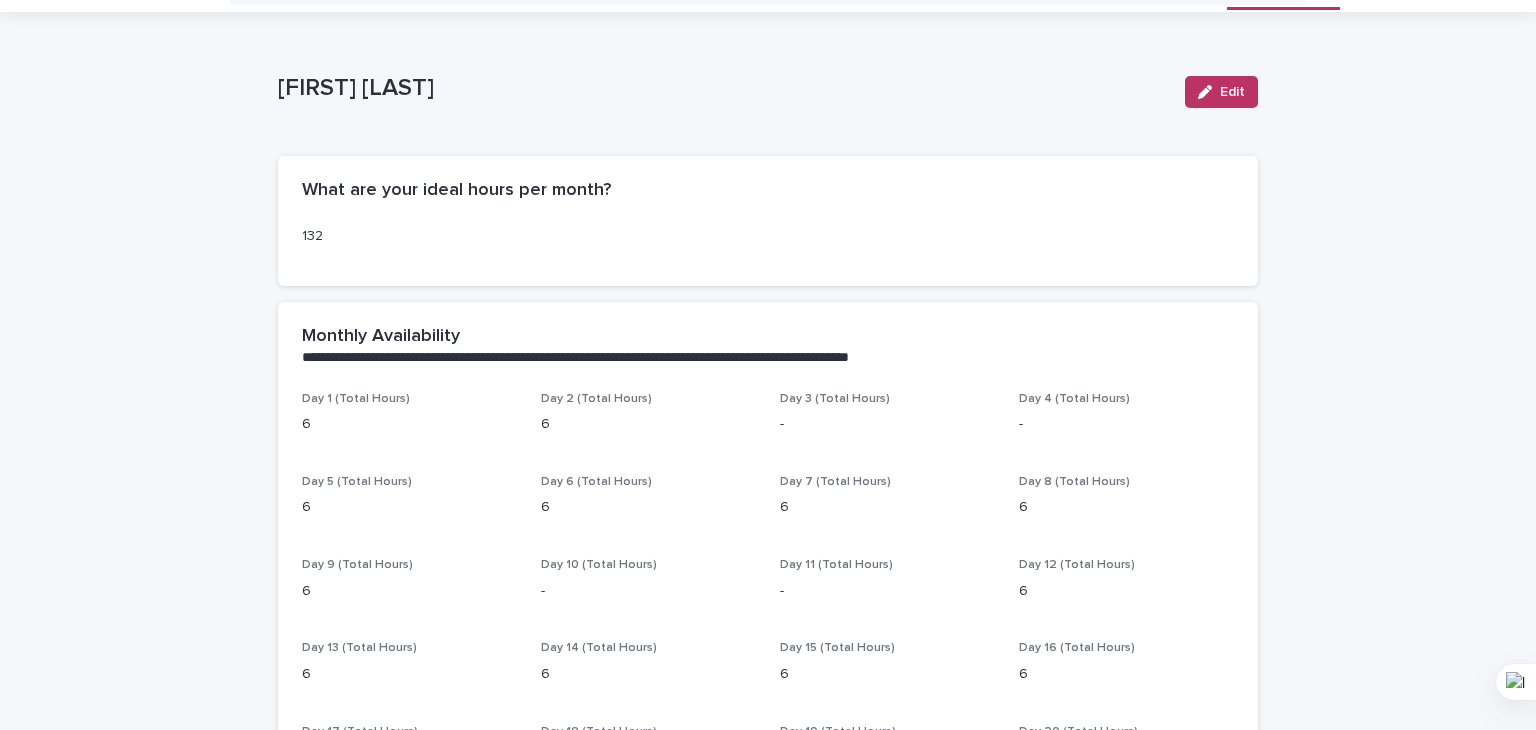 scroll, scrollTop: 0, scrollLeft: 0, axis: both 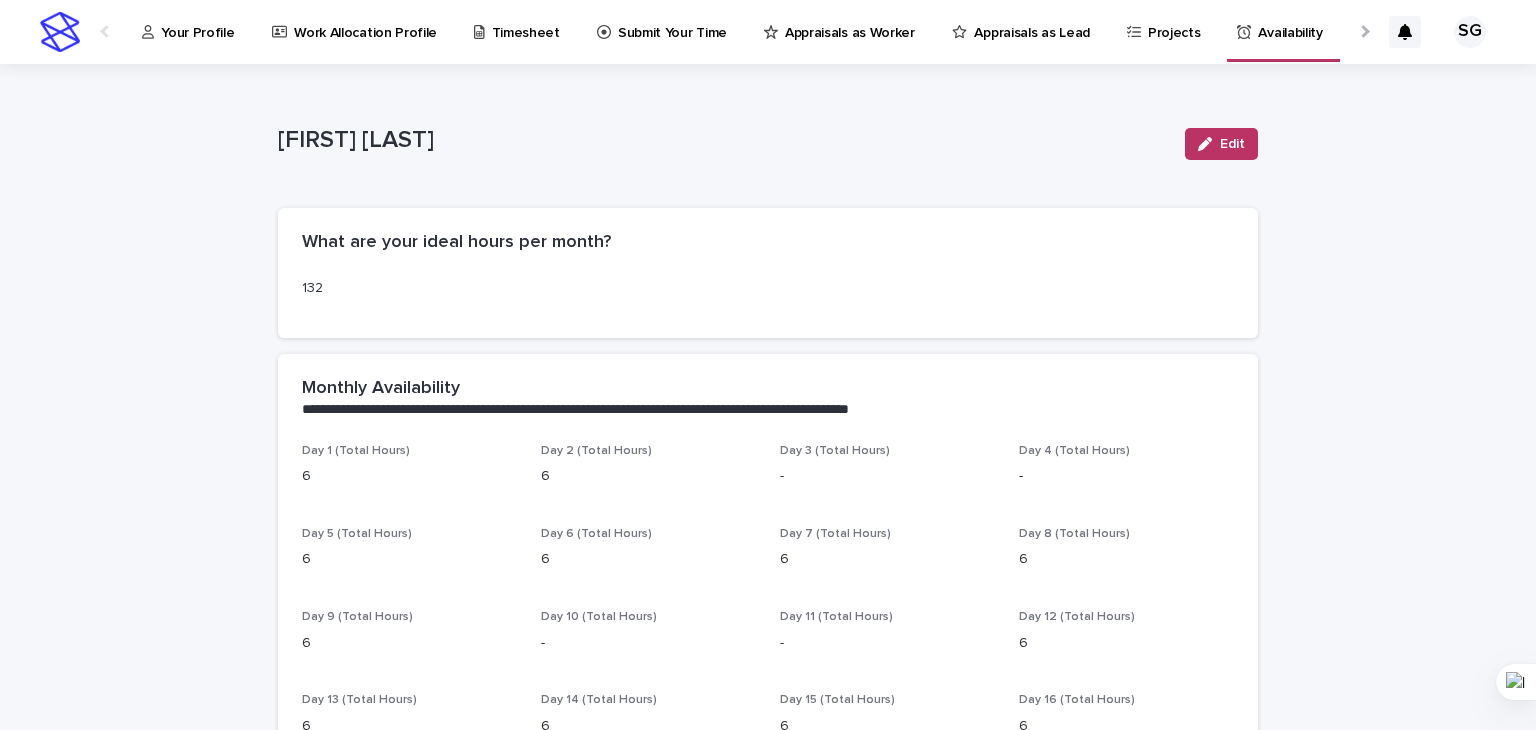 click at bounding box center [1363, 31] 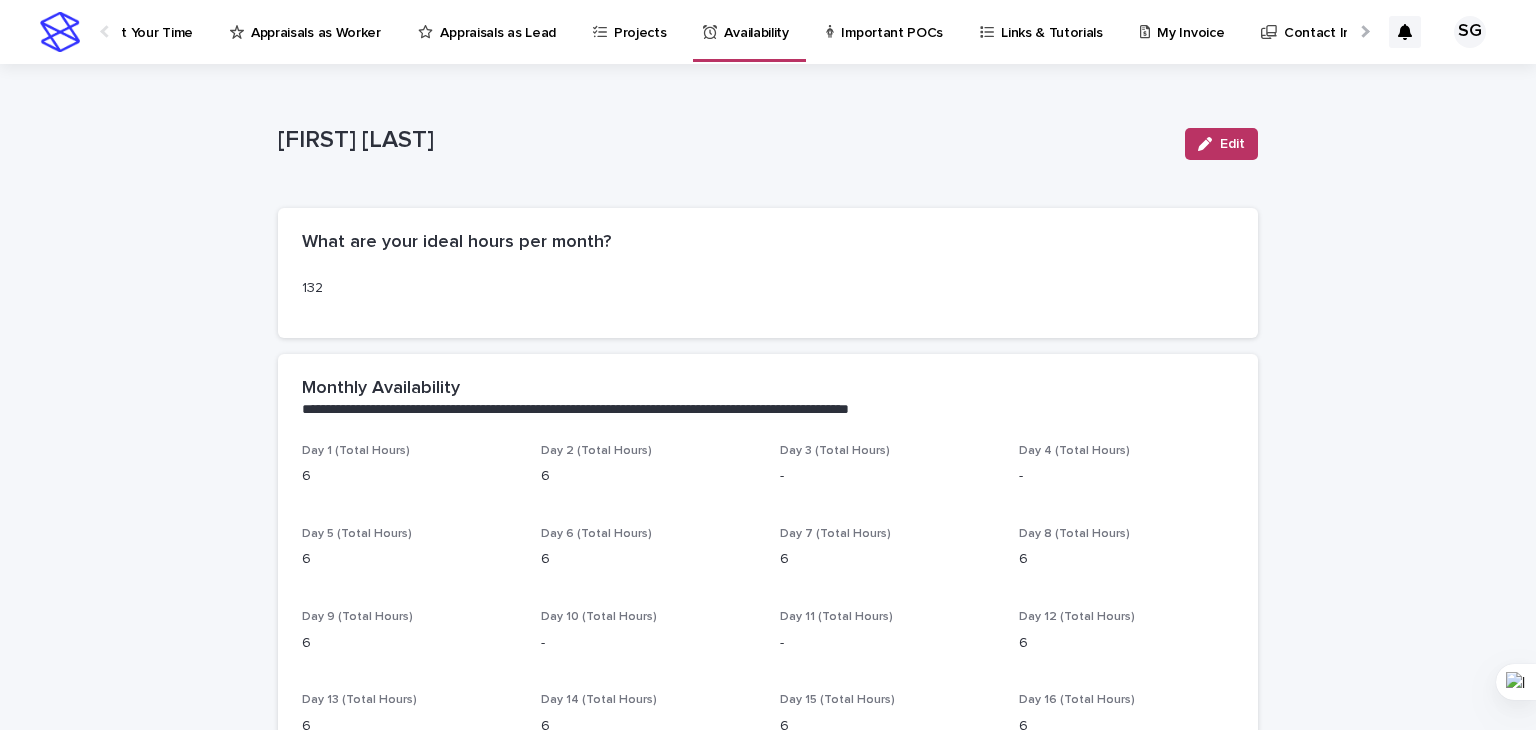 scroll, scrollTop: 0, scrollLeft: 604, axis: horizontal 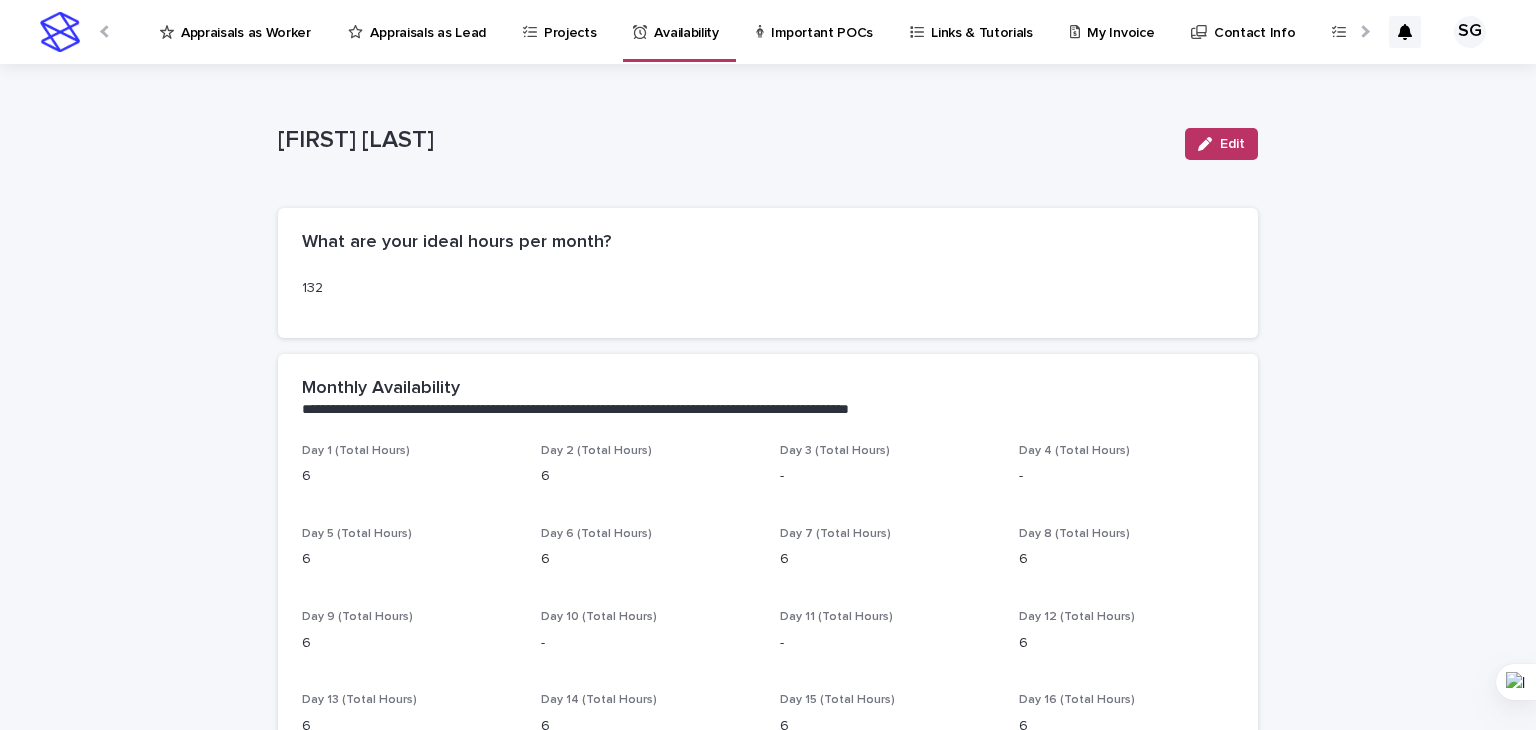 click on "Important POCs" at bounding box center (822, 21) 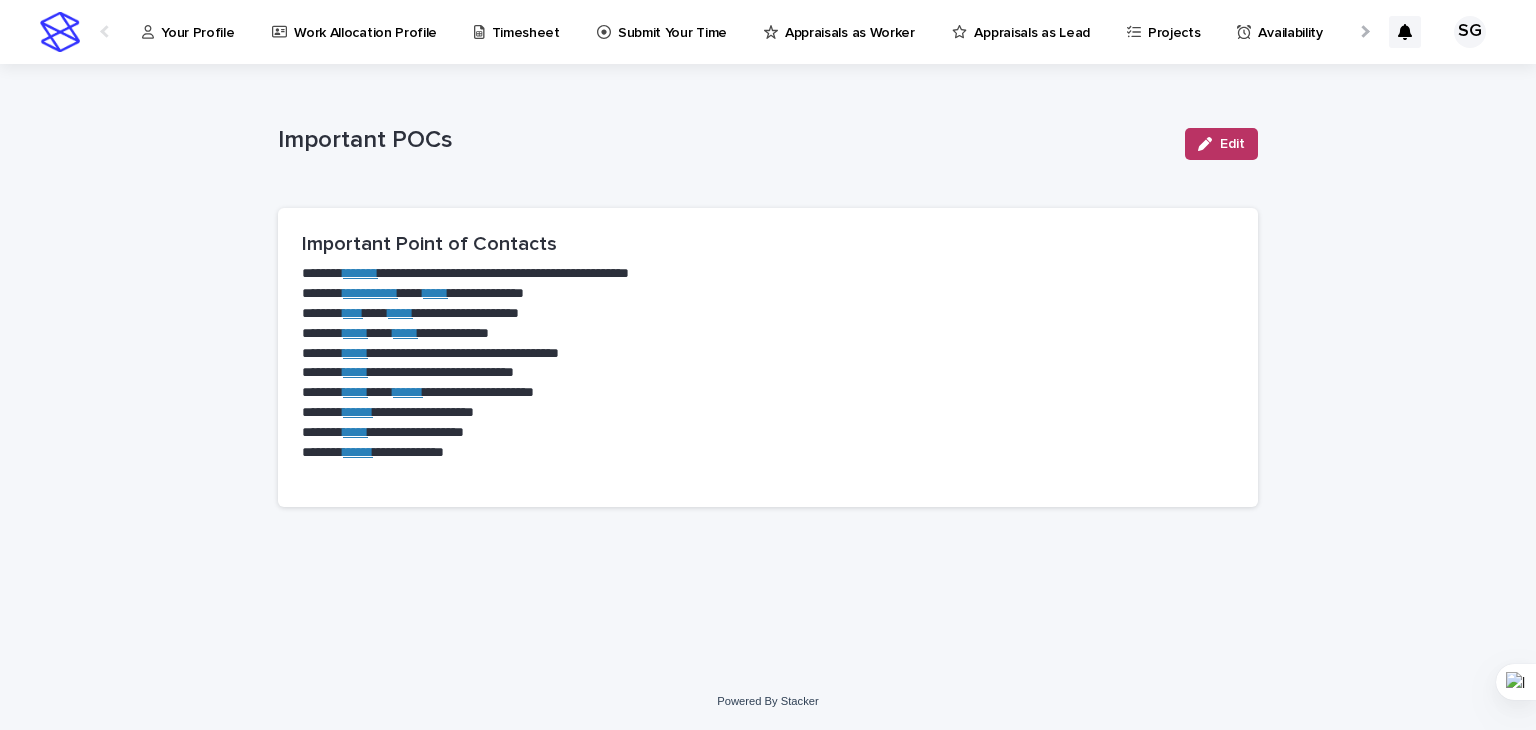 click at bounding box center [1363, 31] 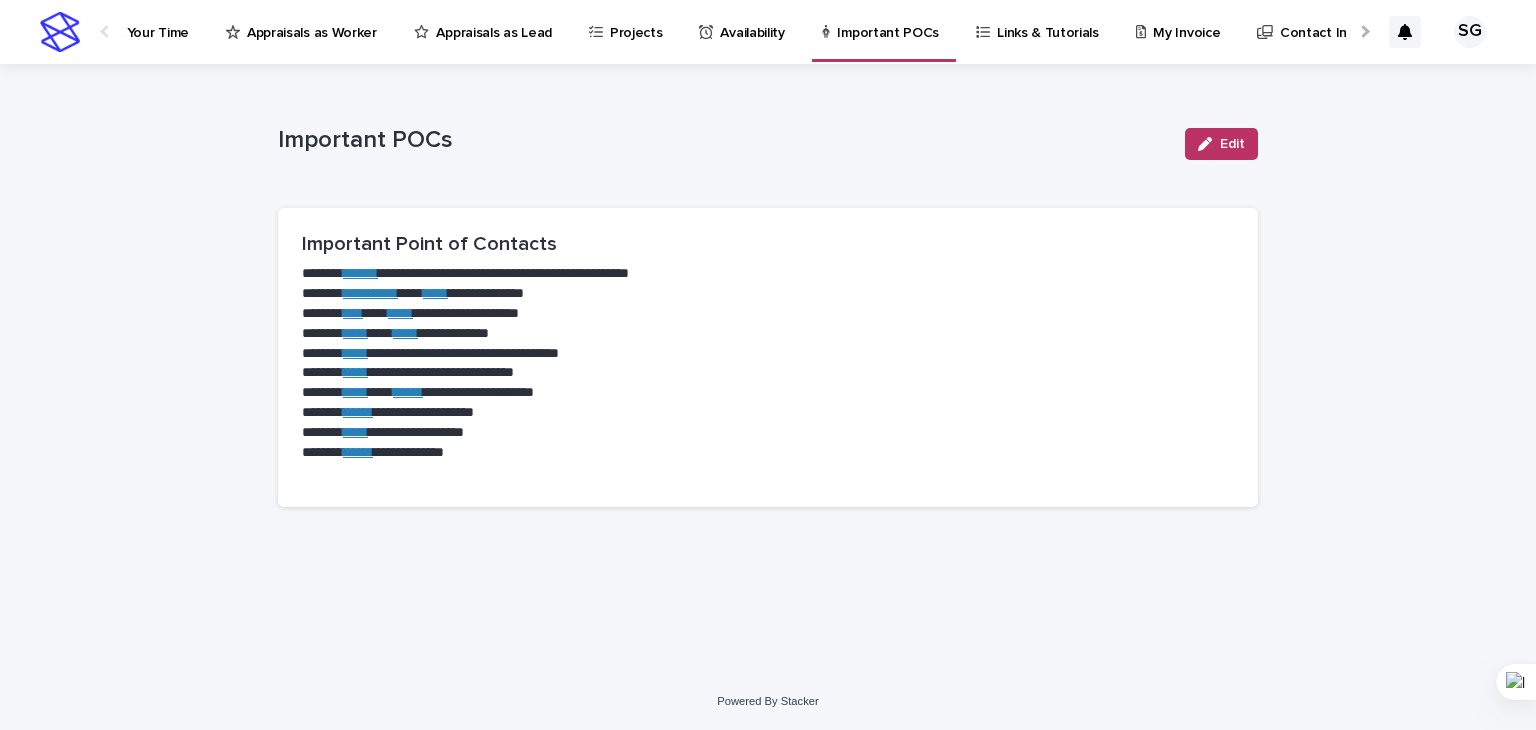 scroll, scrollTop: 0, scrollLeft: 612, axis: horizontal 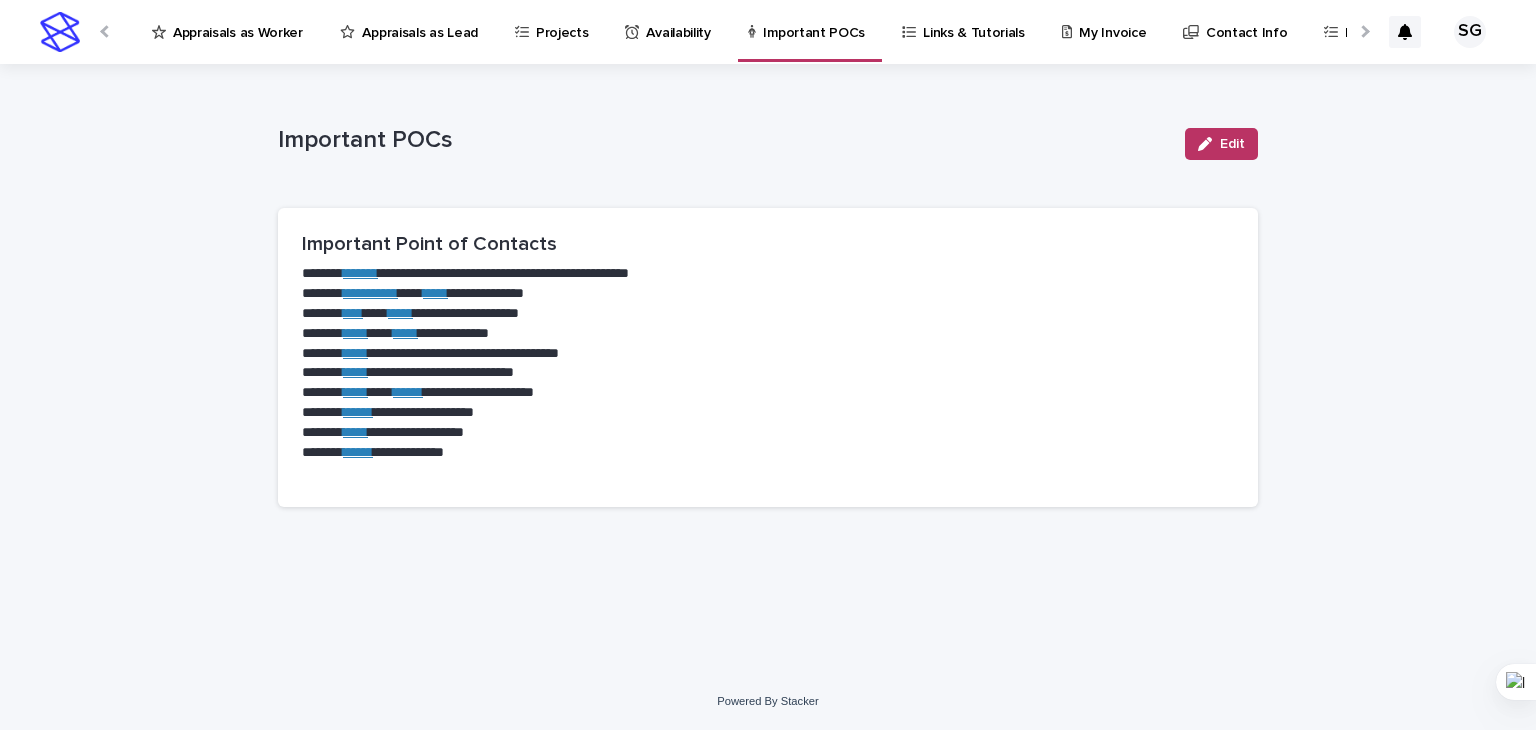 click on "My Invoice" at bounding box center (1112, 21) 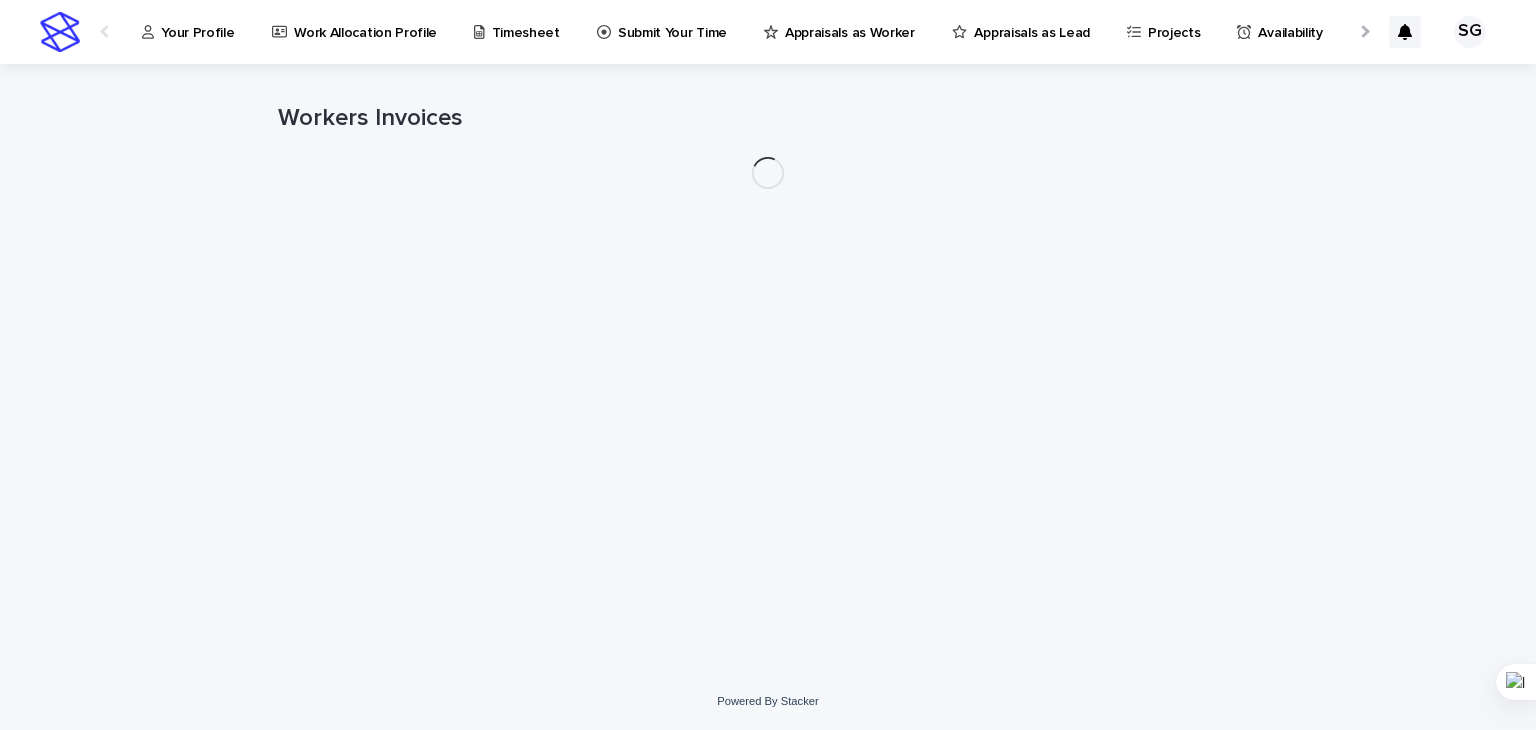 scroll, scrollTop: 0, scrollLeft: 8, axis: horizontal 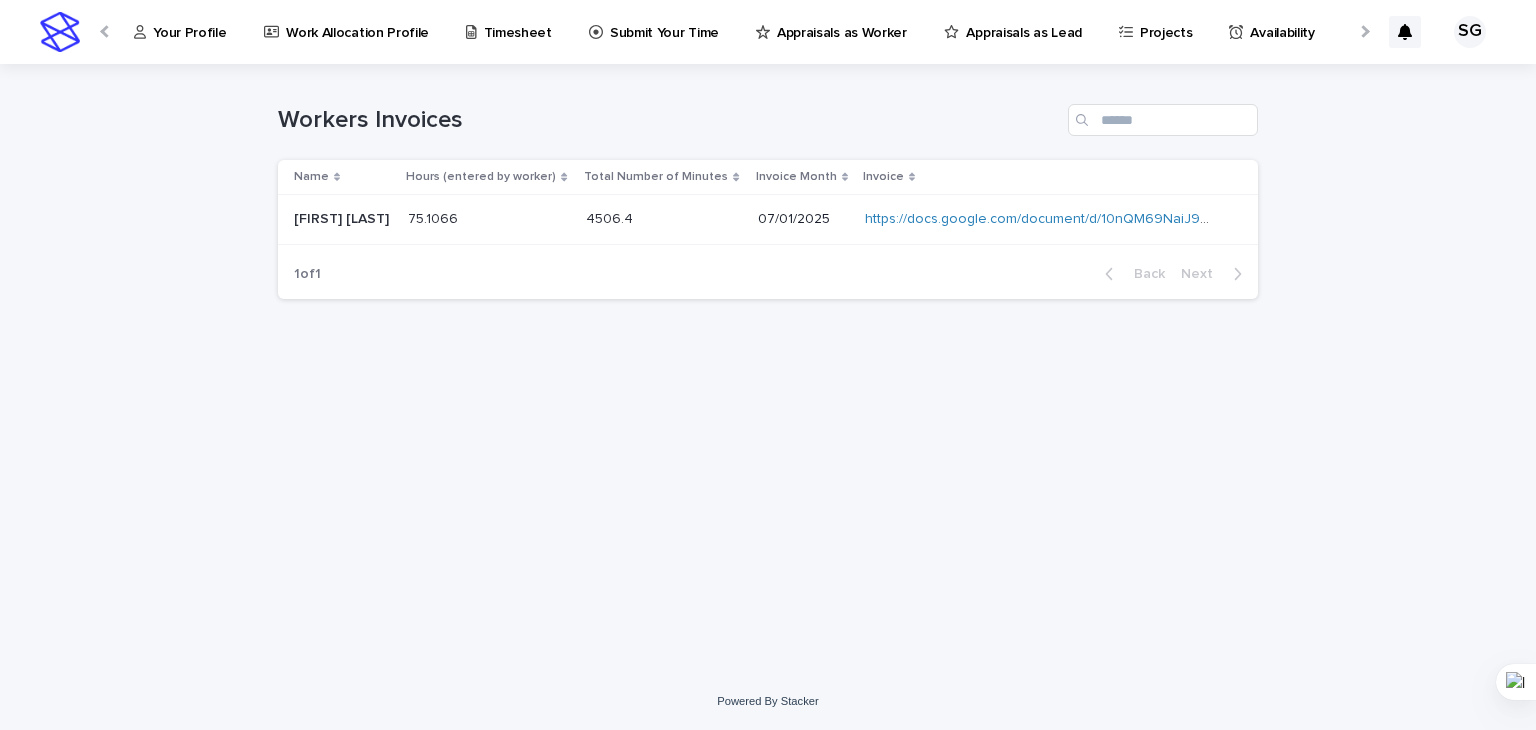 click at bounding box center [1363, 31] 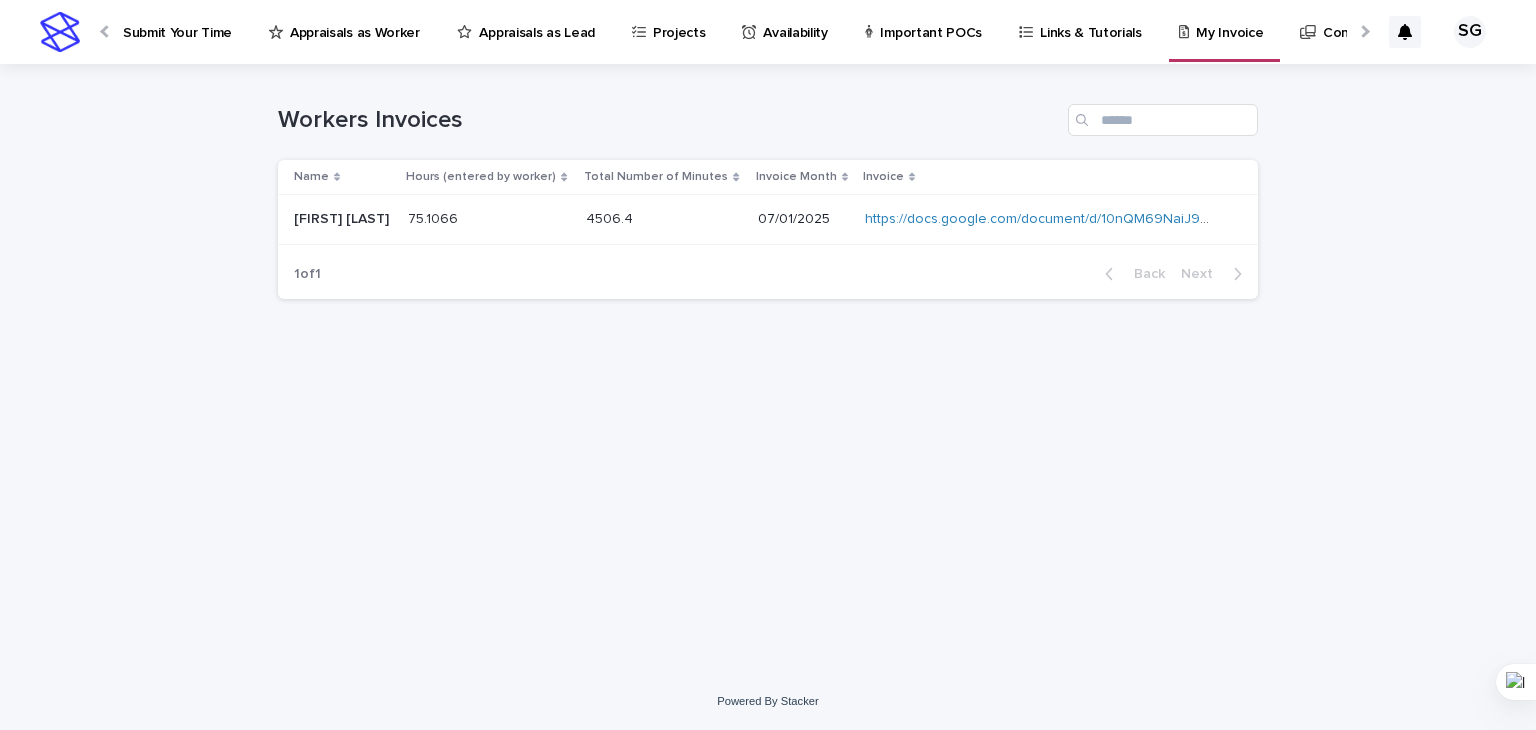 click at bounding box center (1363, 31) 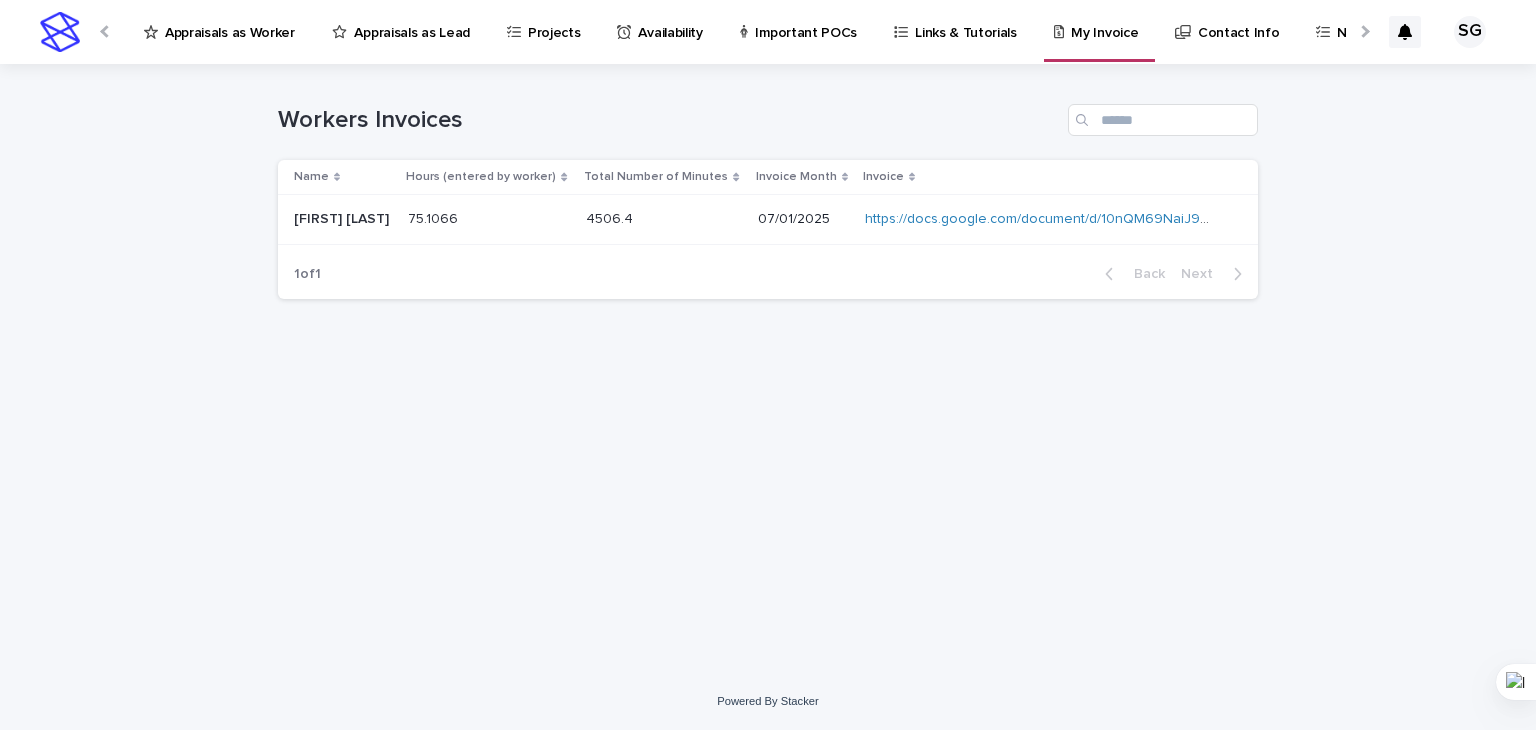scroll, scrollTop: 0, scrollLeft: 620, axis: horizontal 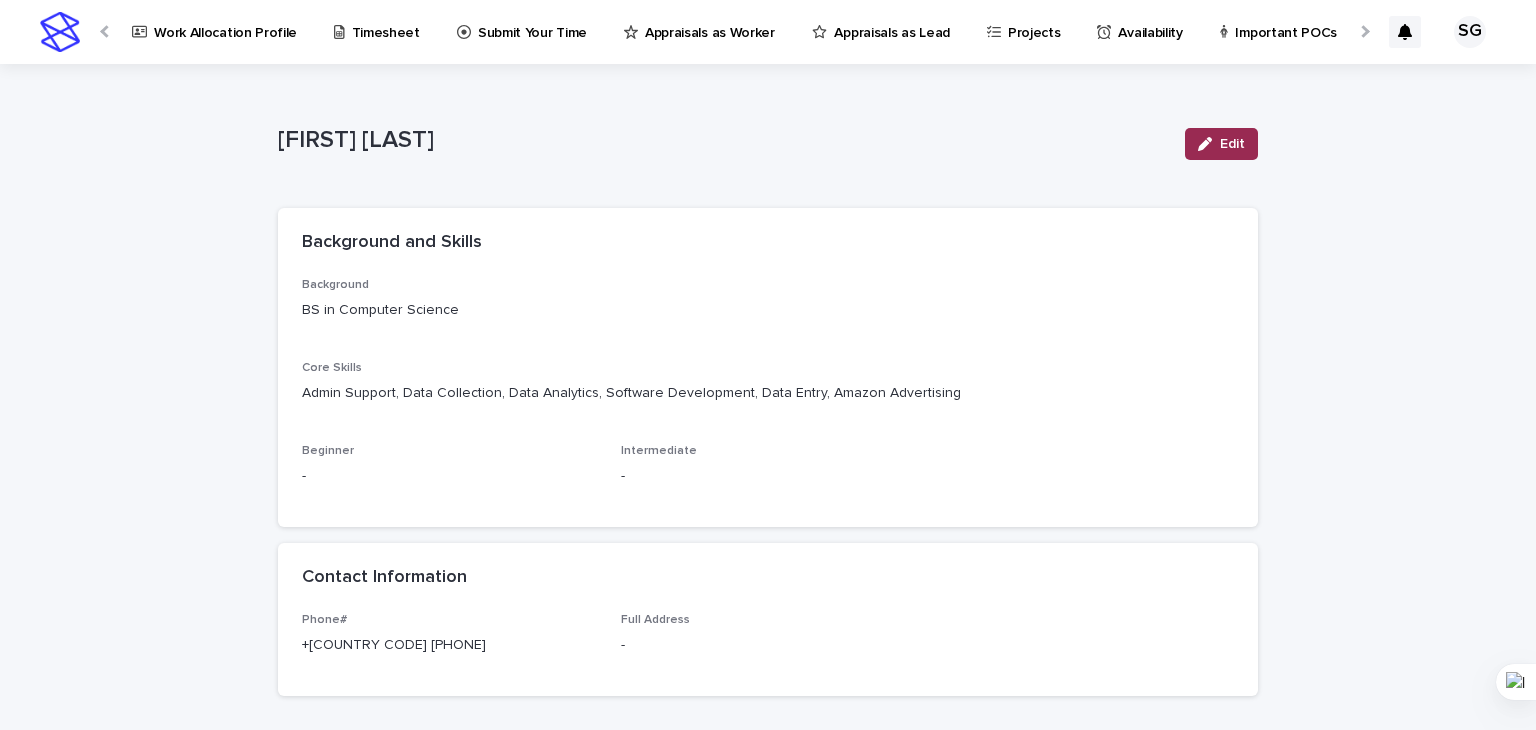 click on "Edit" at bounding box center [1232, 144] 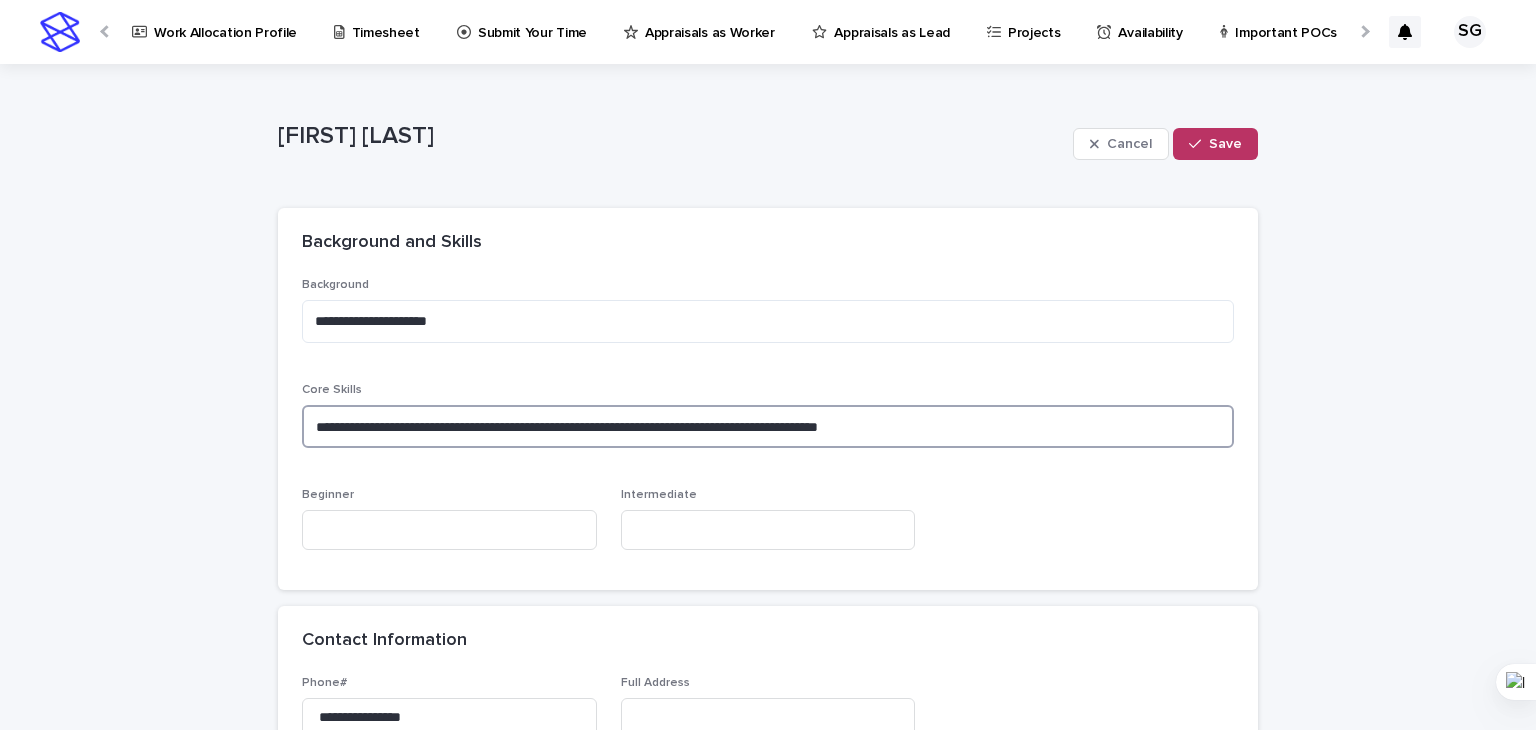 click on "**********" at bounding box center [768, 426] 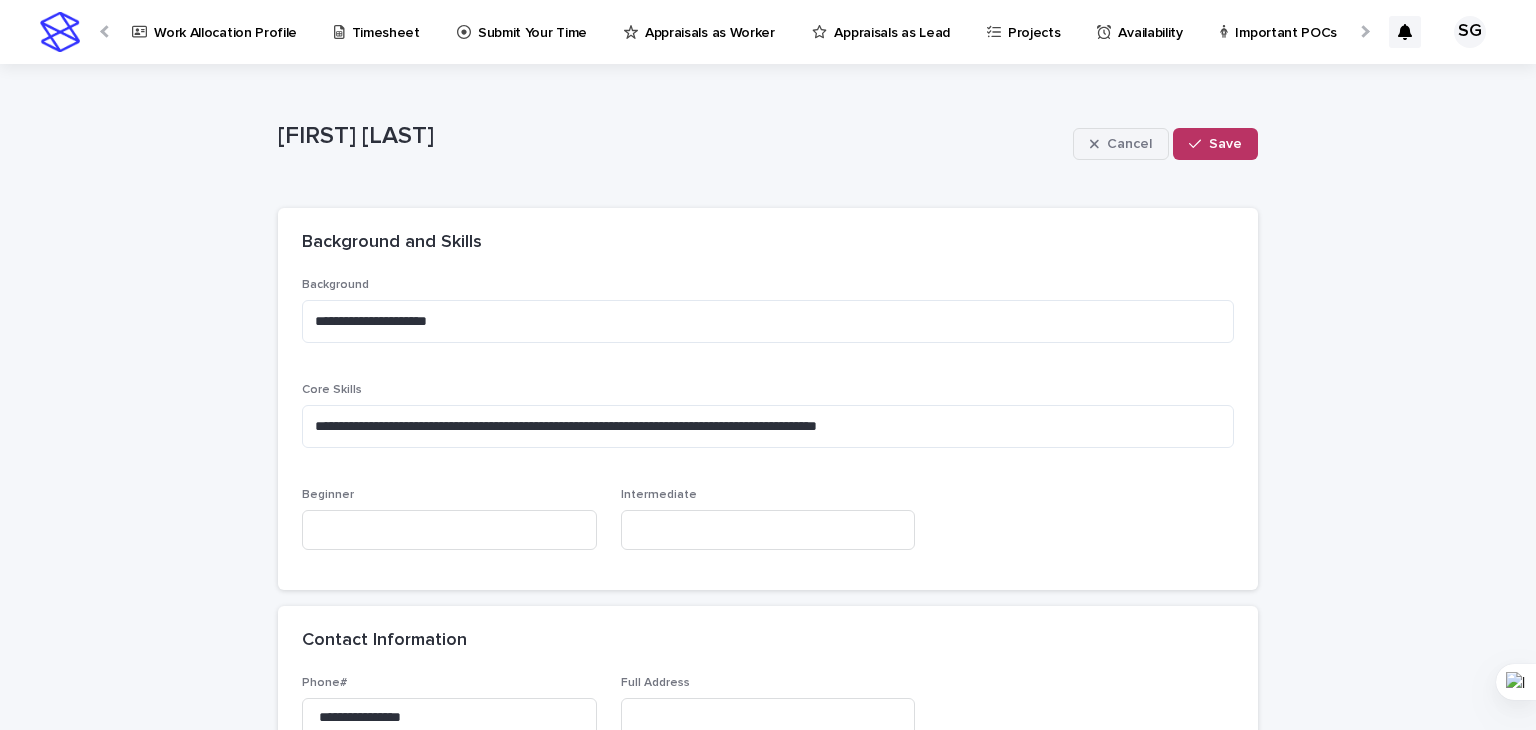 click on "Cancel" at bounding box center (1121, 144) 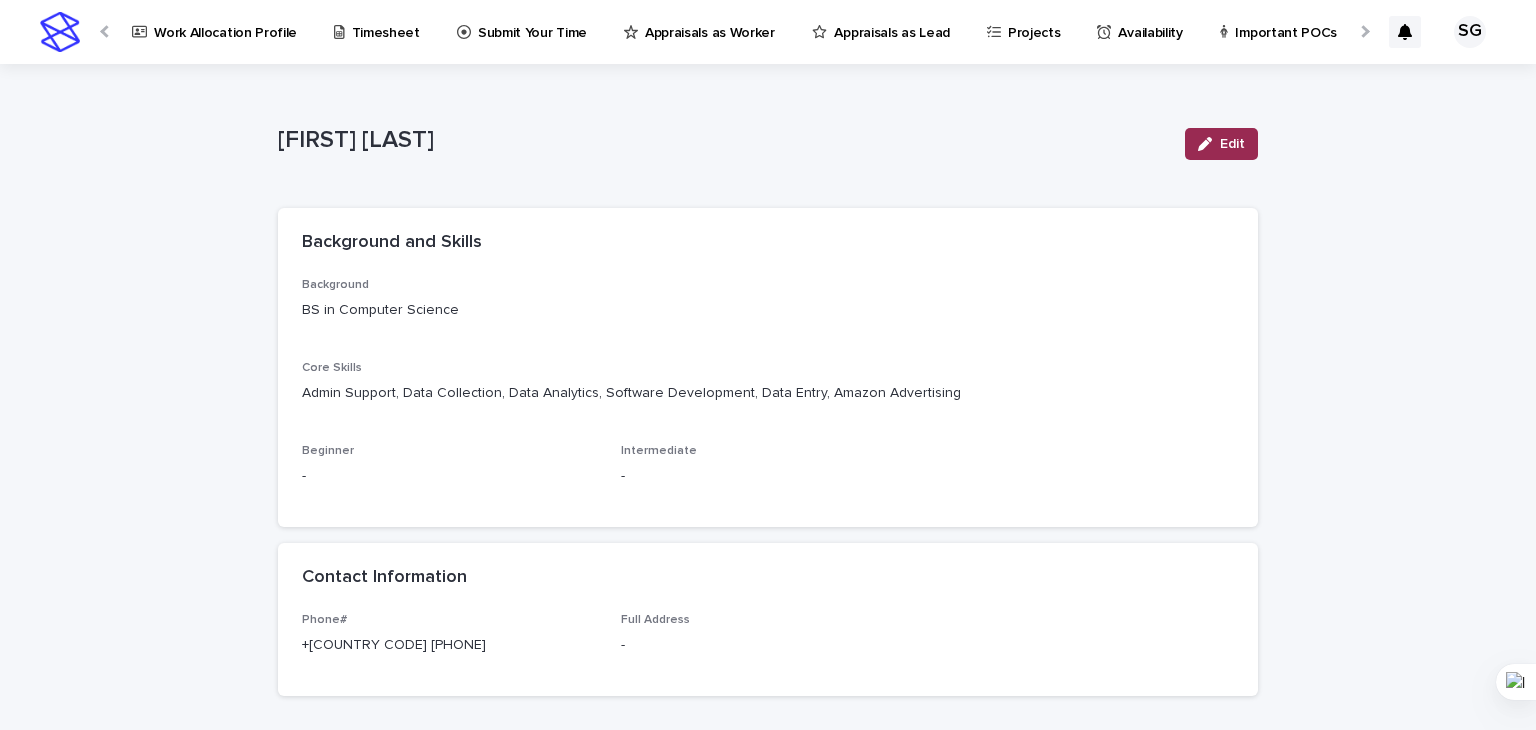 click on "Edit" at bounding box center [1221, 144] 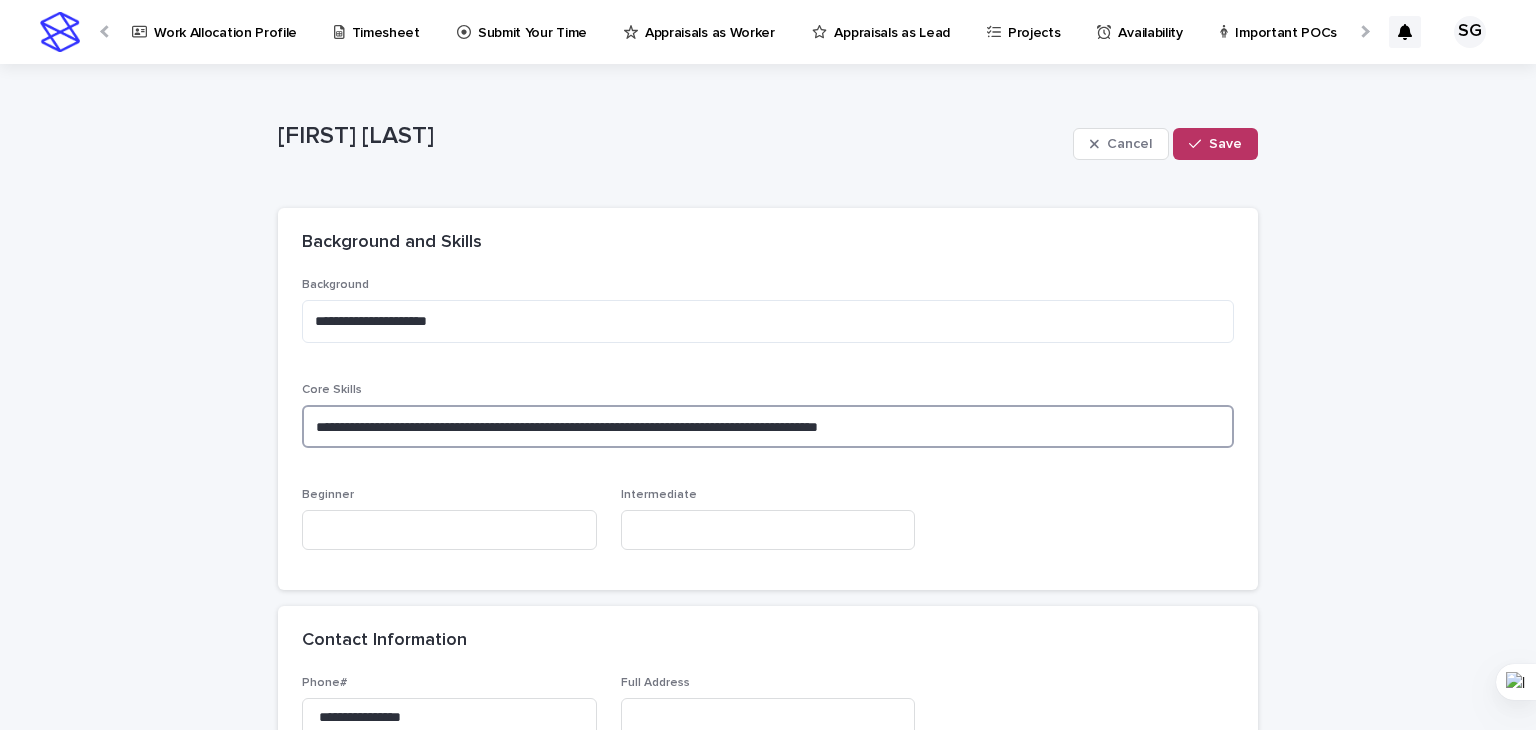 drag, startPoint x: 510, startPoint y: 425, endPoint x: 261, endPoint y: 424, distance: 249.00201 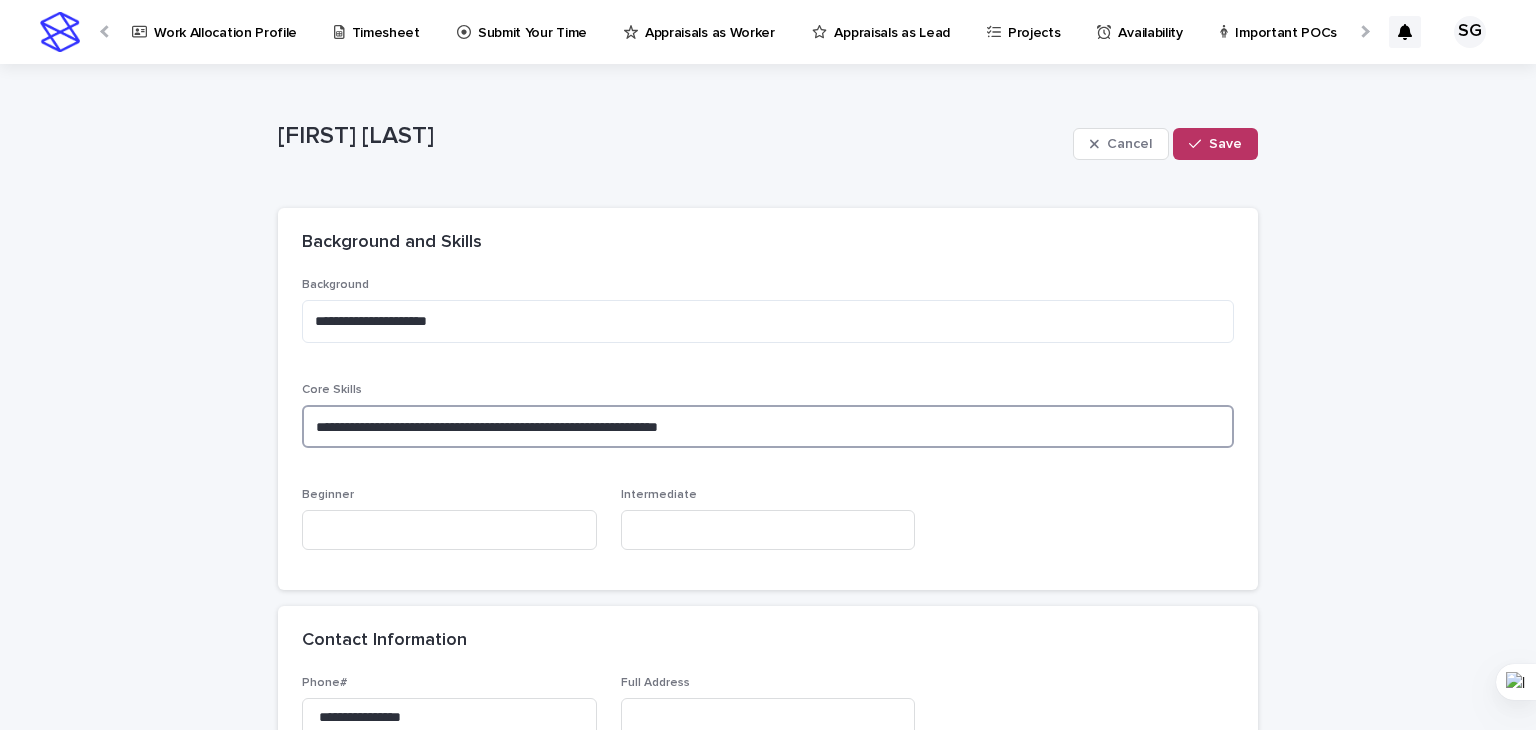 click on "**********" at bounding box center [768, 426] 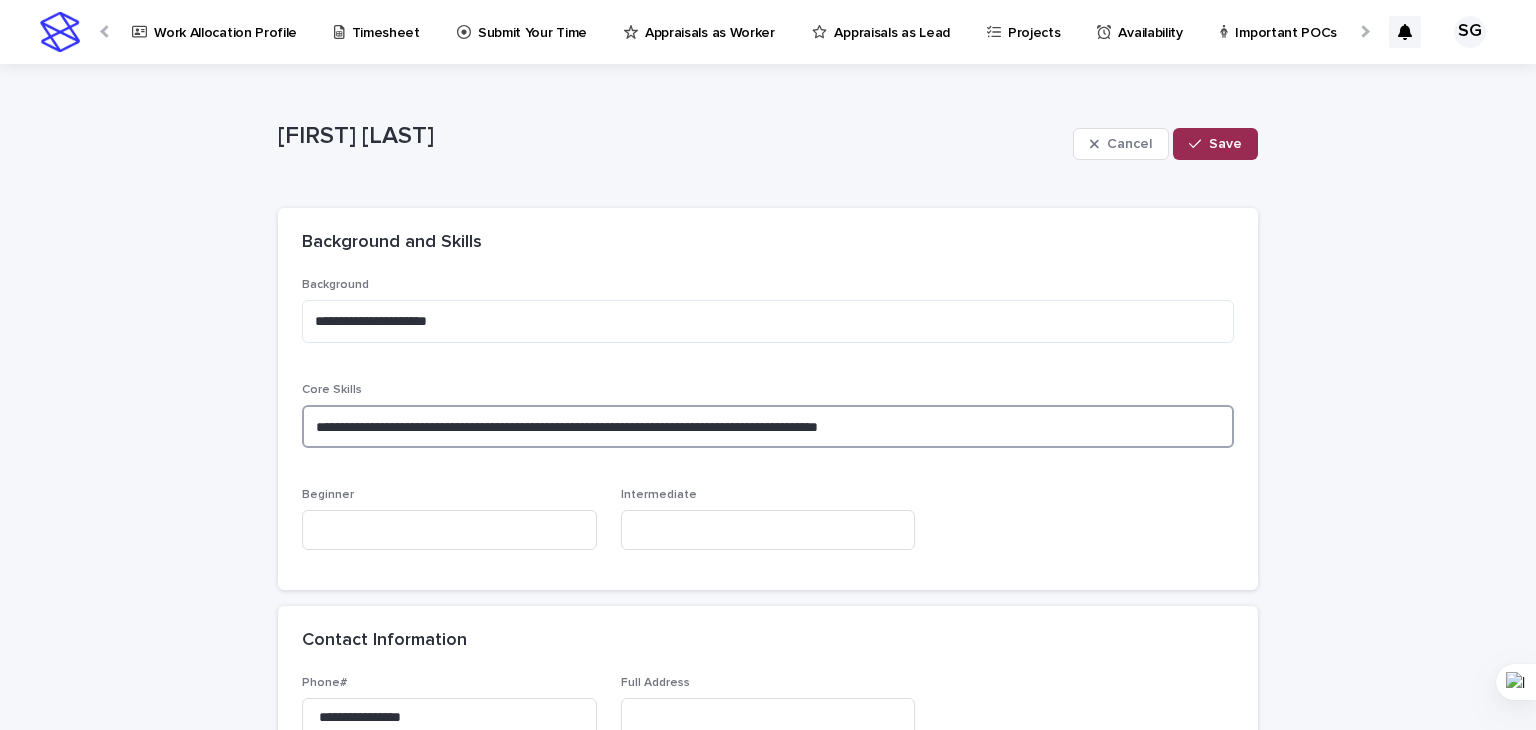 type on "**********" 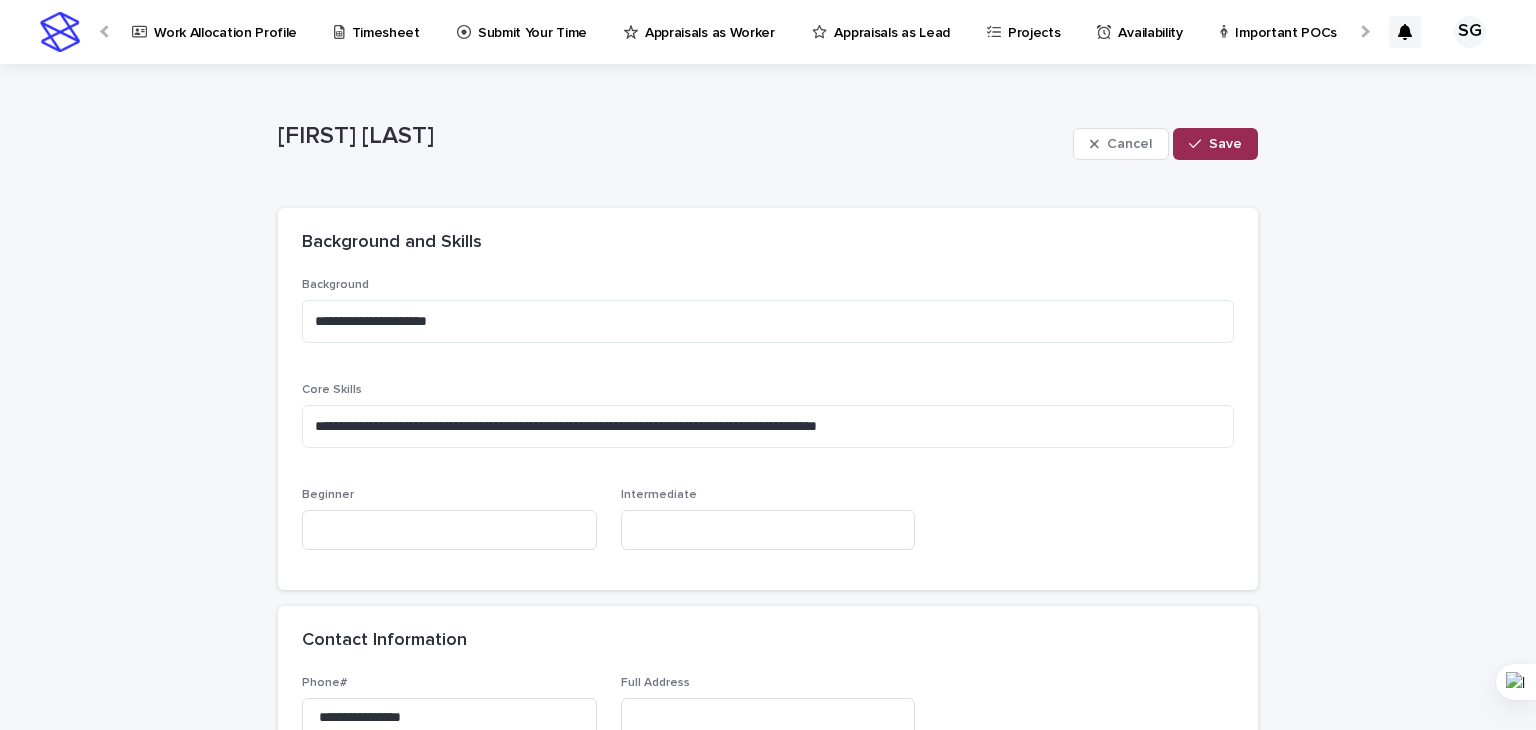 click on "Save" at bounding box center (1225, 144) 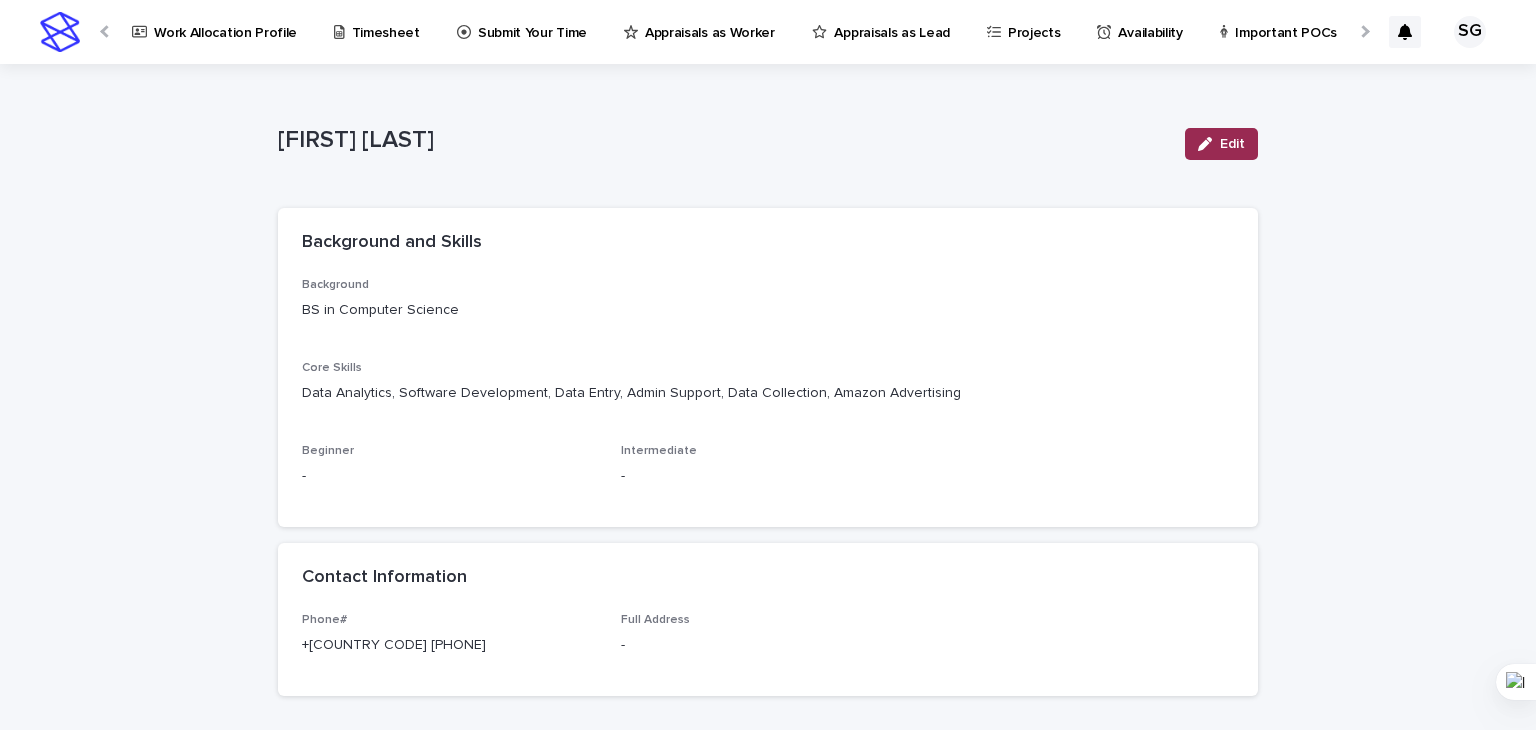 click on "Edit" at bounding box center (1232, 144) 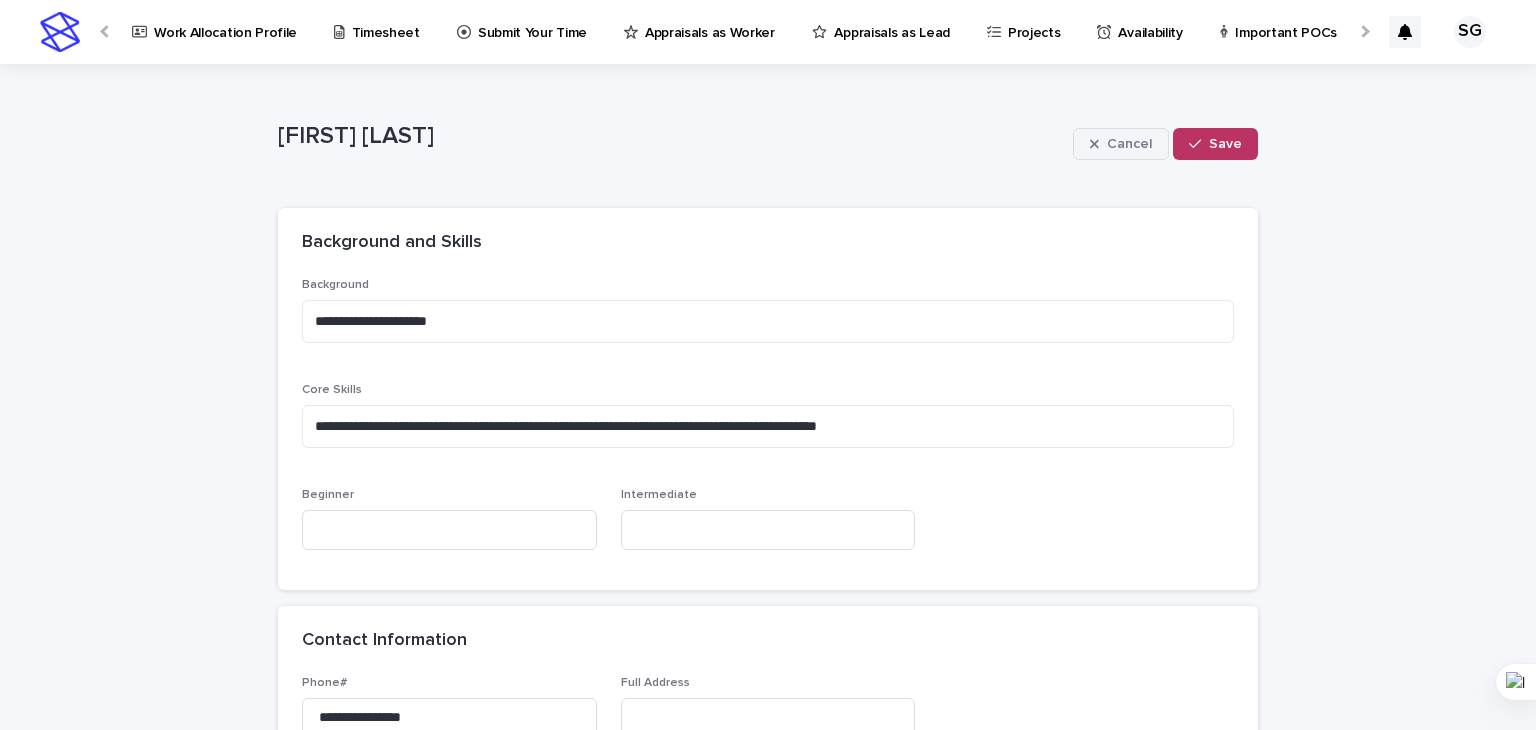 click on "Cancel" at bounding box center (1129, 144) 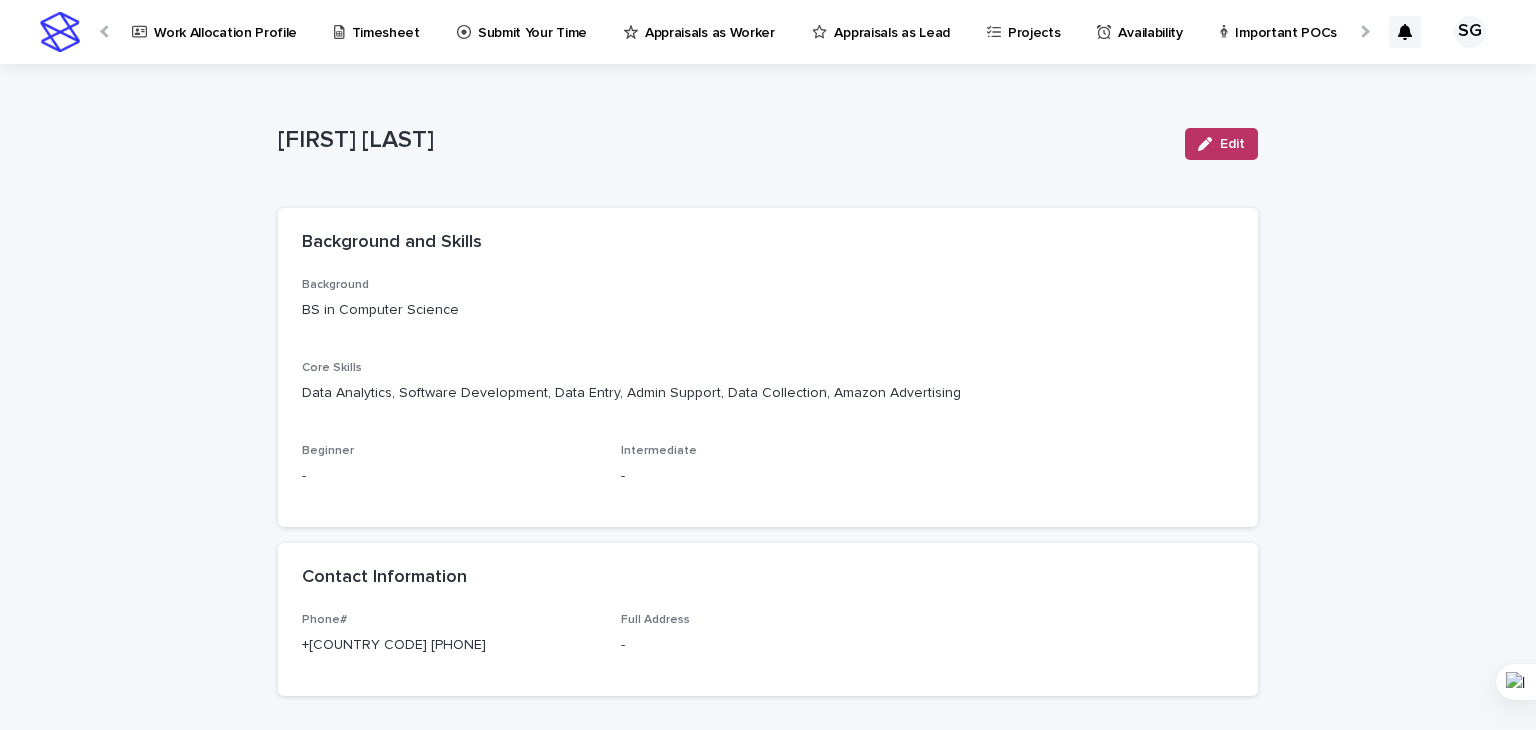 click at bounding box center (1363, 31) 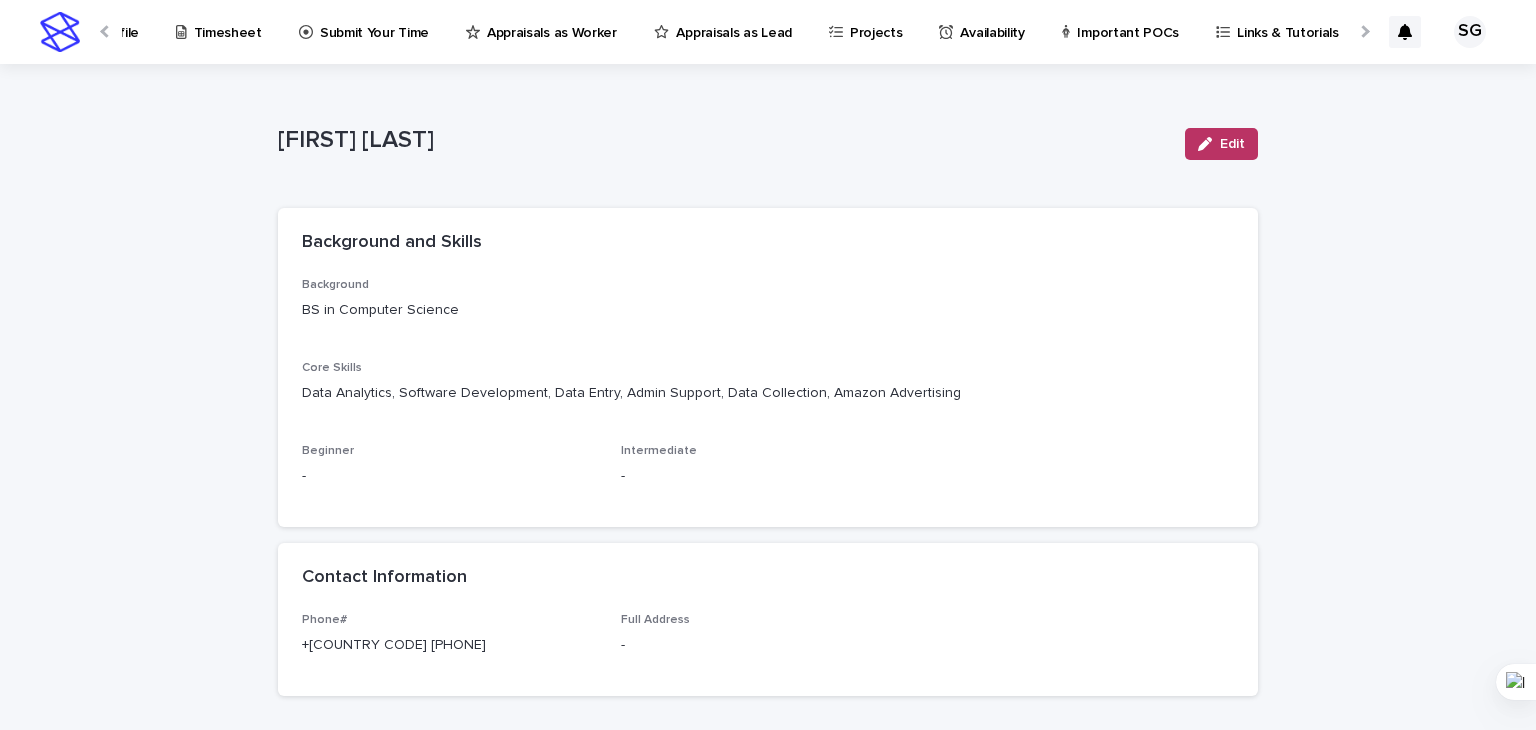 click at bounding box center (1363, 31) 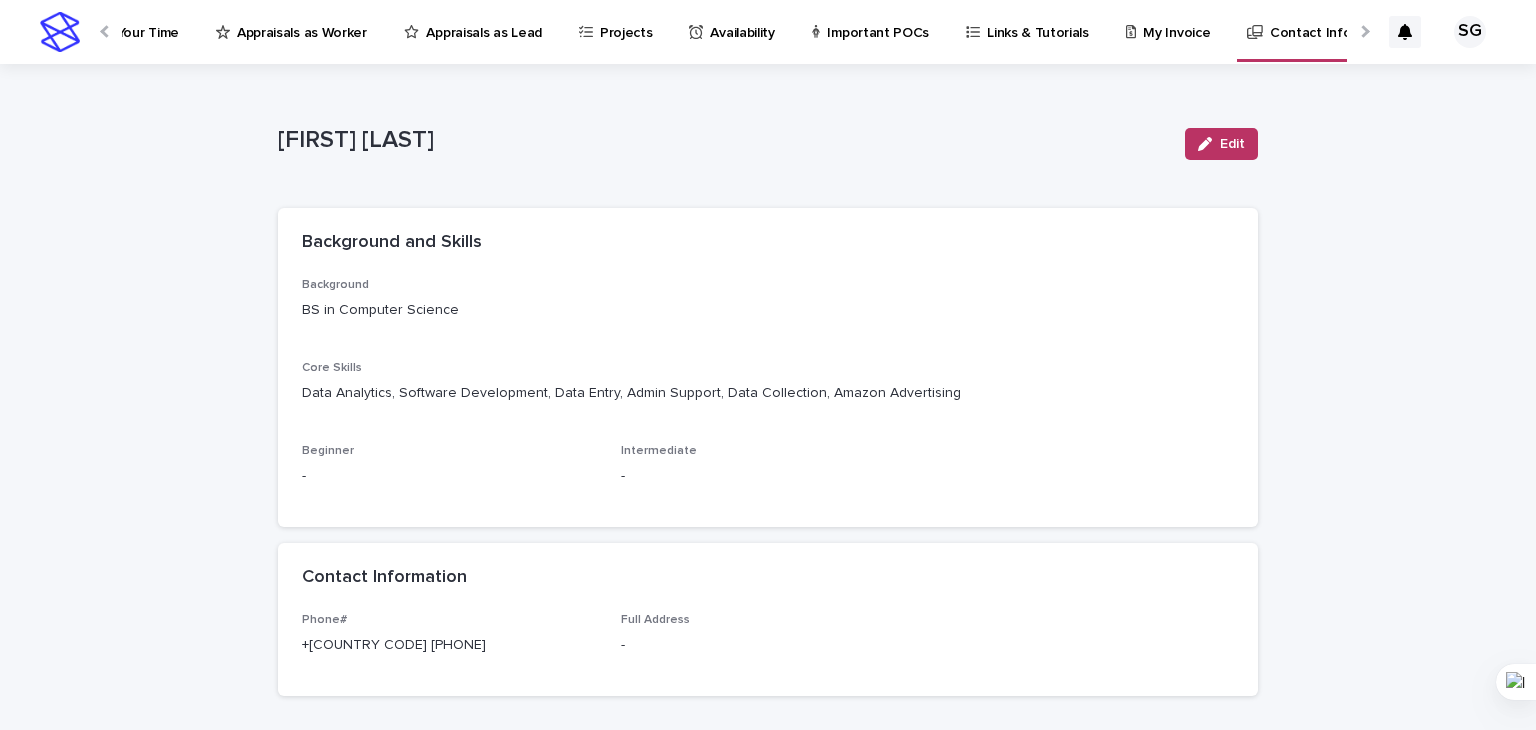 click at bounding box center [1363, 31] 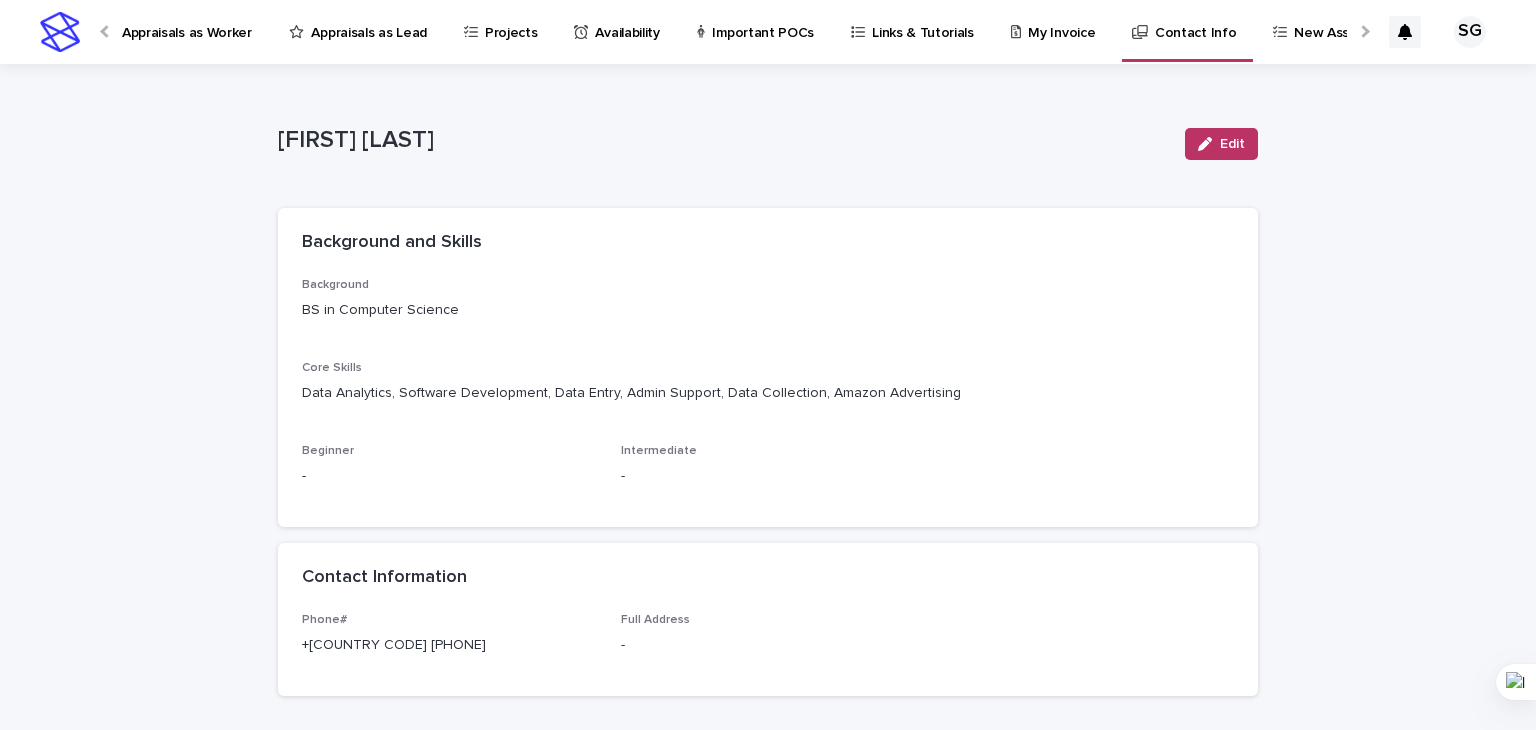 scroll, scrollTop: 0, scrollLeft: 692, axis: horizontal 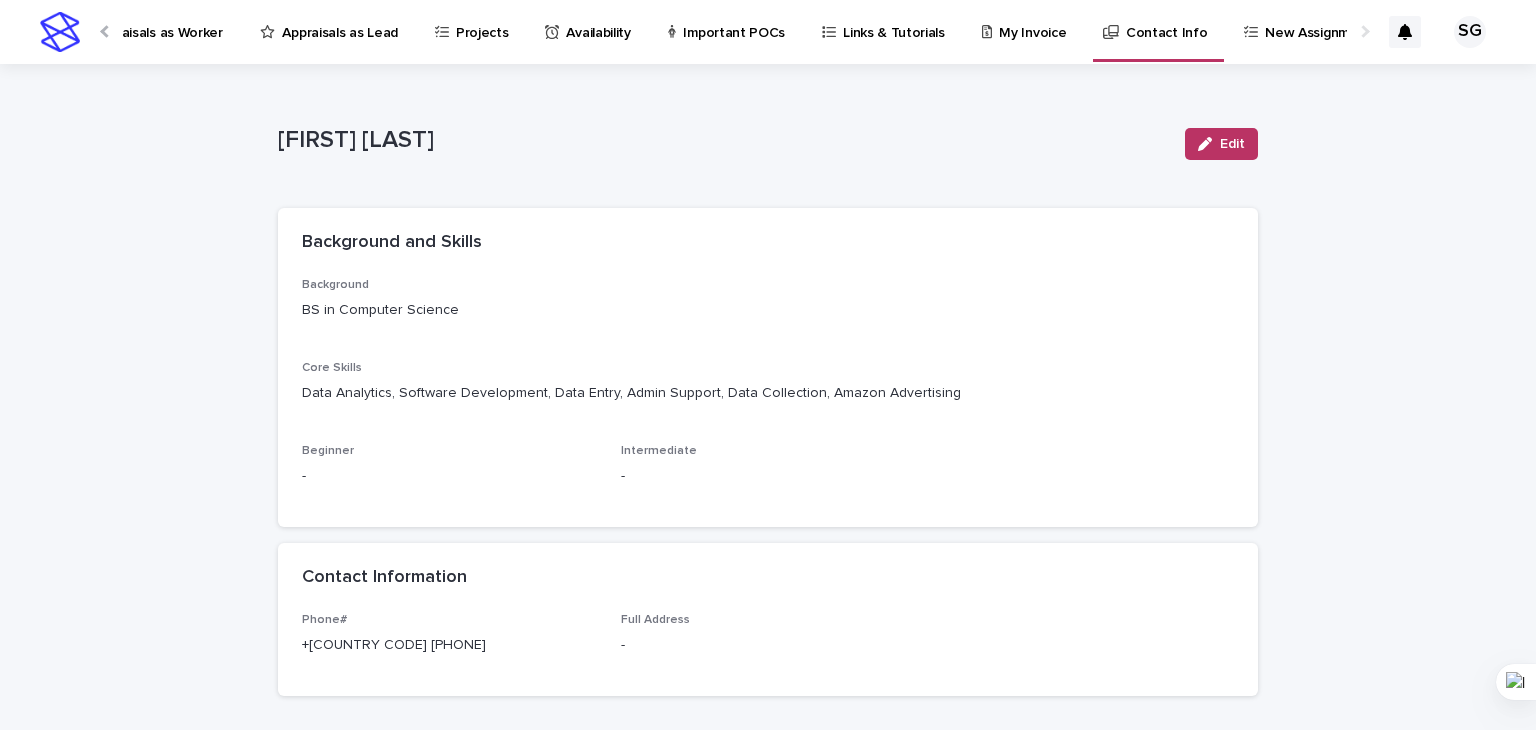 click on "New Assignments" at bounding box center [1321, 21] 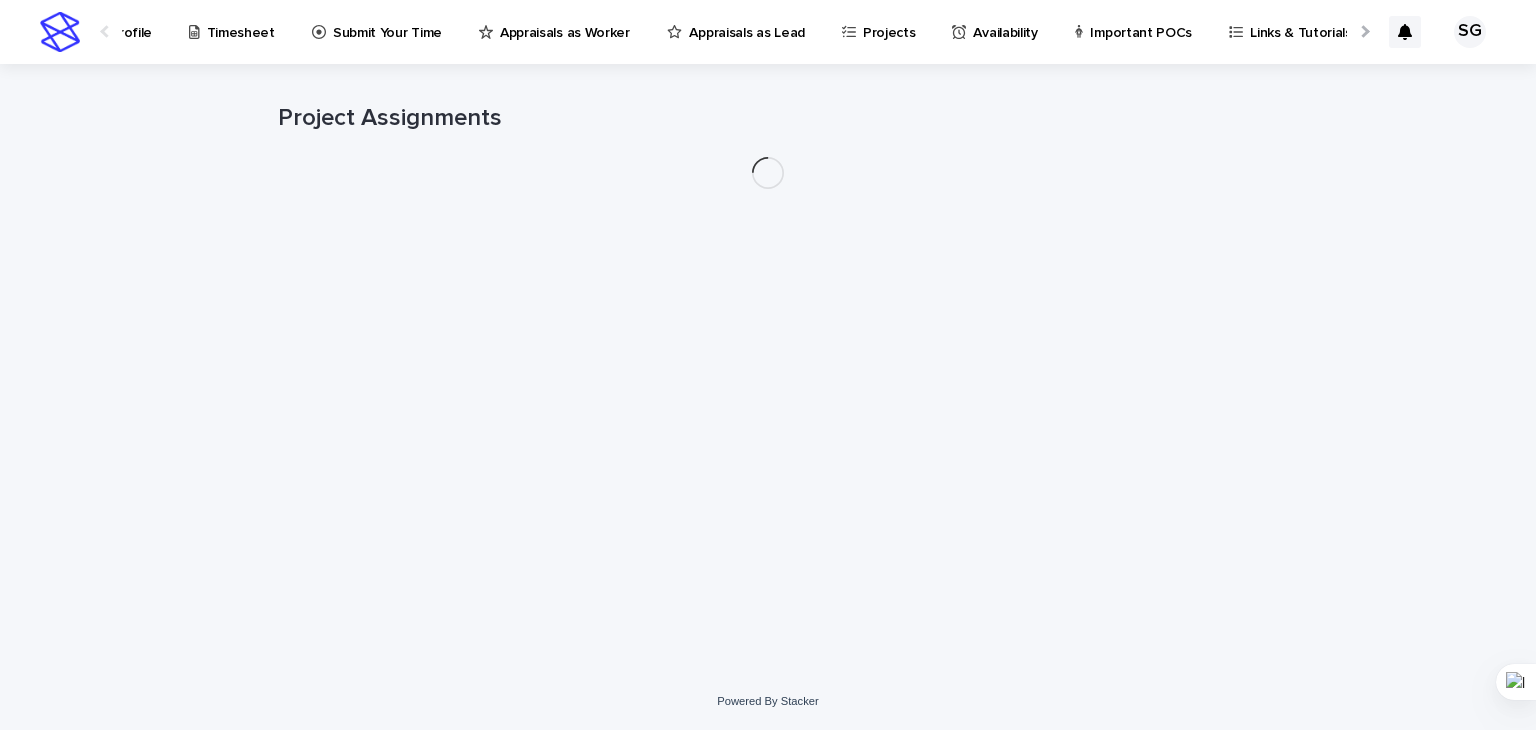 scroll, scrollTop: 0, scrollLeft: 307, axis: horizontal 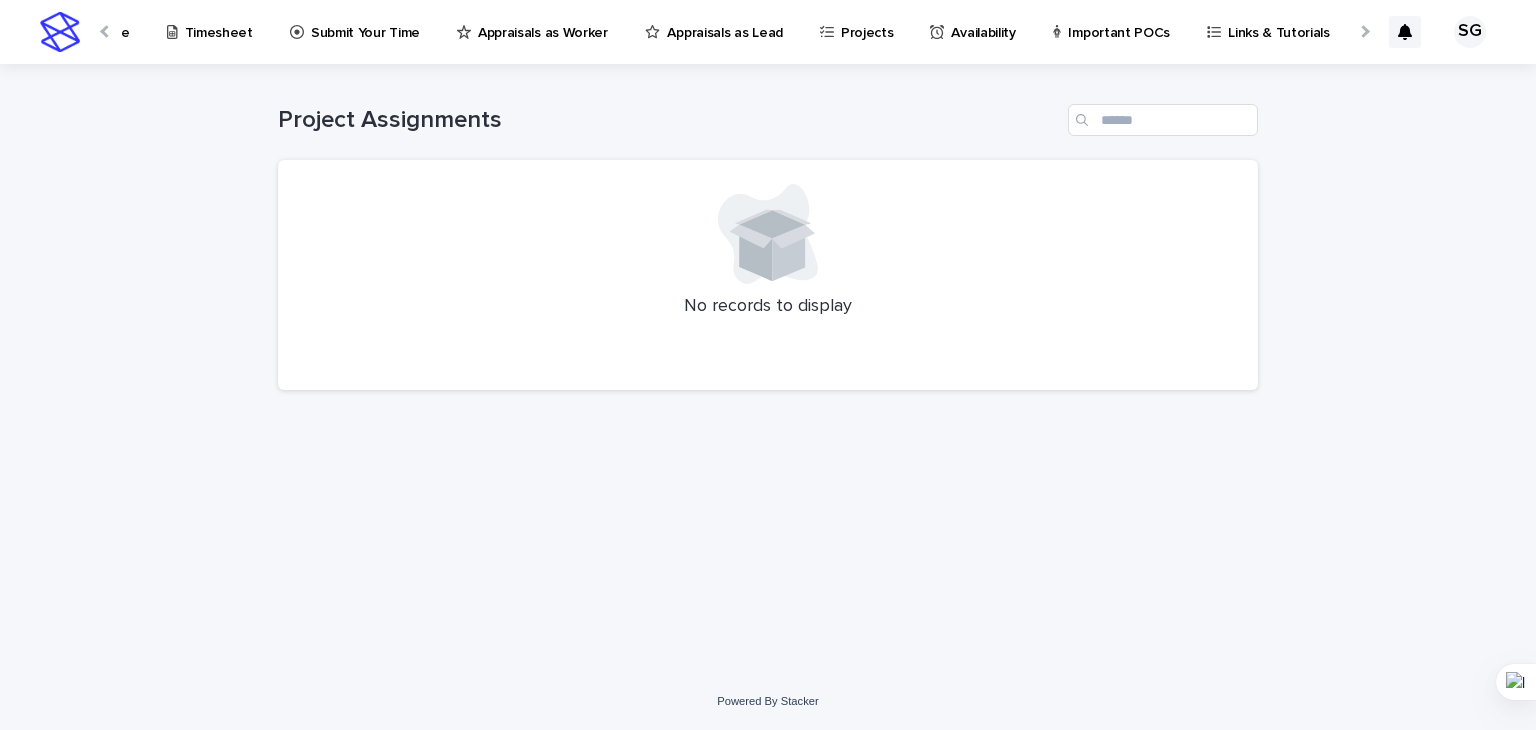 click on "SG" at bounding box center [1470, 32] 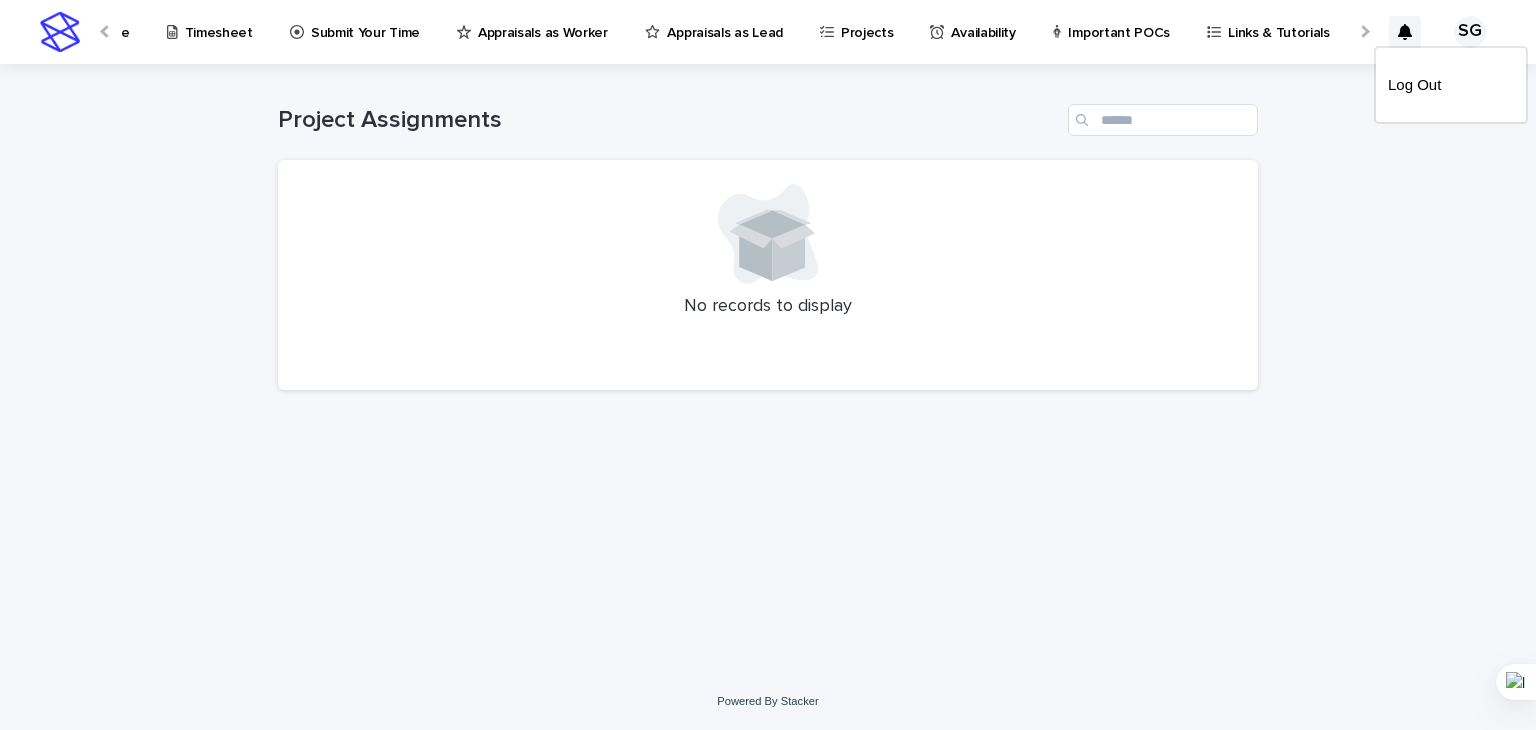 click at bounding box center (768, 32) 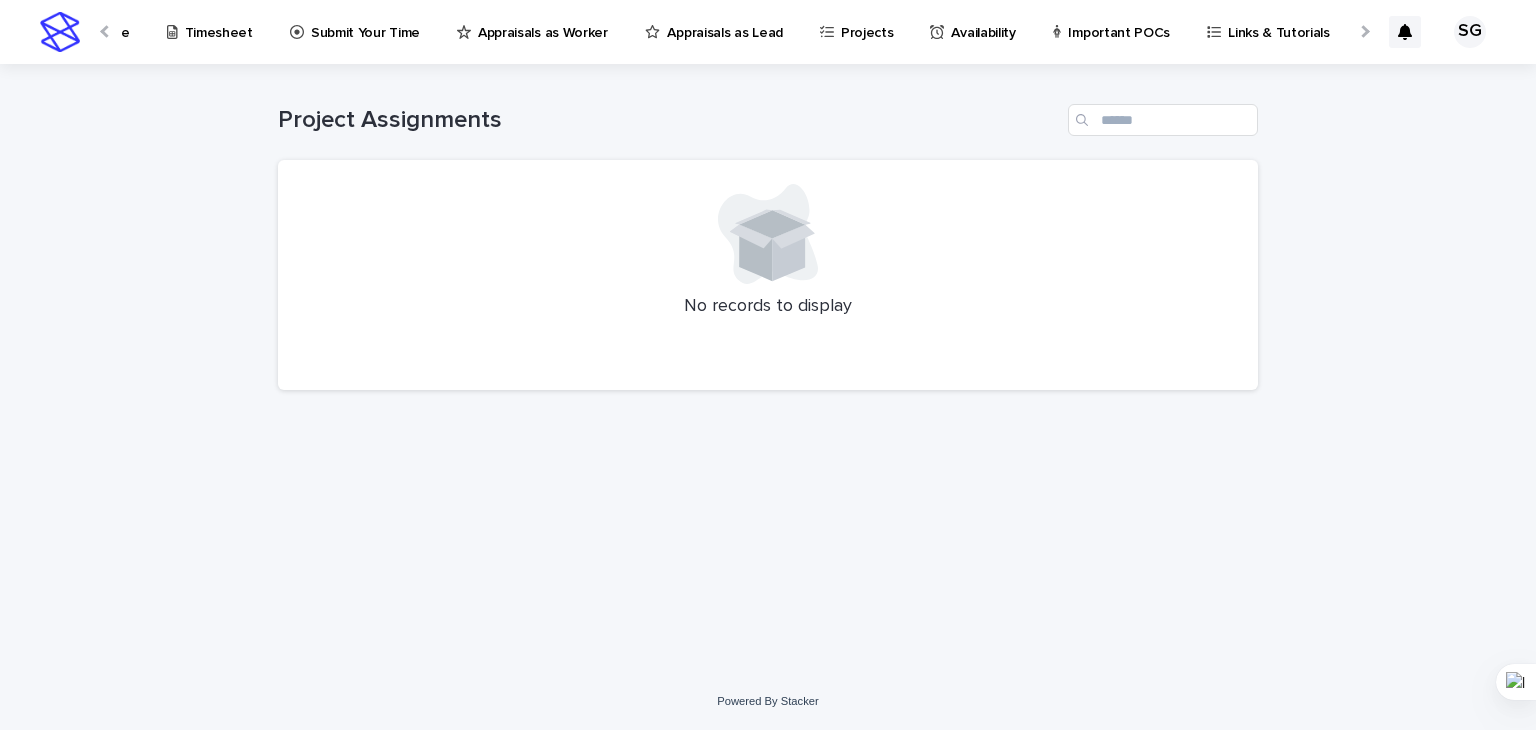 click 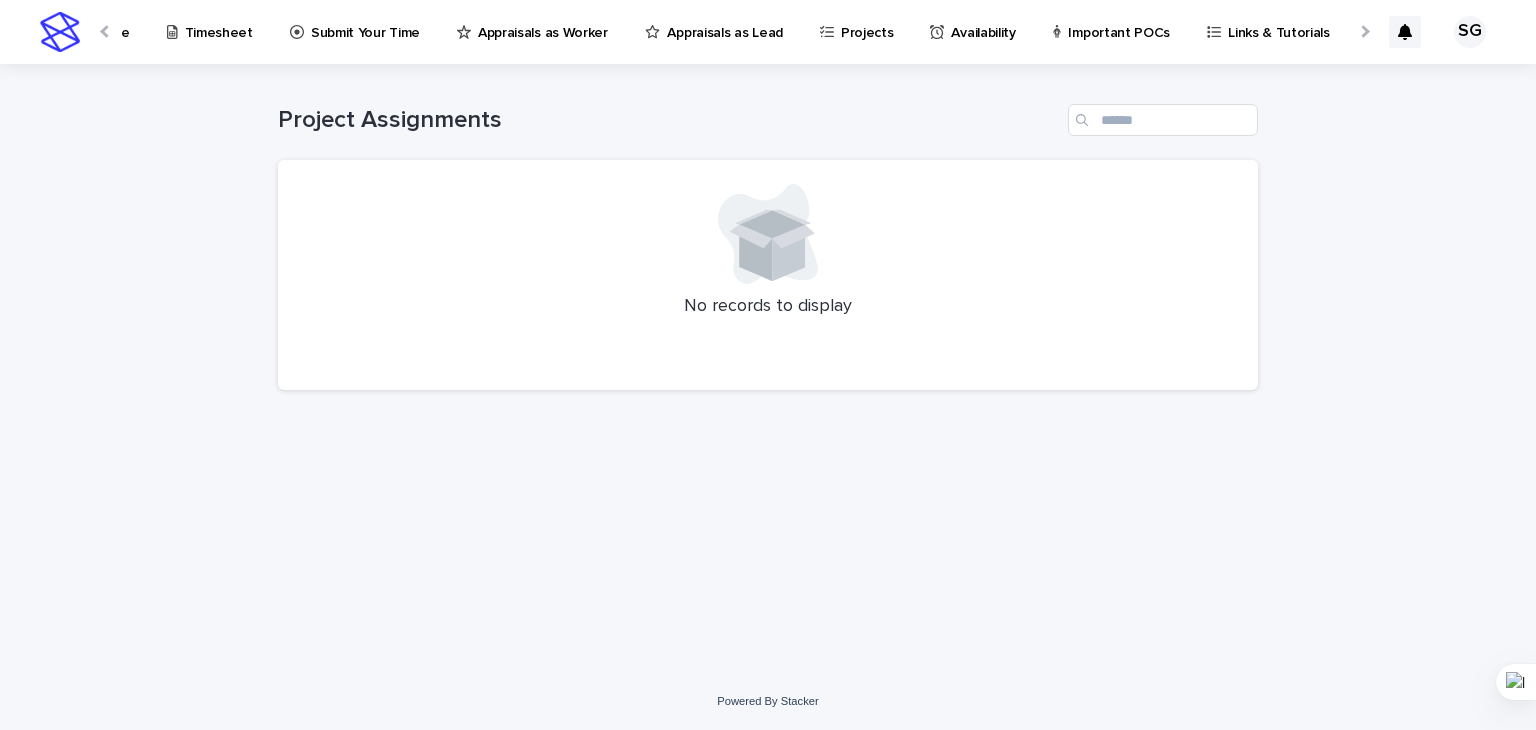 click 